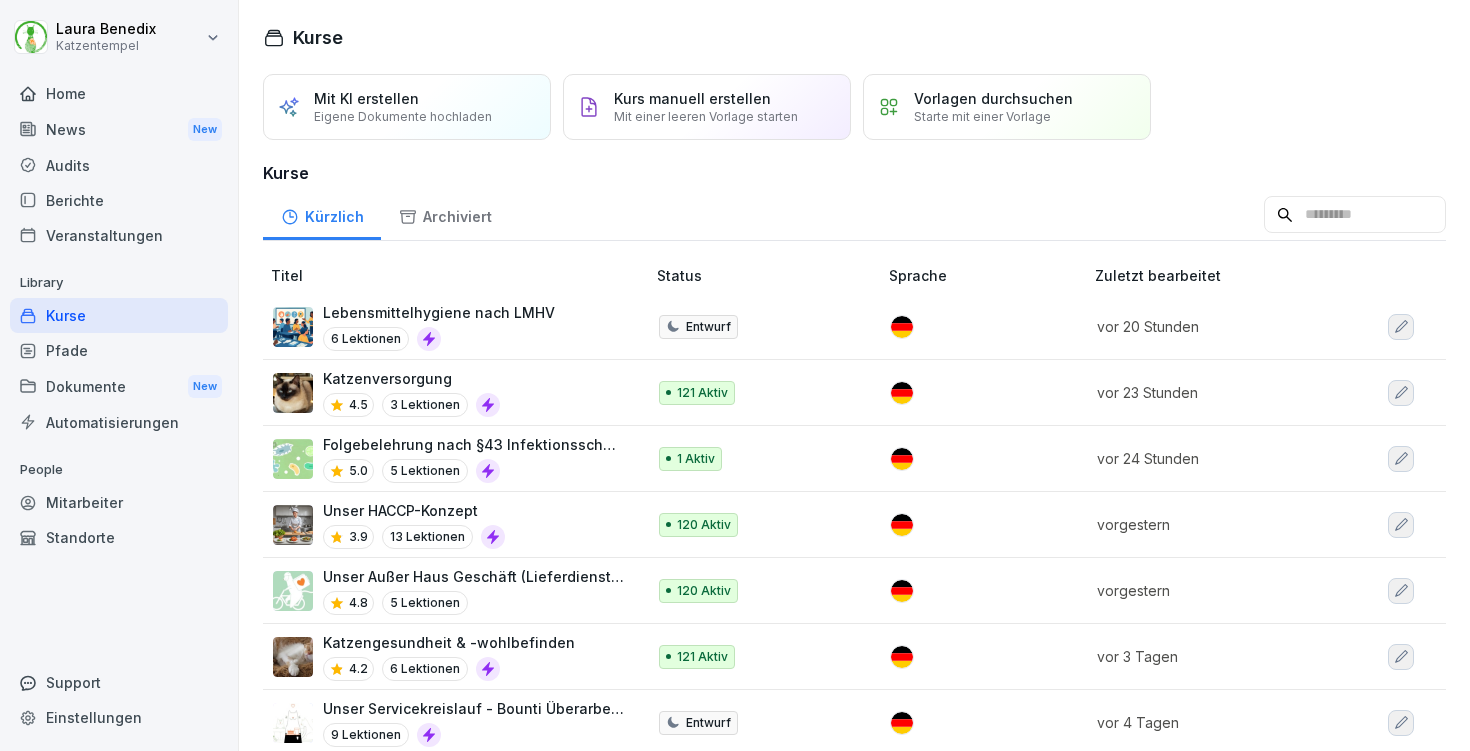 scroll, scrollTop: 0, scrollLeft: 0, axis: both 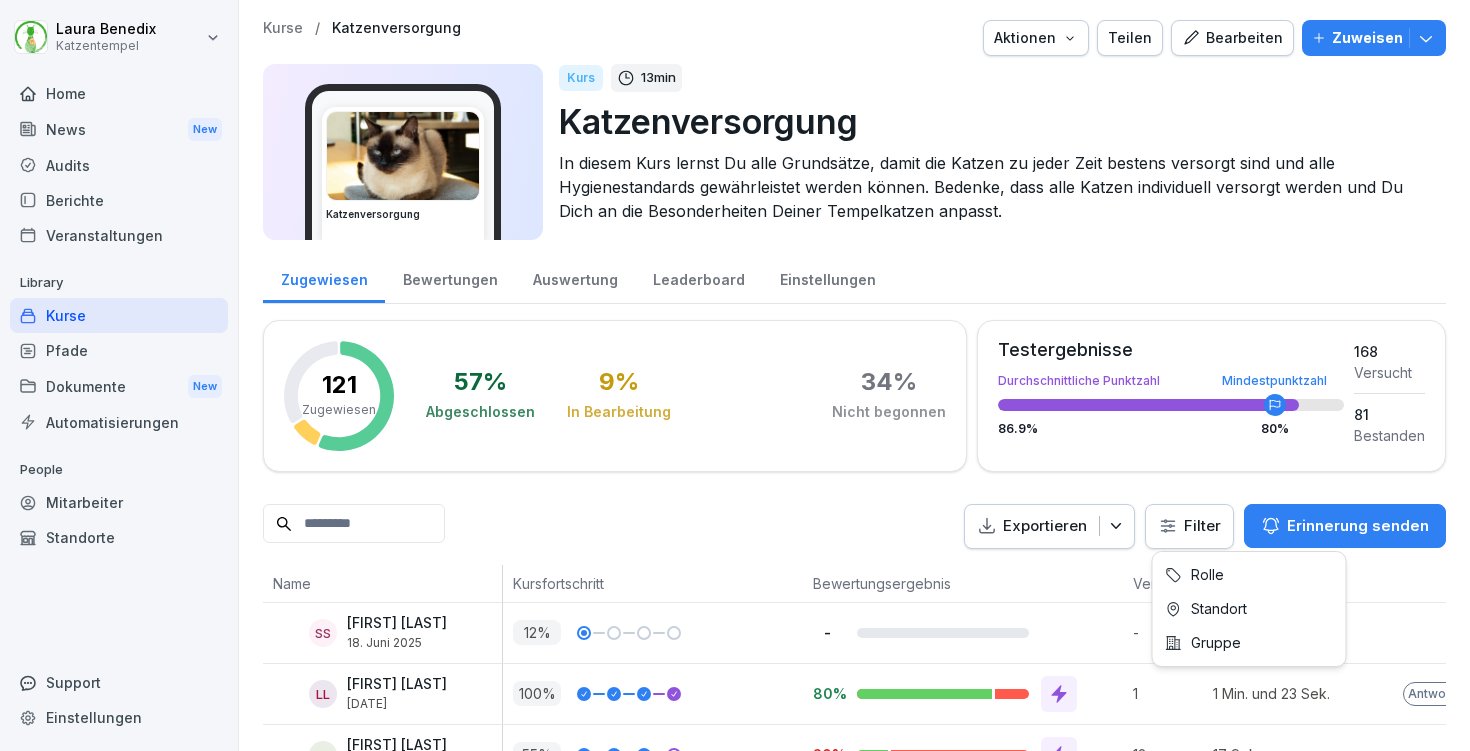 click on "[FIRST] [LAST] Katzentempel Home News New Audits Berichte Veranstaltungen Library Kurse Pfade Dokumente New Automatisierungen People Mitarbeiter Standorte Support Einstellungen Kurse / Katzenversorgung Aktionen   Teilen Bearbeiten Zuweisen Katzenversorgung Kurs 13  min Katzenversorgung In diesem Kurs lernst Du alle Grundsätze, damit die Katzen zu jeder Zeit bestens versorgt sind und alle Hygienestandards gewährleistet werden können. Bedenke, dass alle Katzen individuell versorgt werden und Du Dich an die Besonderheiten Deiner Tempelkatzen anpasst.  Zugewiesen Bewertungen Auswertung Leaderboard Einstellungen 121 Zugewiesen 57 % Abgeschlossen 9 % In Bearbeitung 34 % Nicht begonnen Testergebnisse Durchschnittliche Punktzahl Mindestpunktzahl 86.9 % 80 % 168 Versucht 81 Bestanden Exportieren Filter Erinnerung senden Name Kursfortschritt Bewertungsergebnis Versuche Dauer Letzte Aktivität SS [FIRST] [LAST] 18. Juni 2025 12 % - - - vor 5 Wochen LL [FIRST] [LAST] 28. Feb. 2025 100 % 80% 1 1 Min. und 23 Sek. AJ 55 %" at bounding box center (735, 375) 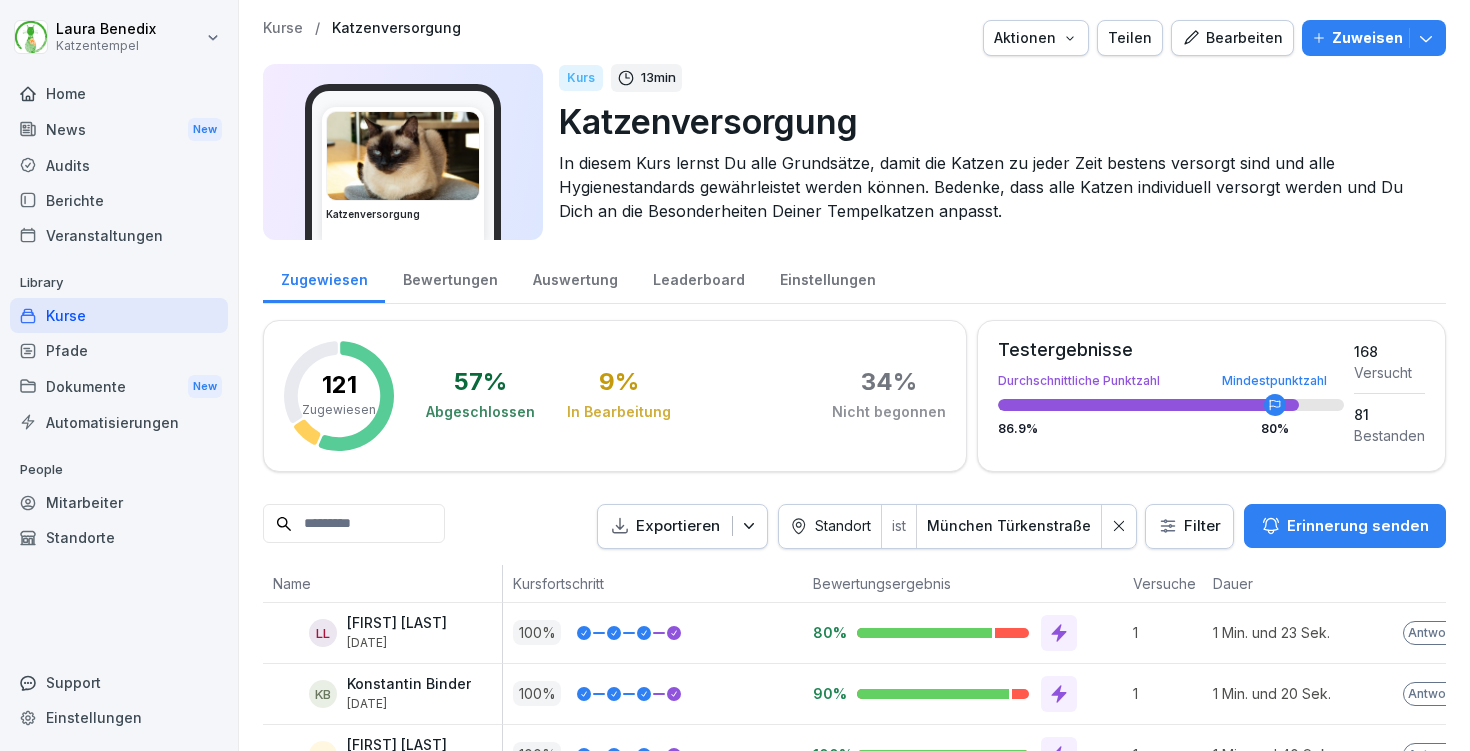 scroll, scrollTop: 0, scrollLeft: 0, axis: both 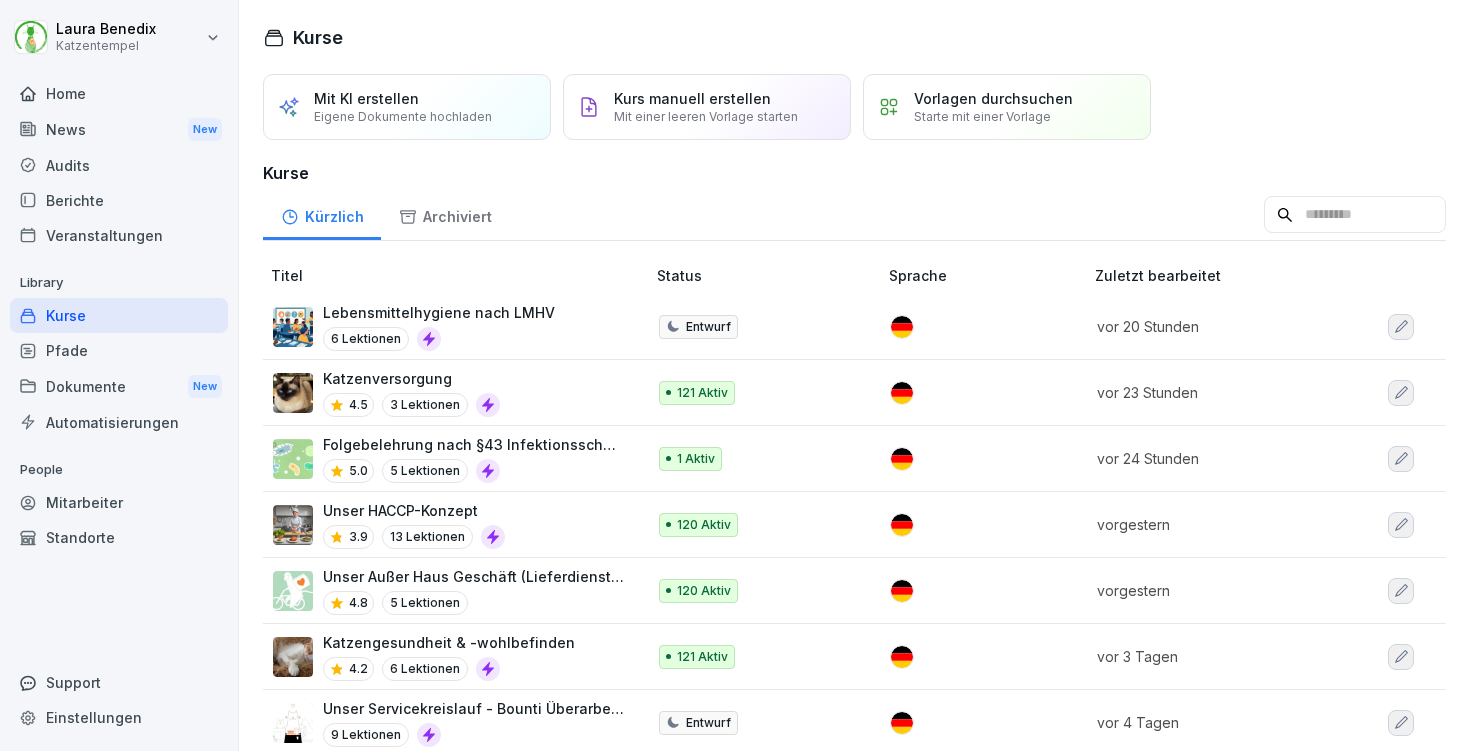 click on "Katzengesundheit & -wohlbefinden 4.2 6 Lektionen" at bounding box center (449, 656) 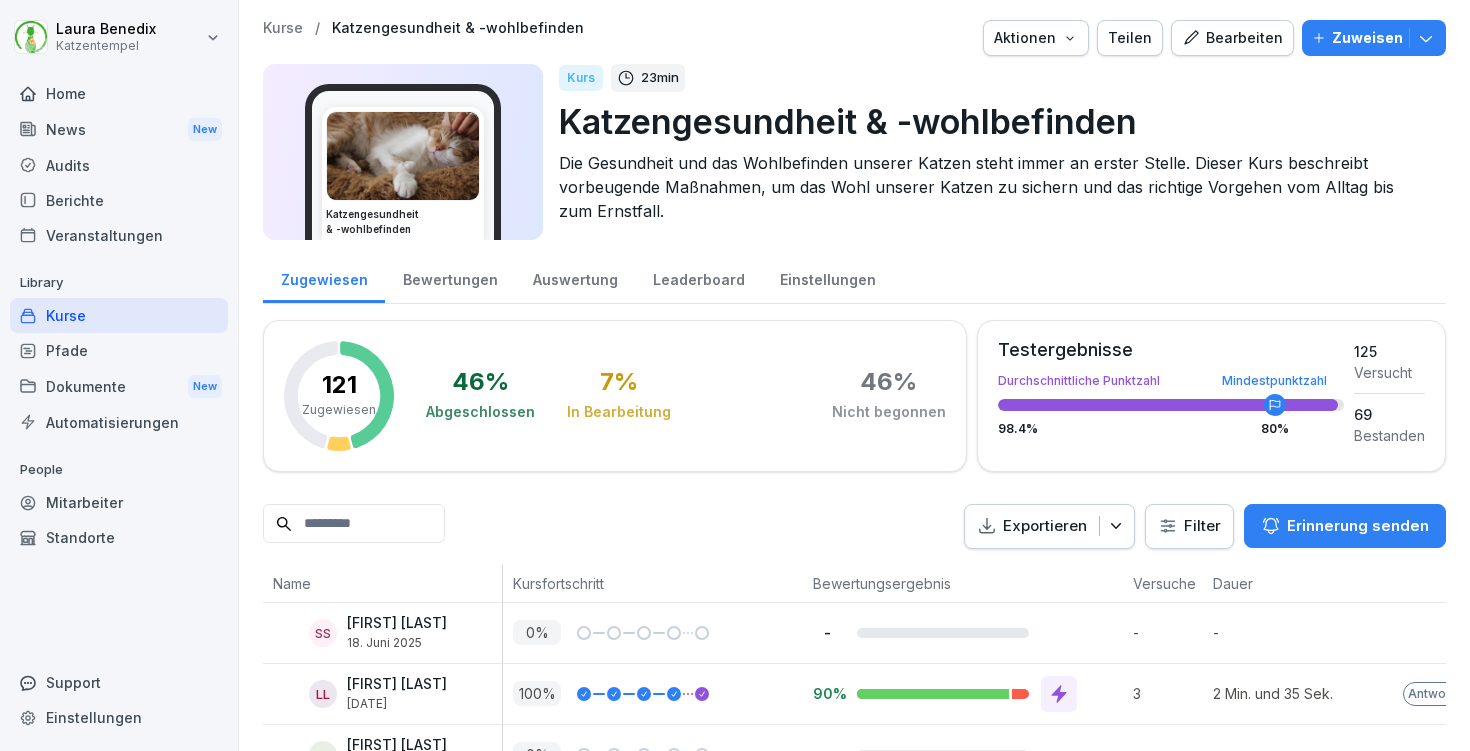 scroll, scrollTop: 0, scrollLeft: 0, axis: both 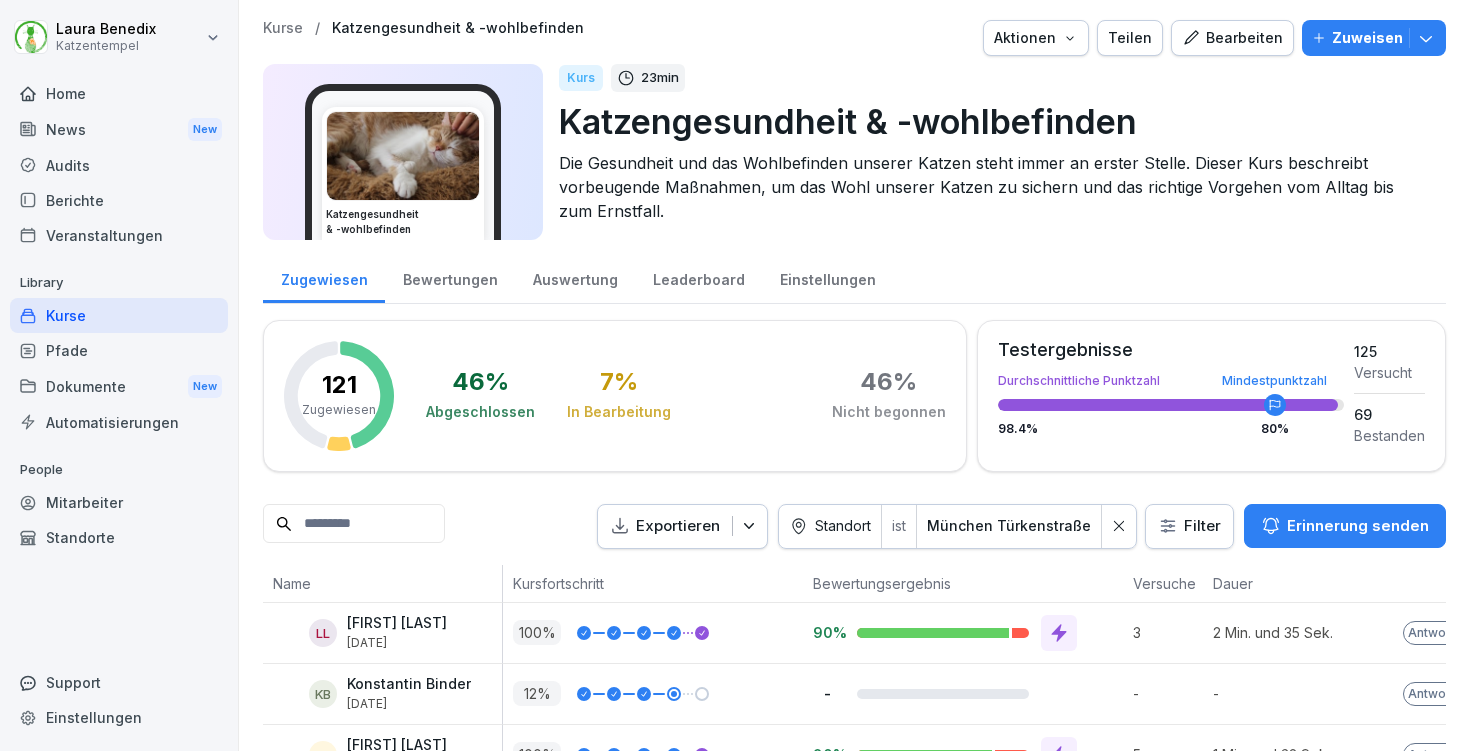 click on "Kurse" at bounding box center (283, 28) 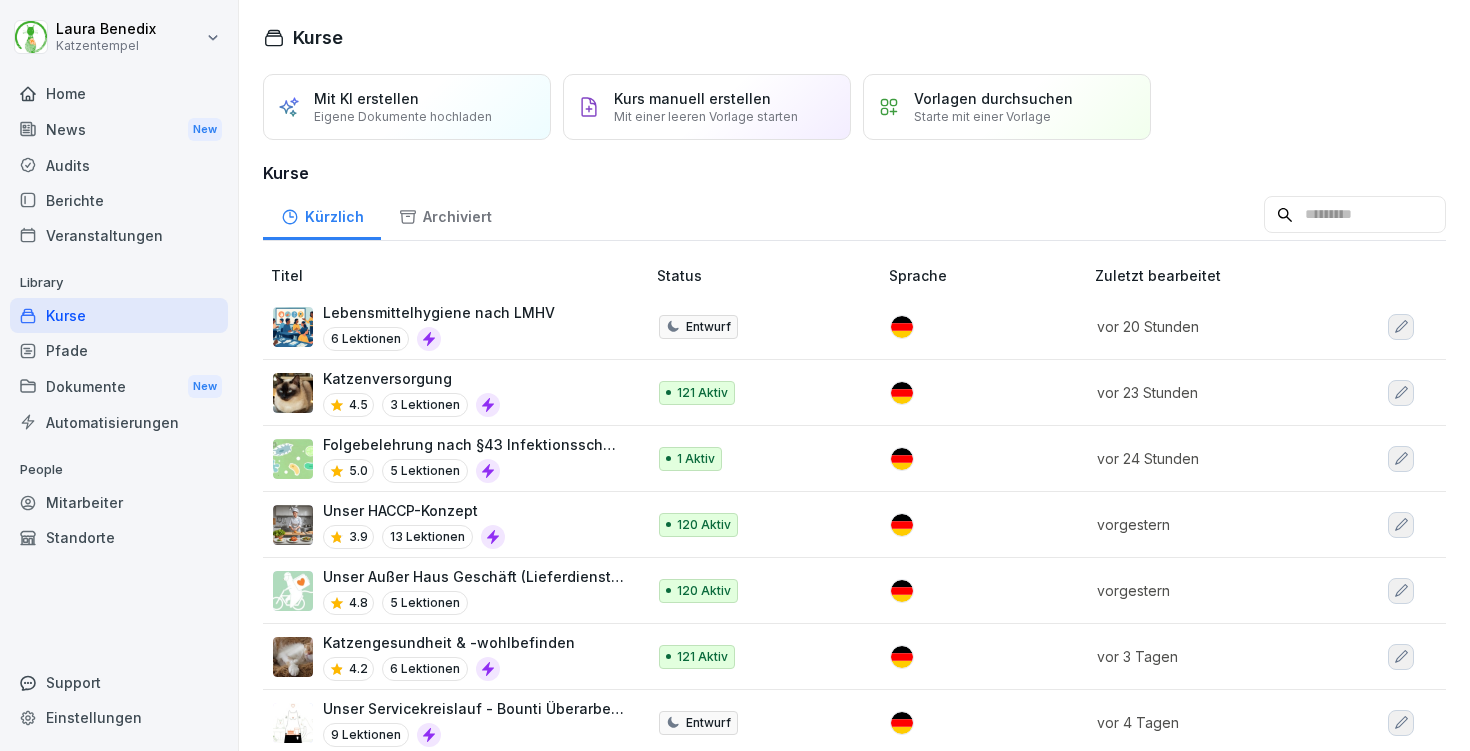 click on "Katzenversorgung 4.5 3 Lektionen" at bounding box center [449, 392] 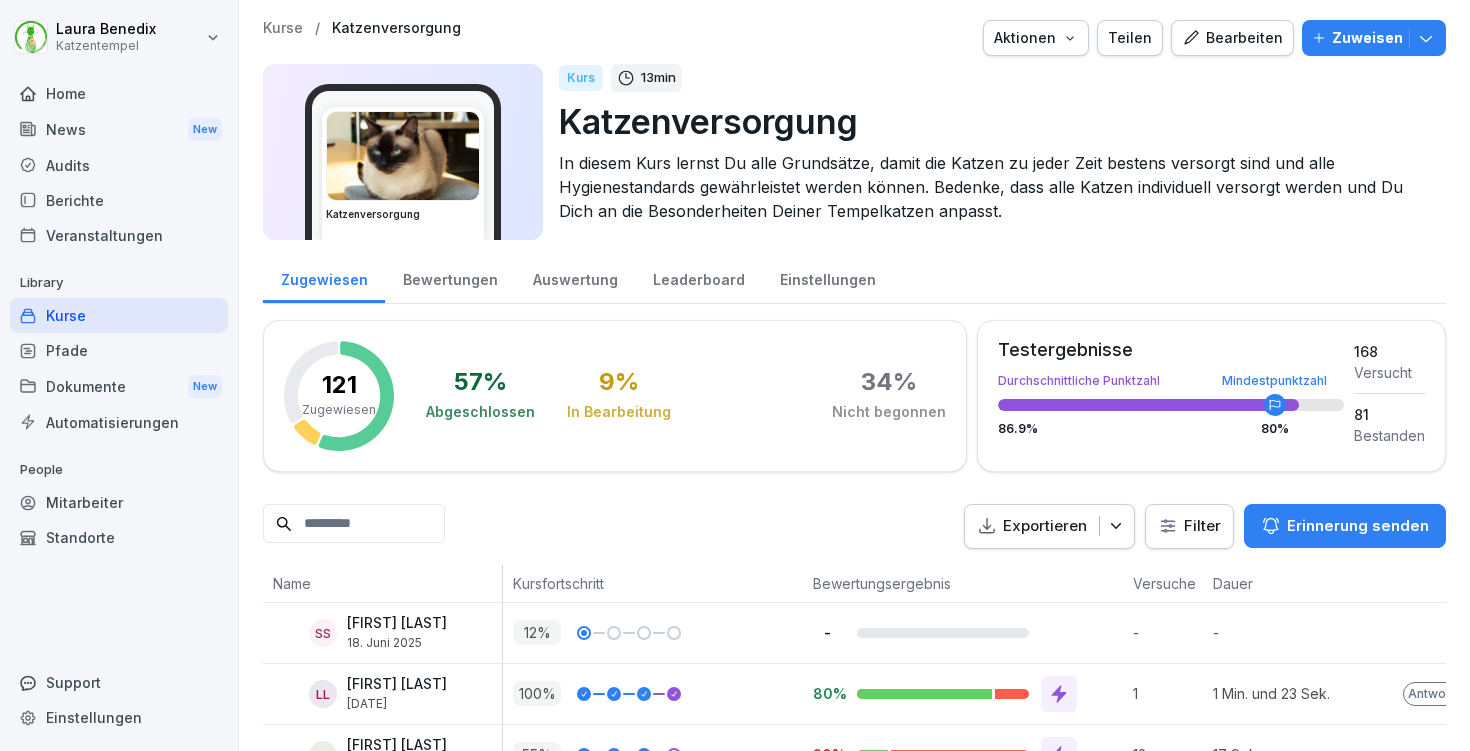 scroll, scrollTop: 0, scrollLeft: 0, axis: both 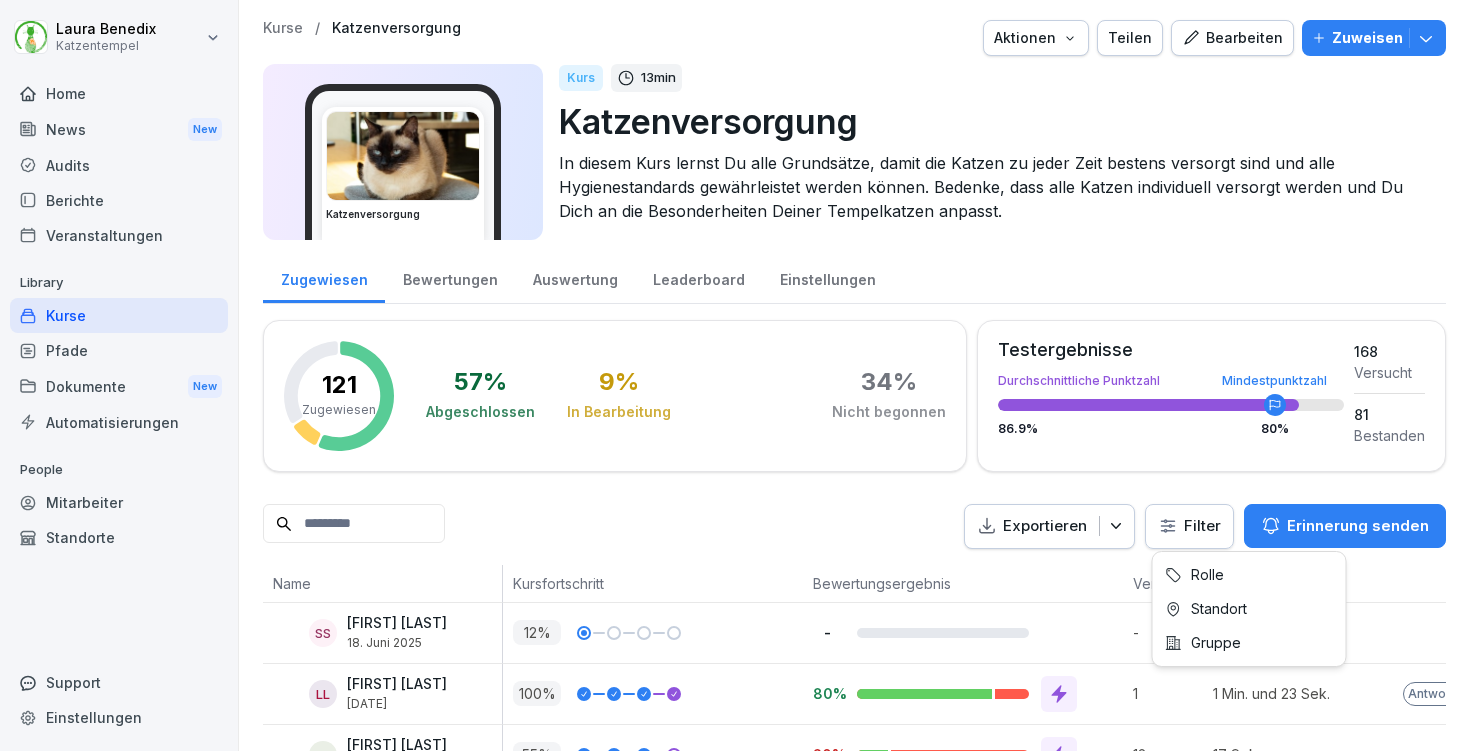 click on "[FIRST] [LAST] Katzentempel Home News New Audits Berichte Veranstaltungen Library Kurse Pfade Dokumente New Automatisierungen People Mitarbeiter Standorte Support Einstellungen Kurse / Katzenversorgung Aktionen   Teilen Bearbeiten Zuweisen Katzenversorgung Kurs 13  min Katzenversorgung In diesem Kurs lernst Du alle Grundsätze, damit die Katzen zu jeder Zeit bestens versorgt sind und alle Hygienestandards gewährleistet werden können. Bedenke, dass alle Katzen individuell versorgt werden und Du Dich an die Besonderheiten Deiner Tempelkatzen anpasst.  Zugewiesen Bewertungen Auswertung Leaderboard Einstellungen 121 Zugewiesen 57 % Abgeschlossen 9 % In Bearbeitung 34 % Nicht begonnen Testergebnisse Durchschnittliche Punktzahl Mindestpunktzahl 86.9 % 80 % 168 Versucht 81 Bestanden Exportieren Filter Erinnerung senden Name Kursfortschritt Bewertungsergebnis Versuche Dauer Letzte Aktivität SS [FIRST] [LAST] 18. Juni 2025 12 % - - - vor 5 Wochen LL [FIRST] [LAST] 28. Feb. 2025 100 % 80% 1 1 Min. und 23 Sek. AJ 55 %" at bounding box center [735, 375] 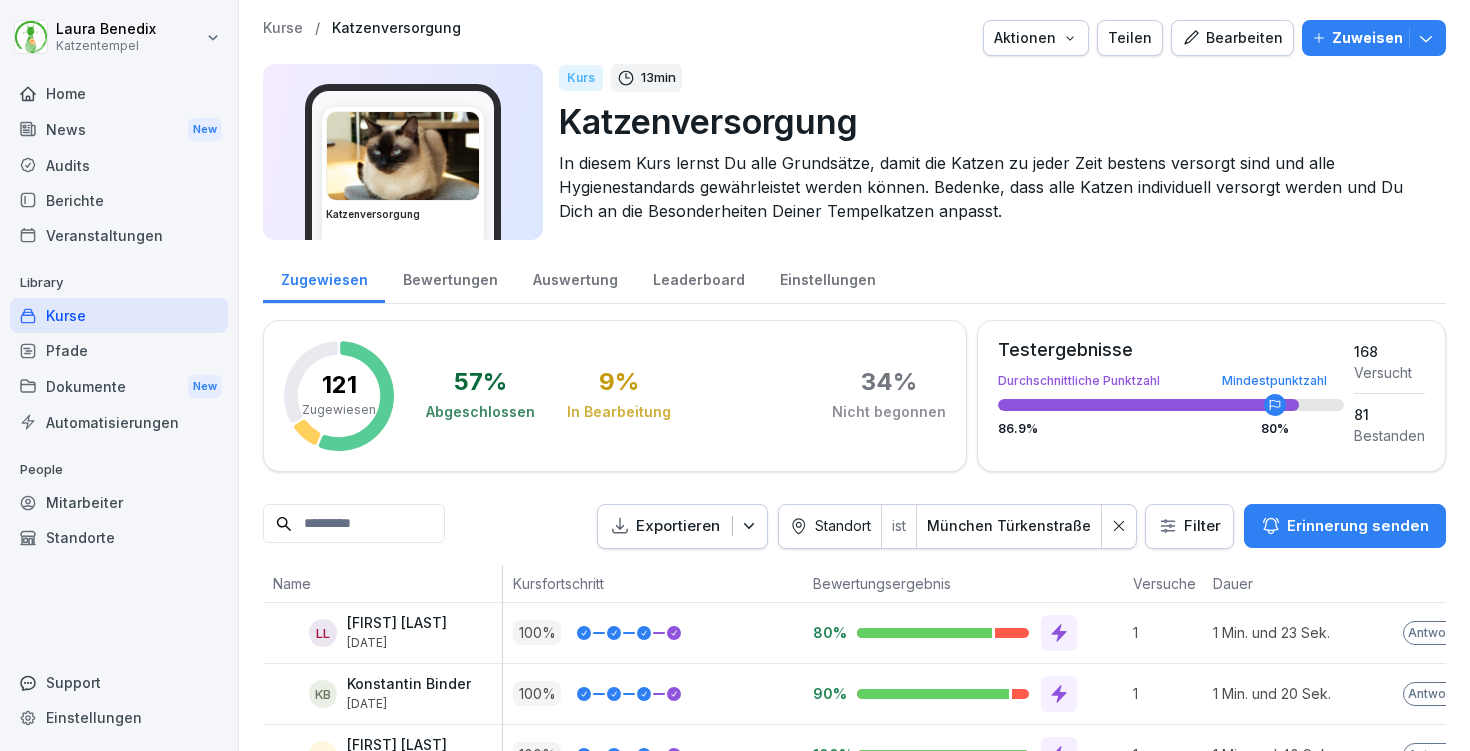 click on "[FIRST] [LAST] Katzentempel Home News New Audits Berichte Veranstaltungen Library Kurse Pfade Dokumente New Automatisierungen People Mitarbeiter Standorte Support Einstellungen Kurse / Katzenversorgung Aktionen   Teilen Bearbeiten Zuweisen Katzenversorgung Kurs 13  min Katzenversorgung In diesem Kurs lernst Du alle Grundsätze, damit die Katzen zu jeder Zeit bestens versorgt sind und alle Hygienestandards gewährleistet werden können. Bedenke, dass alle Katzen individuell versorgt werden und Du Dich an die Besonderheiten Deiner Tempelkatzen anpasst.  Zugewiesen Bewertungen Auswertung Leaderboard Einstellungen 121 Zugewiesen 57 % Abgeschlossen 9 % In Bearbeitung 34 % Nicht begonnen Testergebnisse Durchschnittliche Punktzahl Mindestpunktzahl 86.9 % 80 % 168 Versucht 81 Bestanden Exportieren Standort ist [CITY] [STREET_NAME] Filter Erinnerung senden Name Kursfortschritt Bewertungsergebnis Versuche Dauer Letzte Aktivität LL [FIRST] [LAST] 28. Feb. 2025 100 % 80% 1 1 Min. und 23 Sek. Antworten vor 5 Monaten" at bounding box center [735, 375] 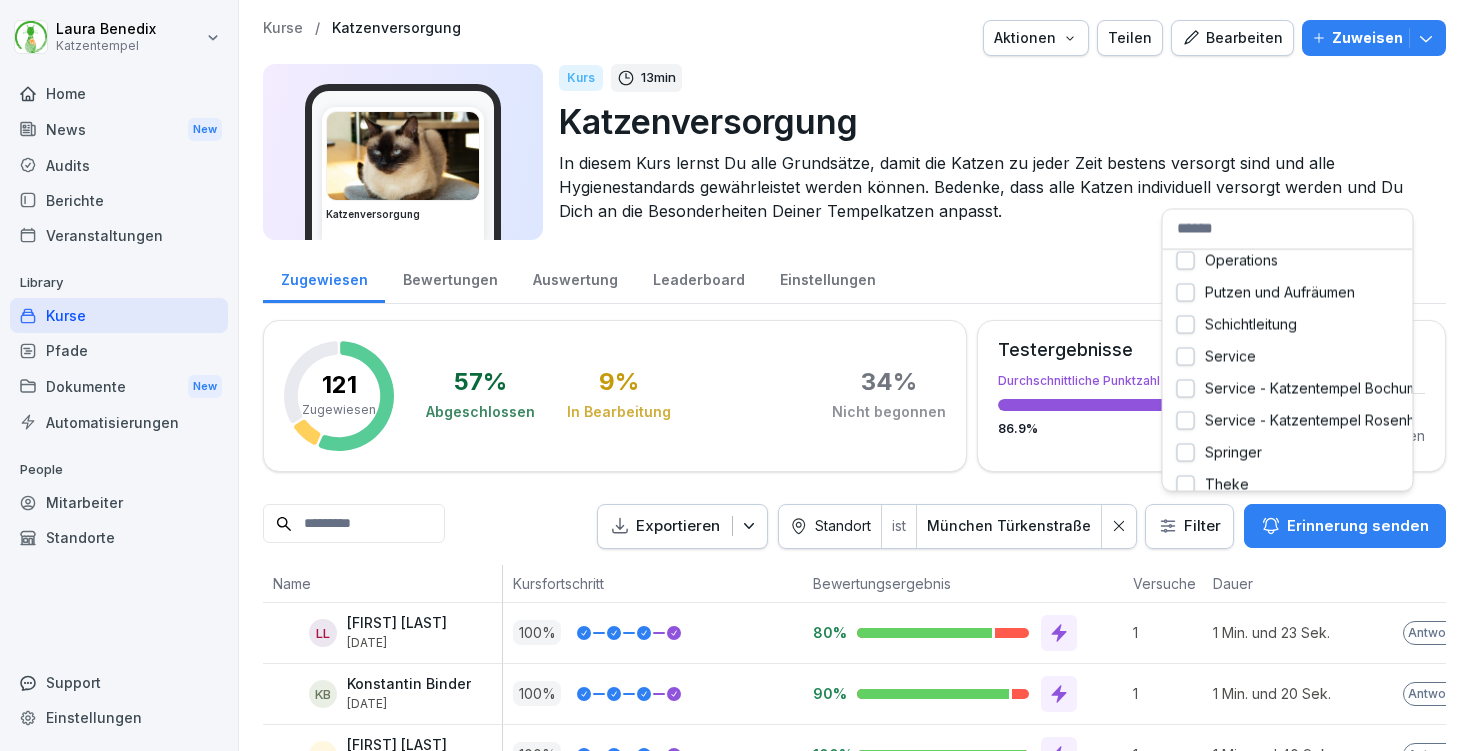 scroll, scrollTop: 745, scrollLeft: 0, axis: vertical 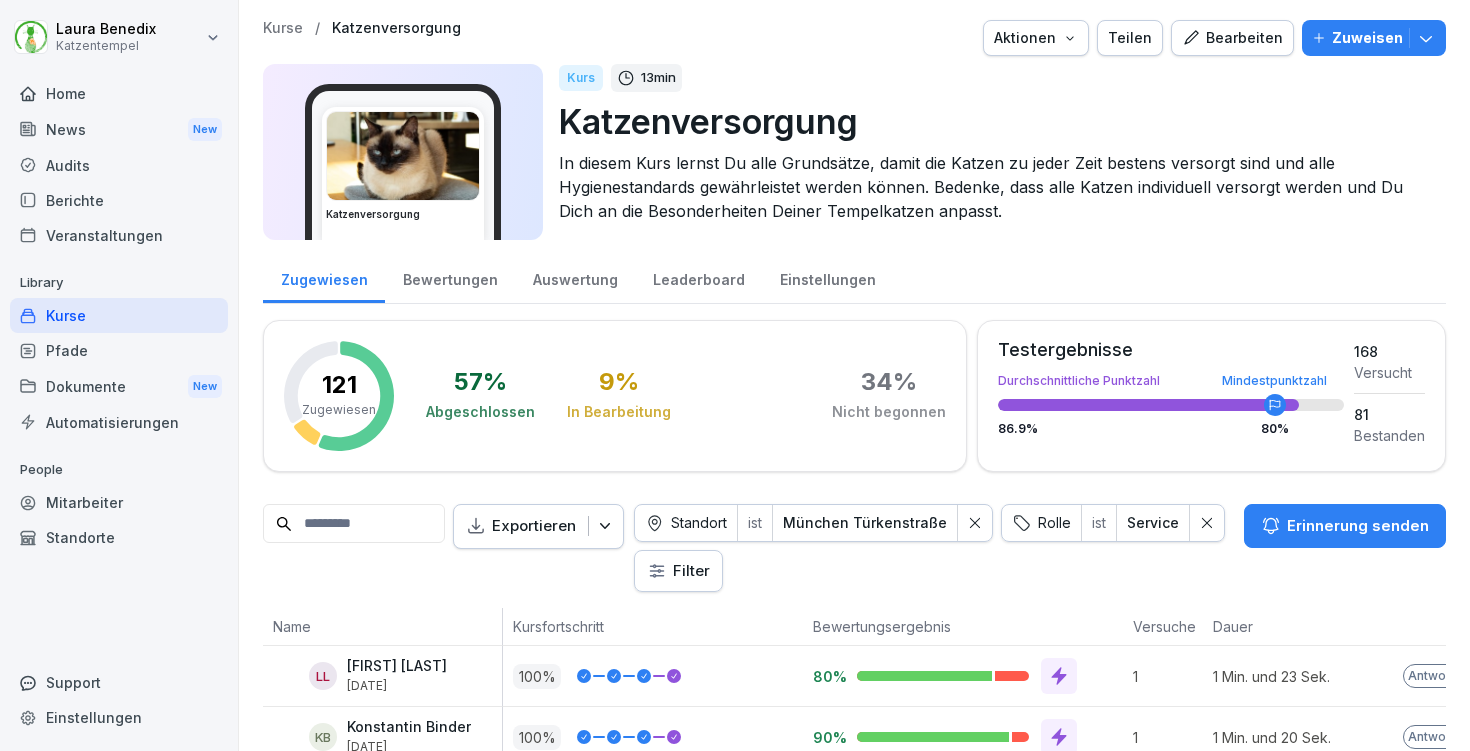 click 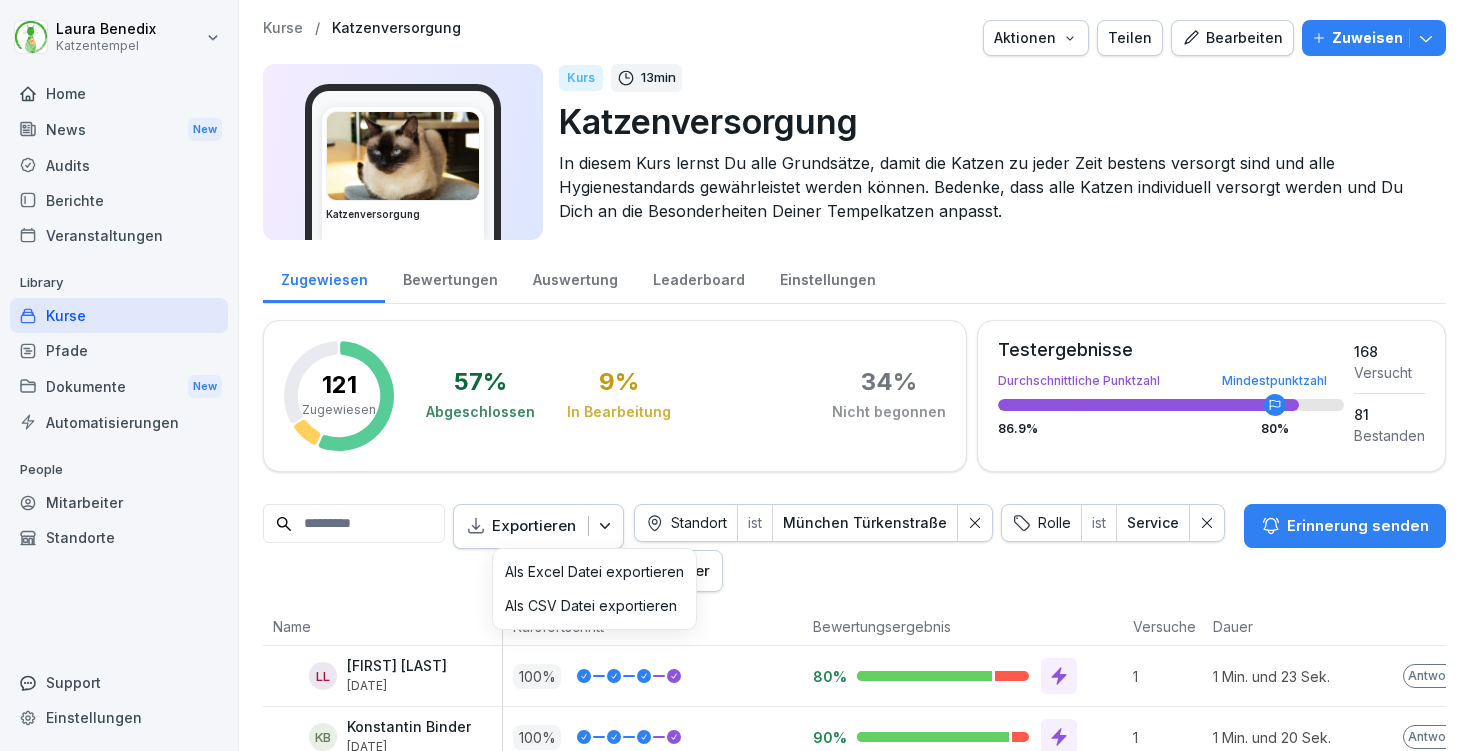 click 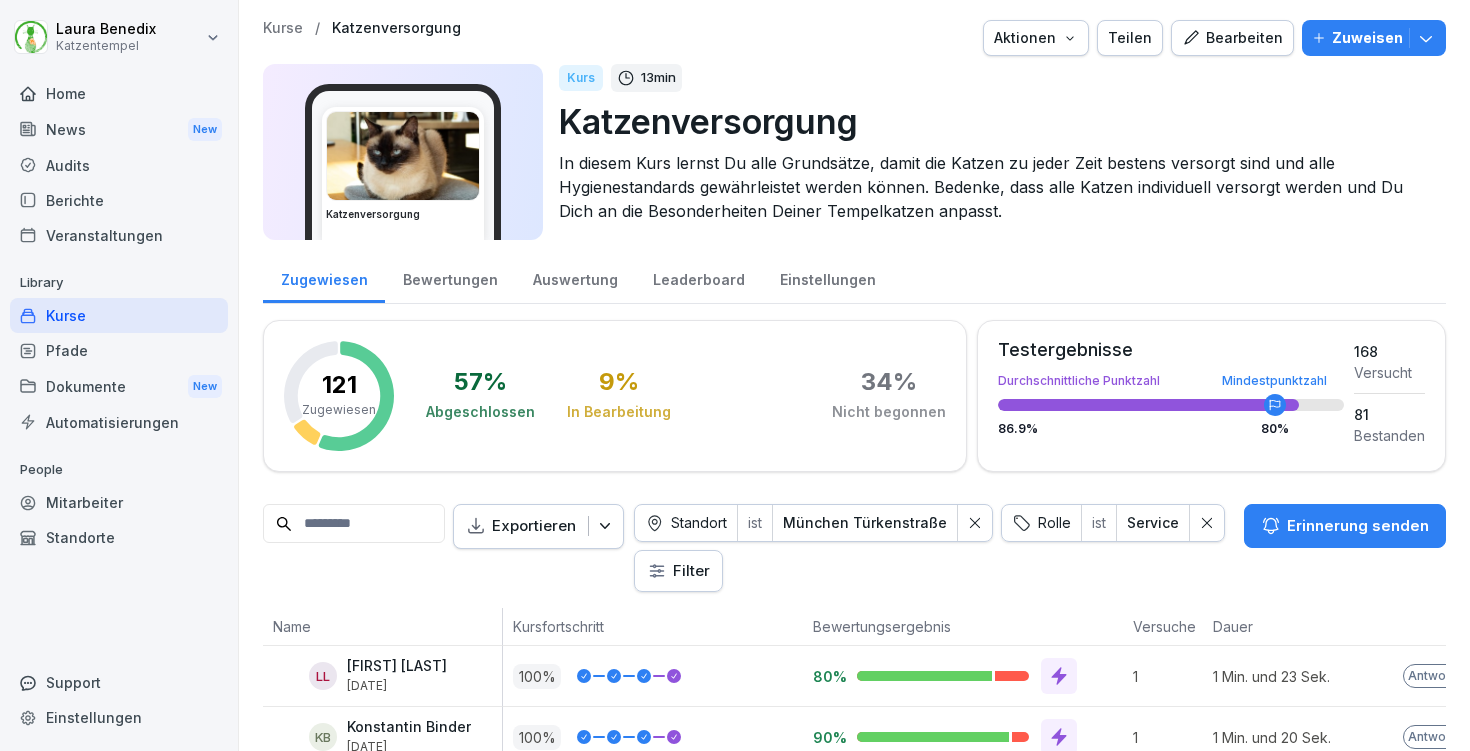 click on "Kurse" at bounding box center (283, 28) 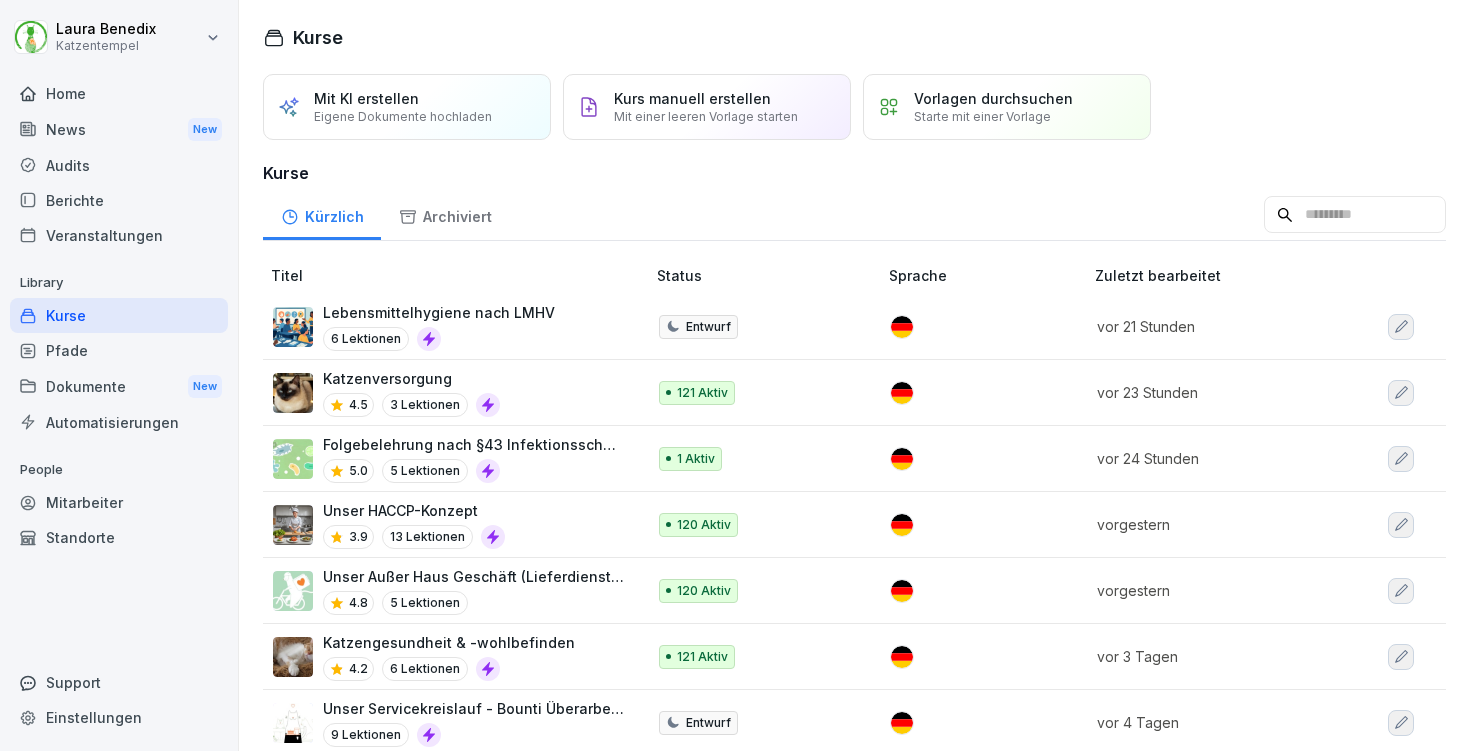 click on "Pfade" at bounding box center [119, 350] 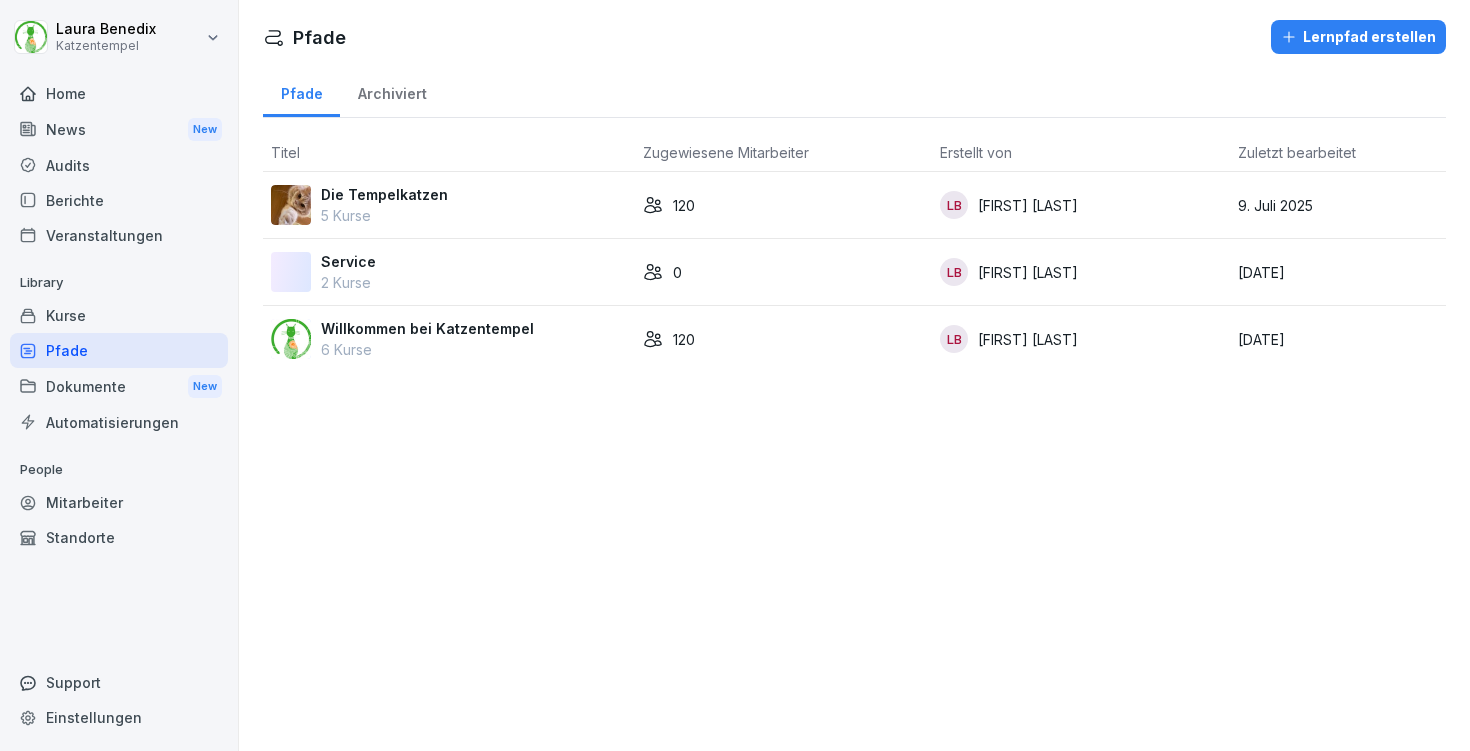 click on "Die Tempelkatzen 5 Kurse" at bounding box center [449, 205] 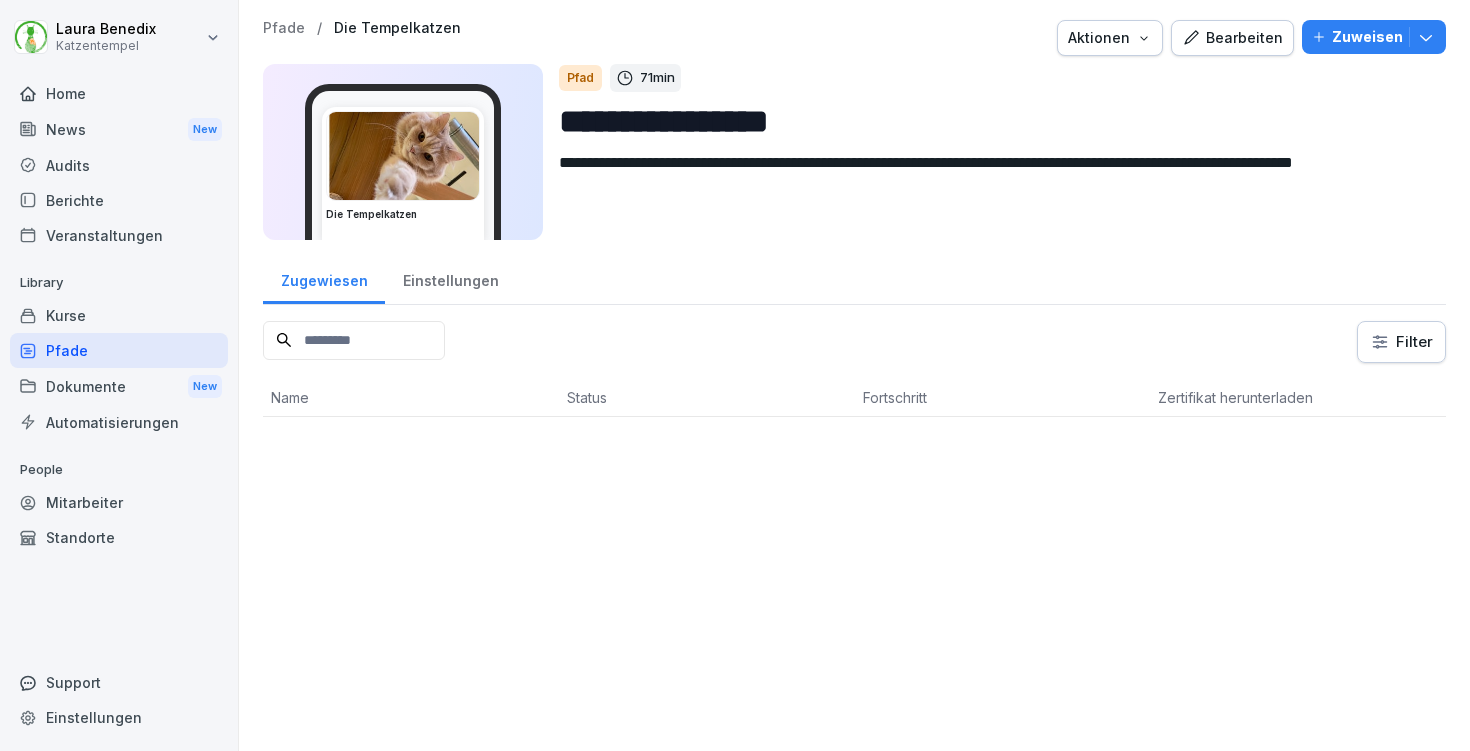 scroll, scrollTop: 0, scrollLeft: 0, axis: both 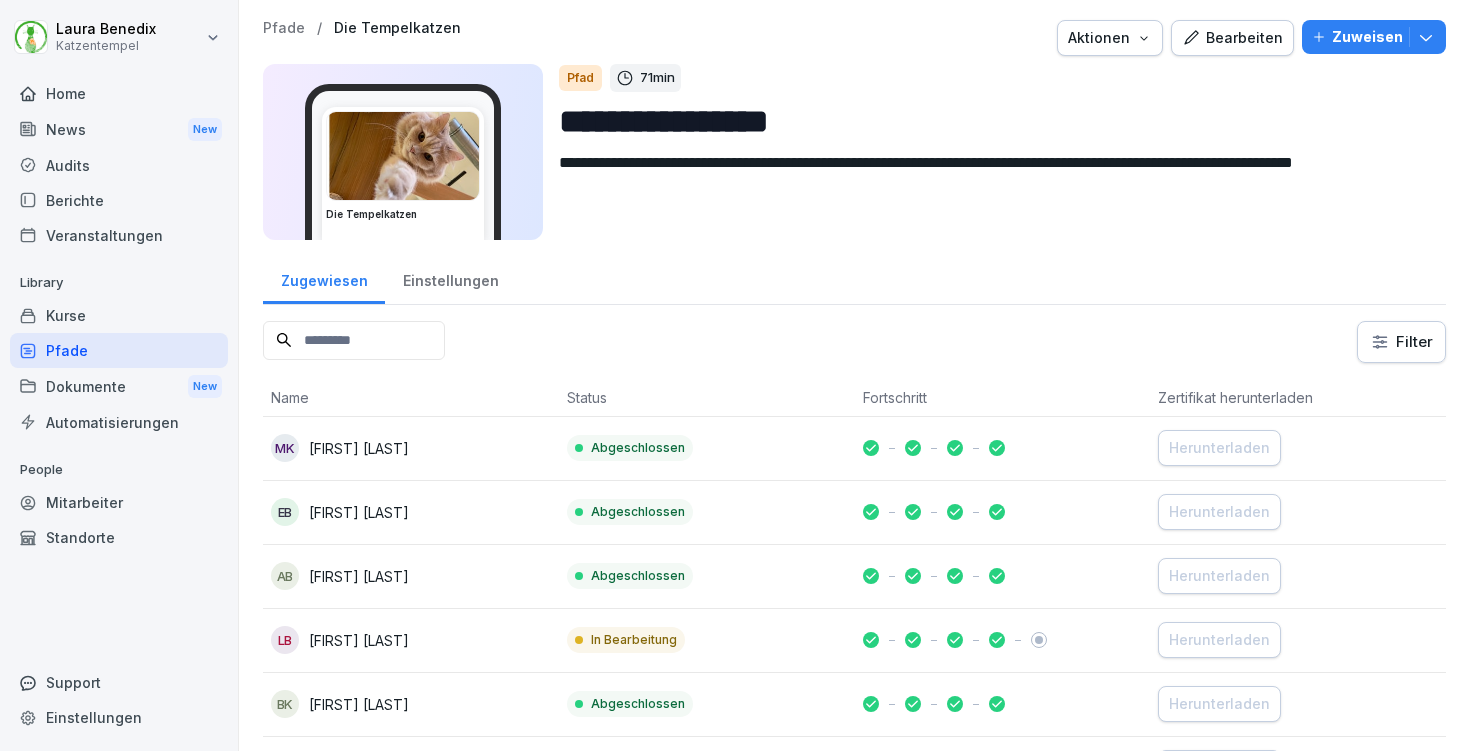 click on "Bearbeiten" at bounding box center [1232, 38] 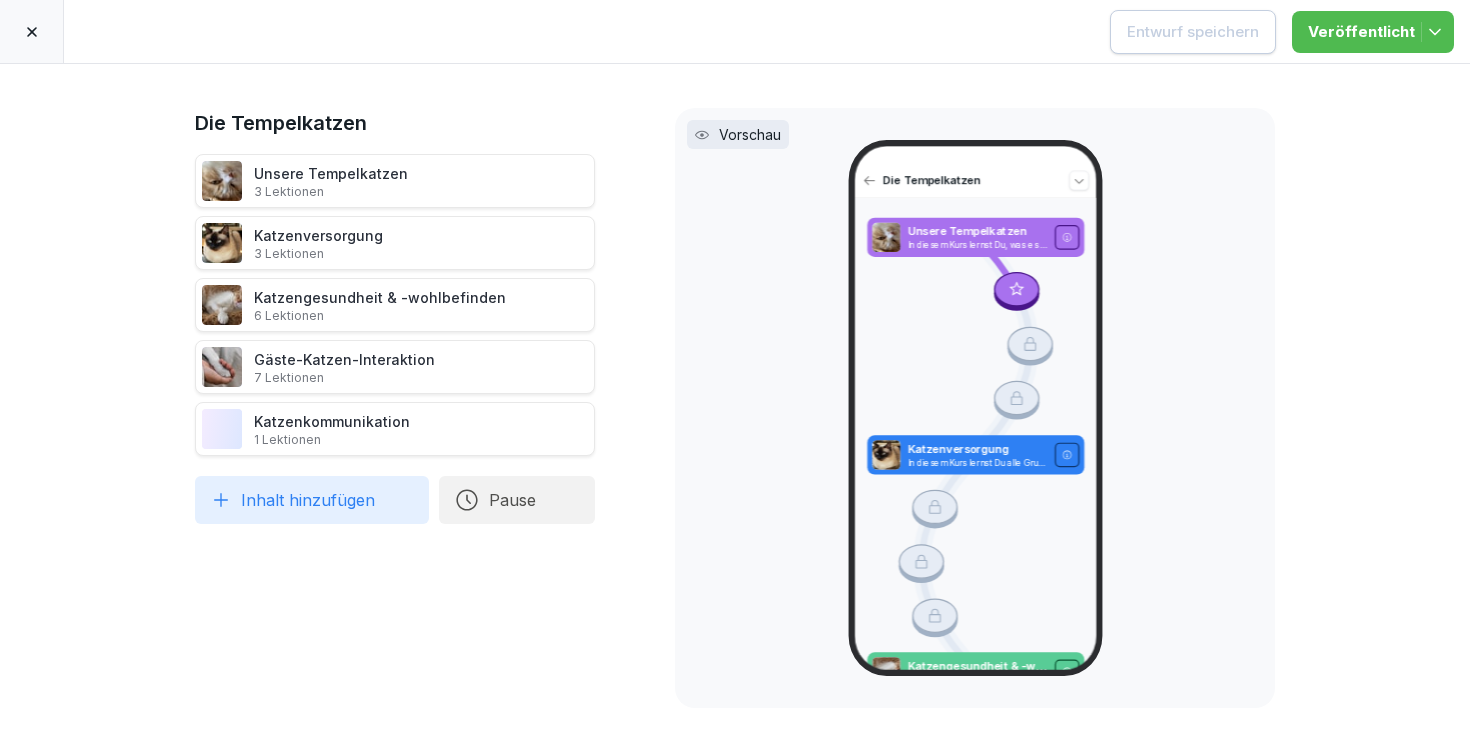 click at bounding box center [32, 31] 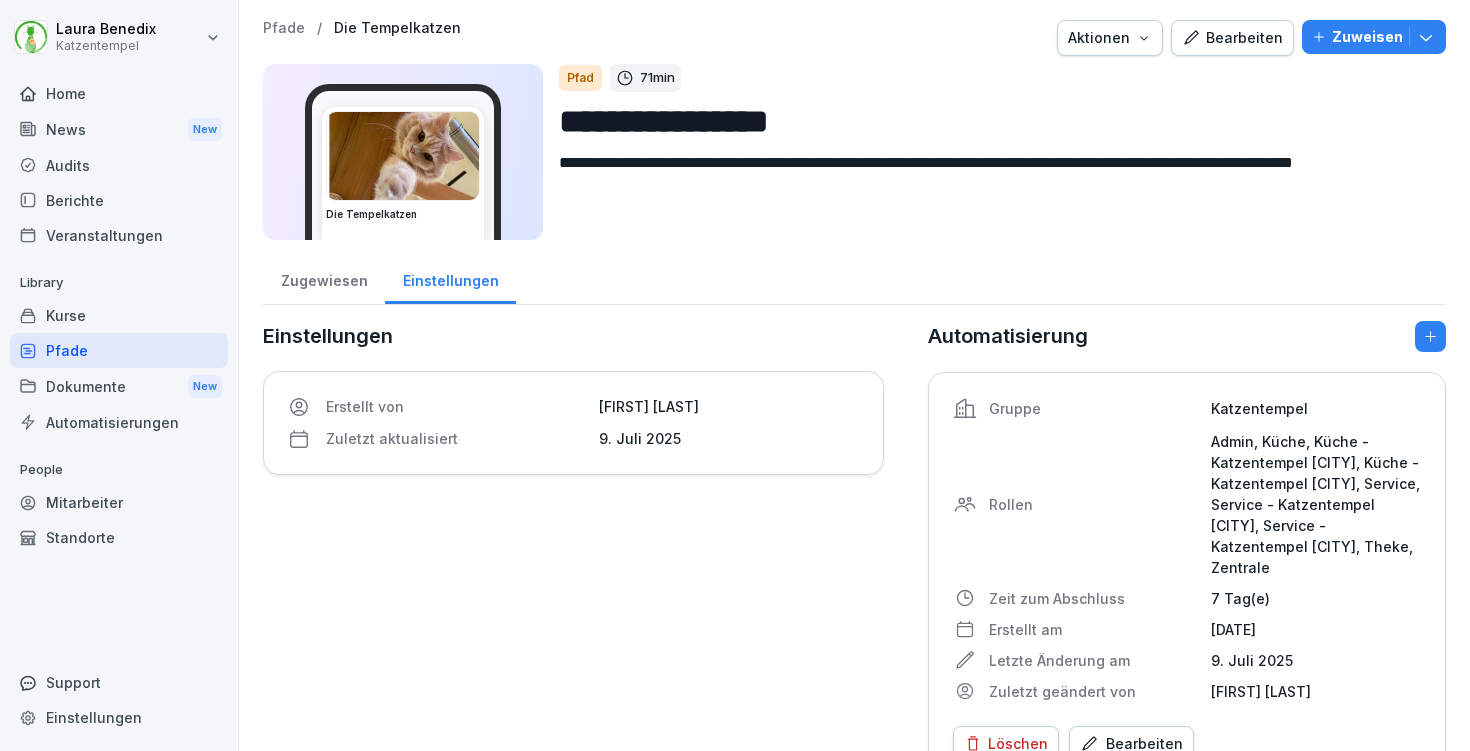 click on "Pfade" at bounding box center (284, 28) 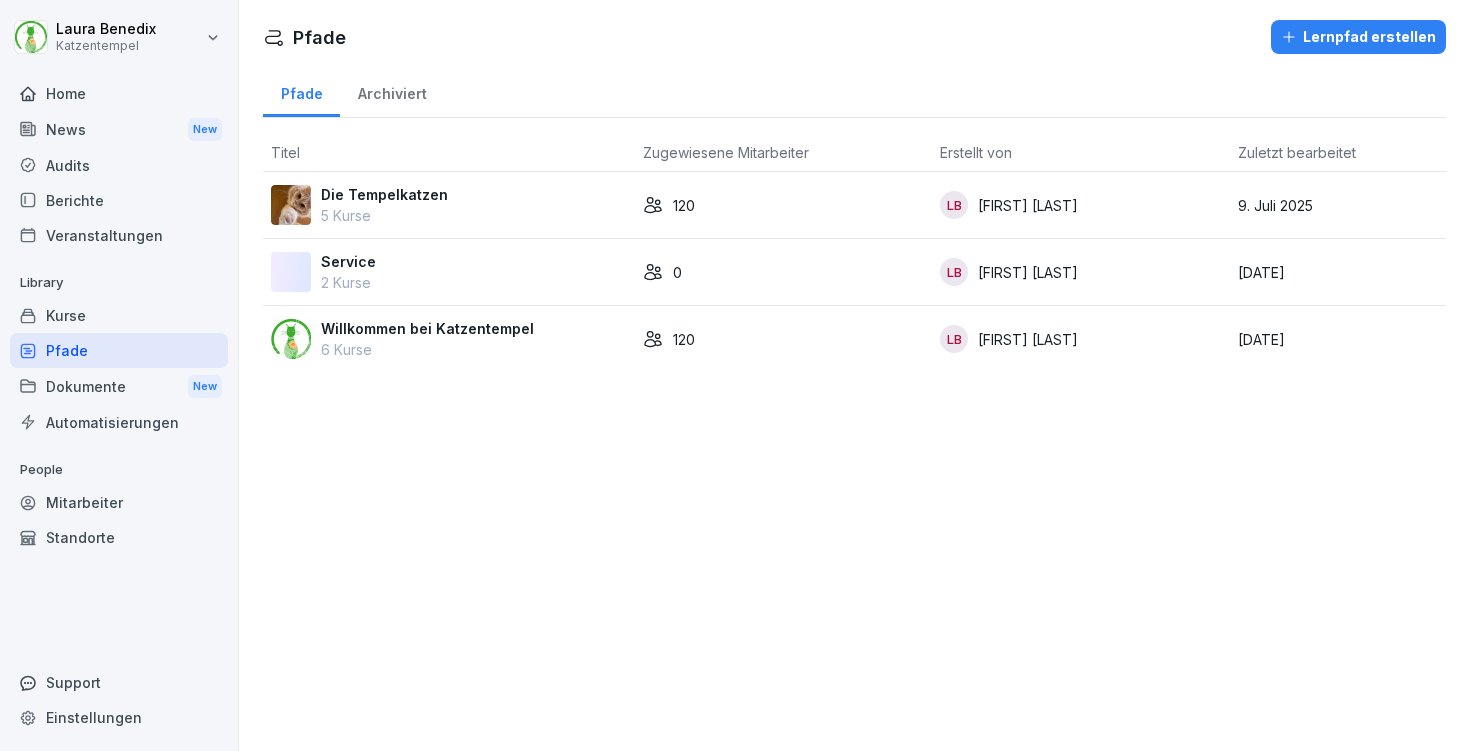 click on "Kurse" at bounding box center (119, 315) 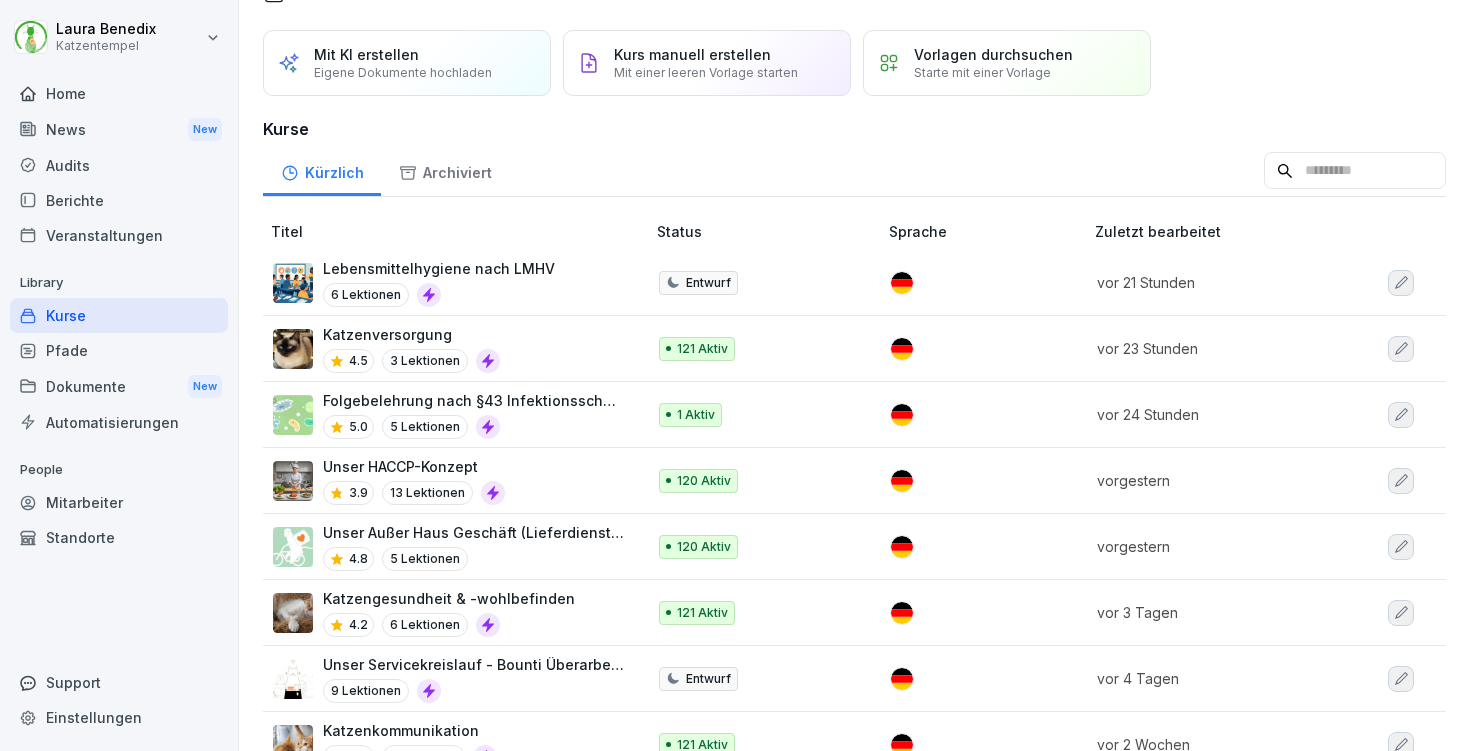 scroll, scrollTop: 48, scrollLeft: 0, axis: vertical 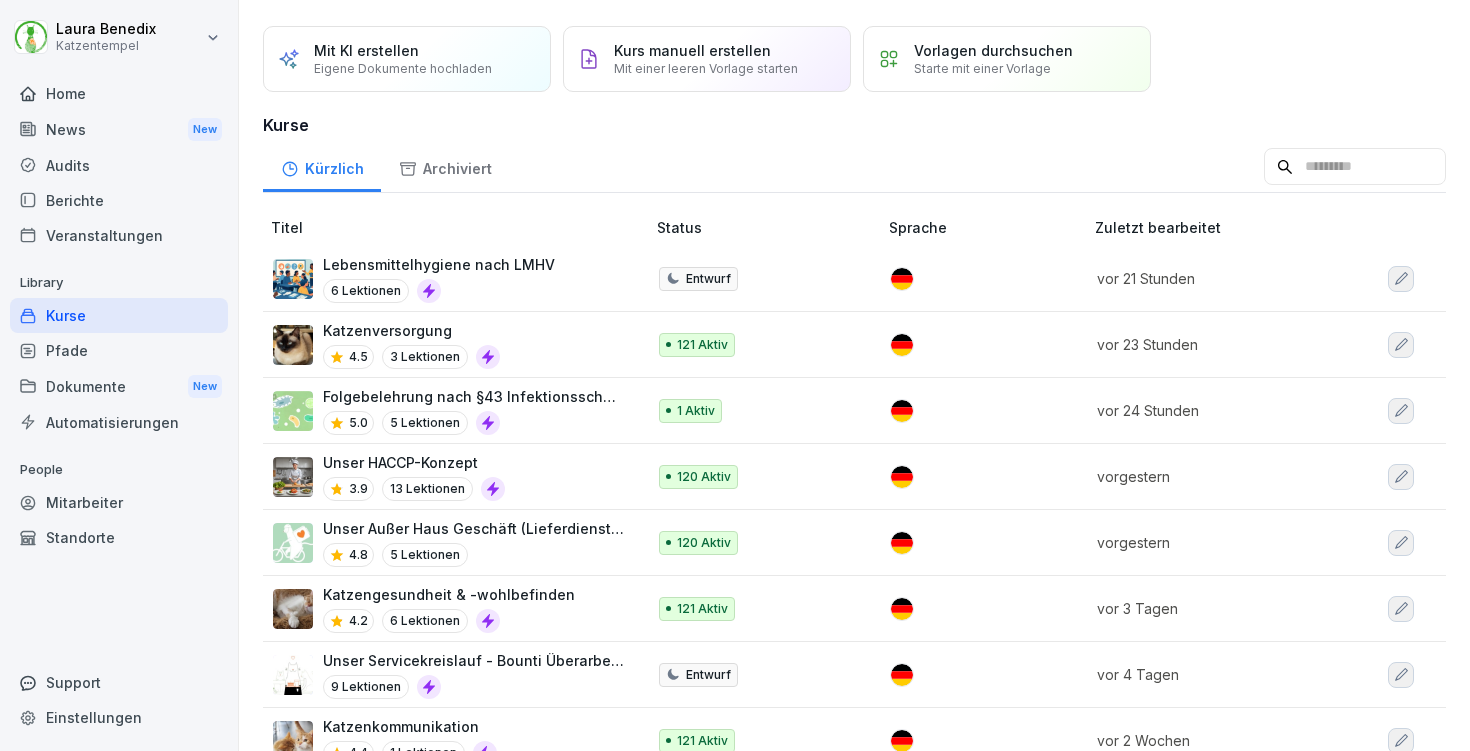 click on "Katzenversorgung 4.5 3 Lektionen" at bounding box center (449, 344) 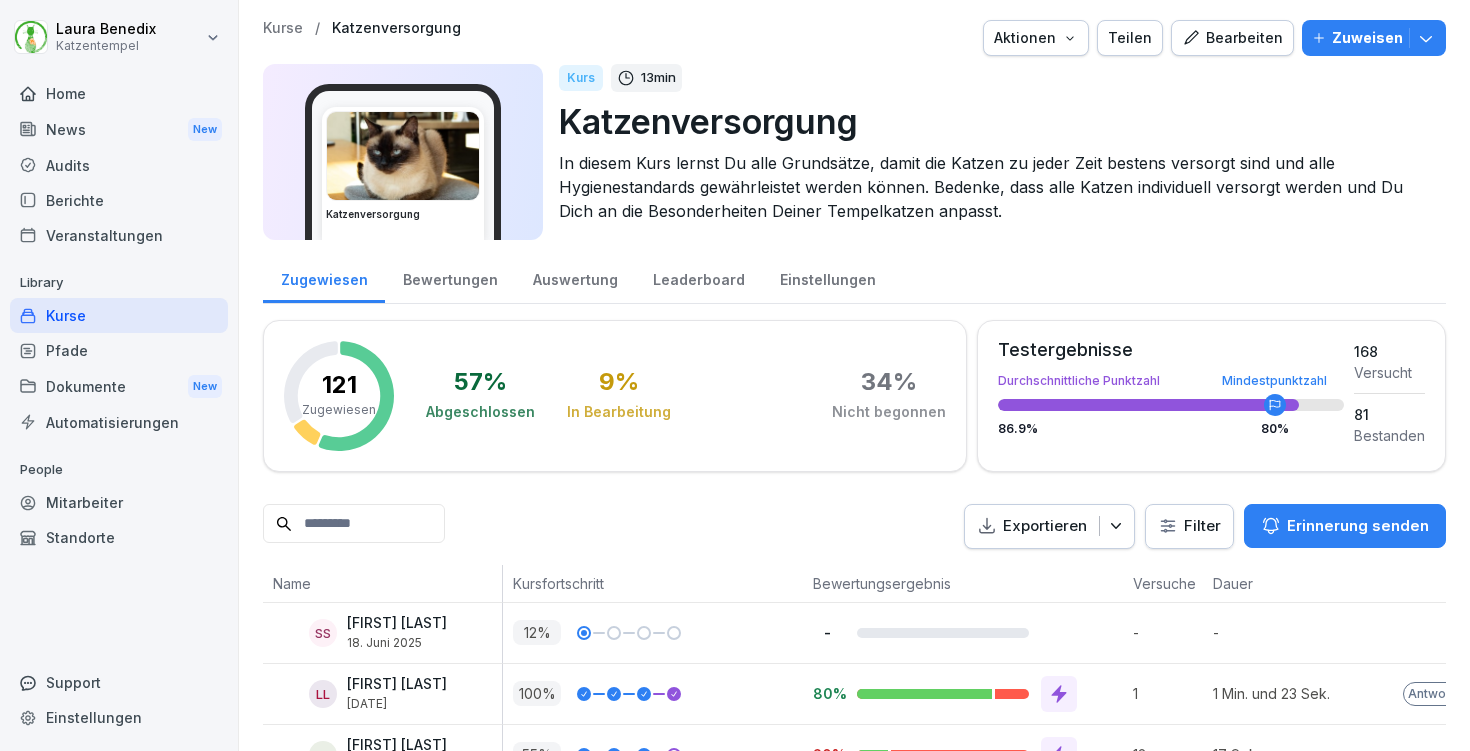scroll, scrollTop: 0, scrollLeft: 0, axis: both 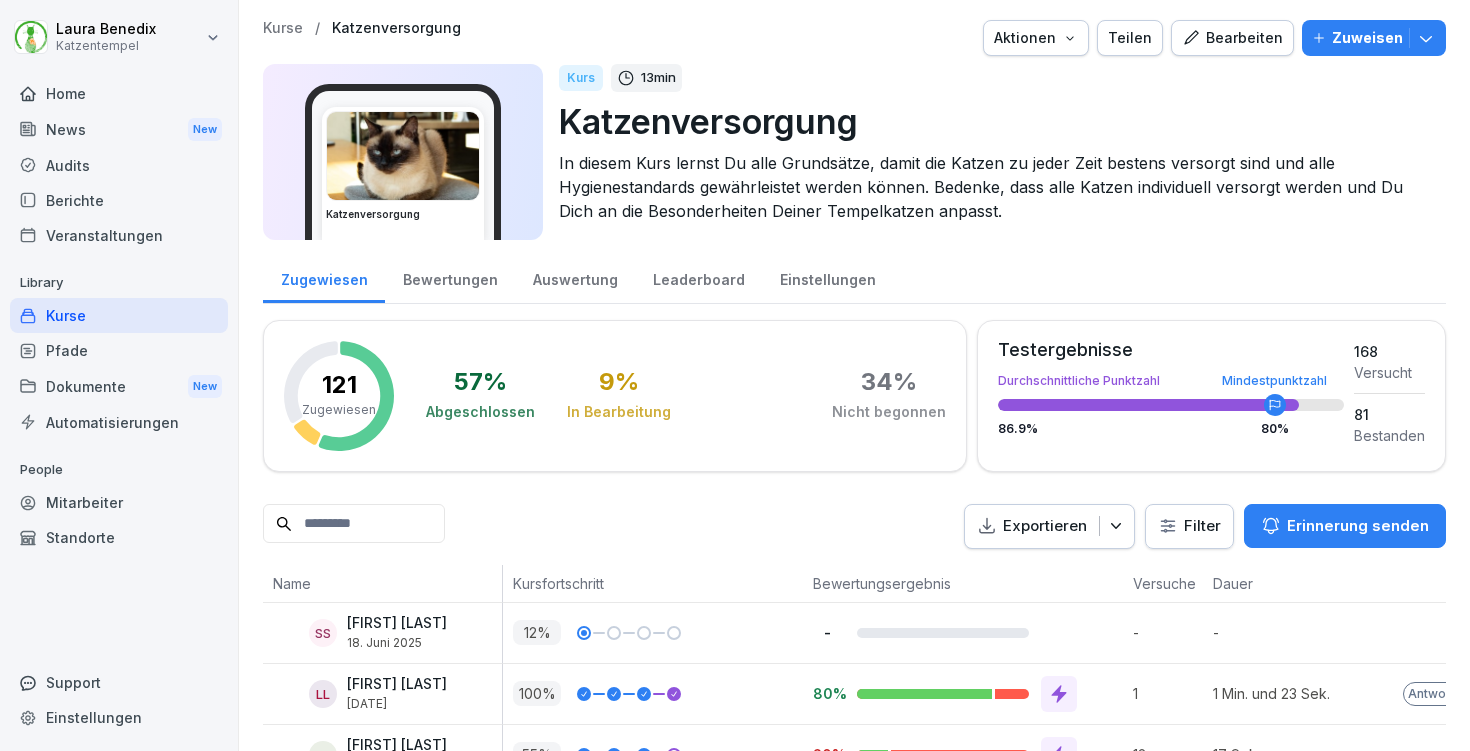 click on "Bearbeiten" at bounding box center [1232, 38] 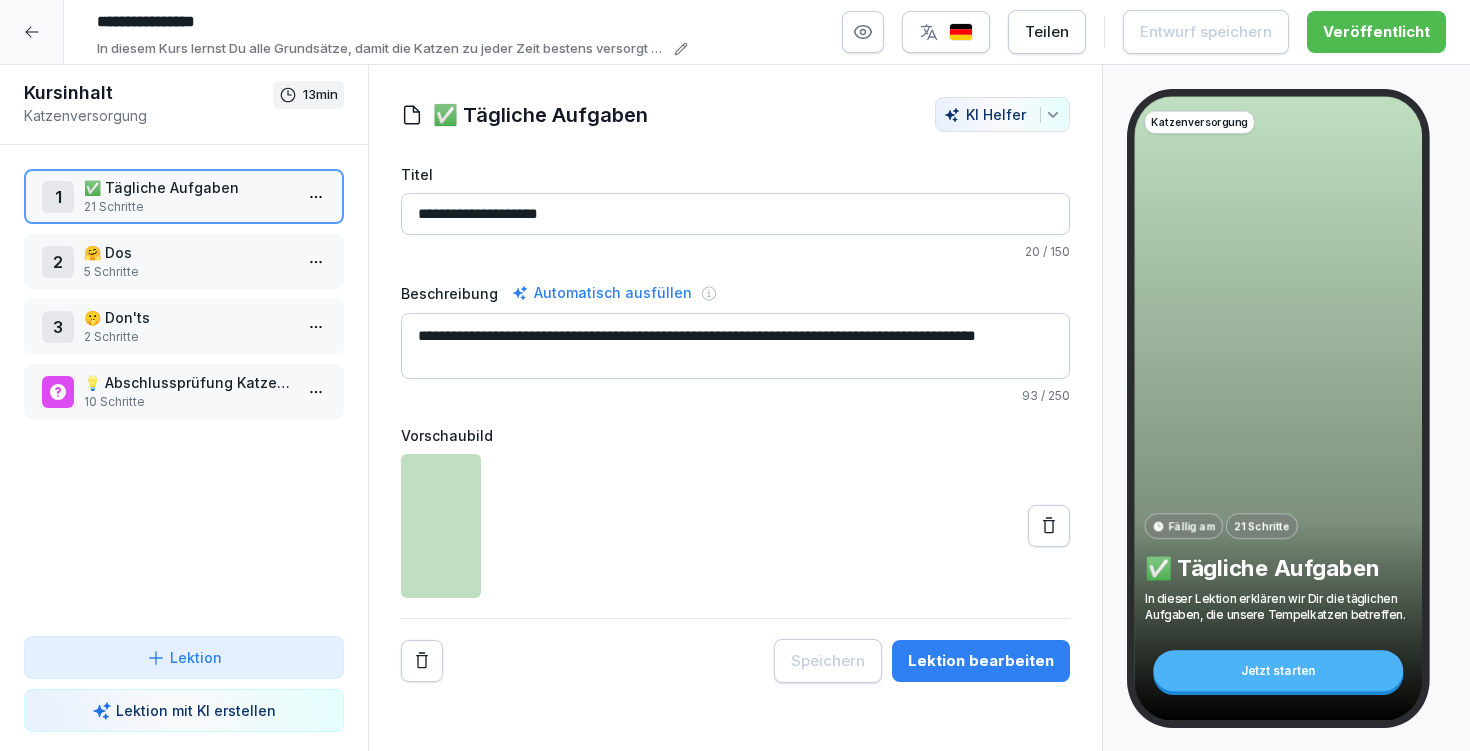click on "1 ✅ Tägliche Aufgaben  21 Schritte 2 🤗 Dos 5 Schritte 3 🤫 Don'ts 2 Schritte 💡 Abschlussprüfung Katzenversorgung  10 Schritte
To pick up a draggable item, press the space bar.
While dragging, use the arrow keys to move the item.
Press space again to drop the item in its new position, or press escape to cancel." at bounding box center [184, 390] 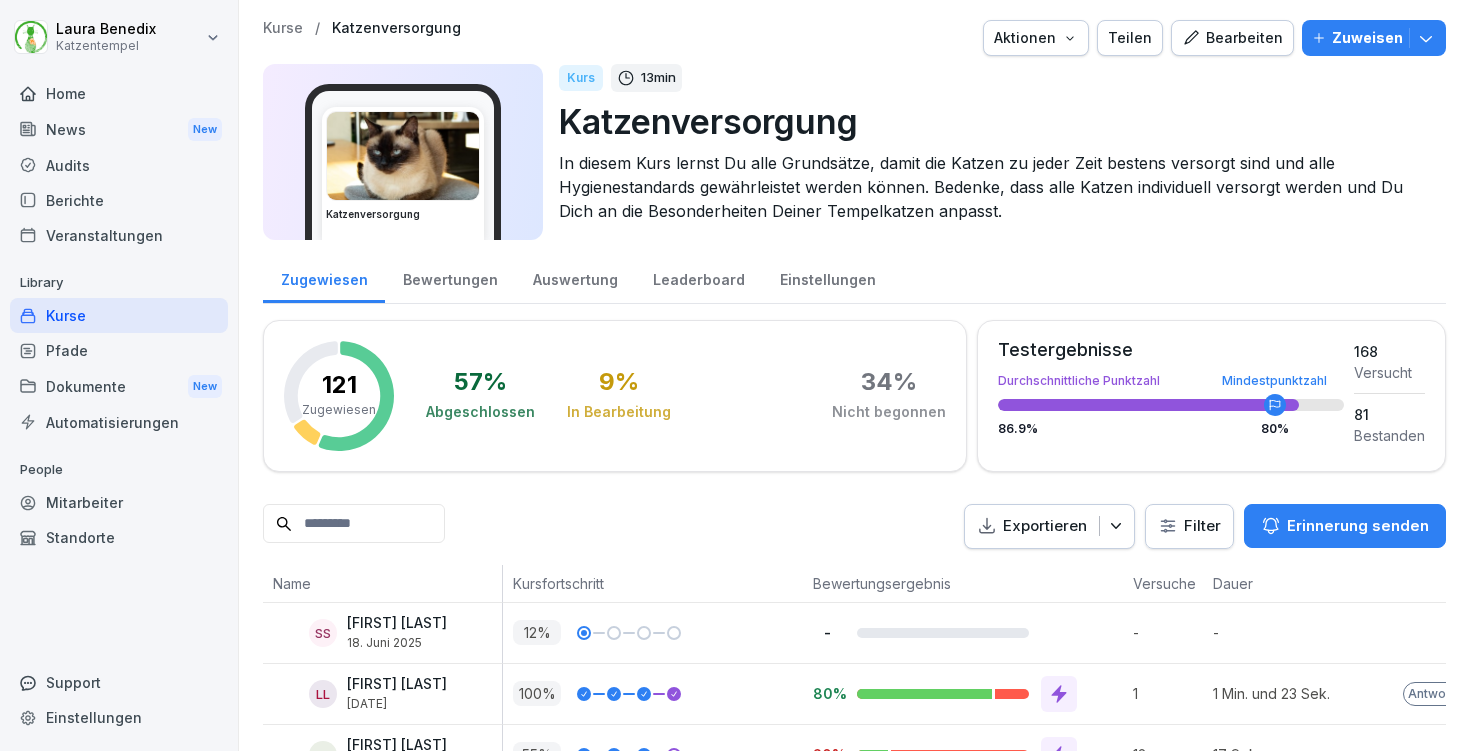 click on "Kurse" at bounding box center (283, 28) 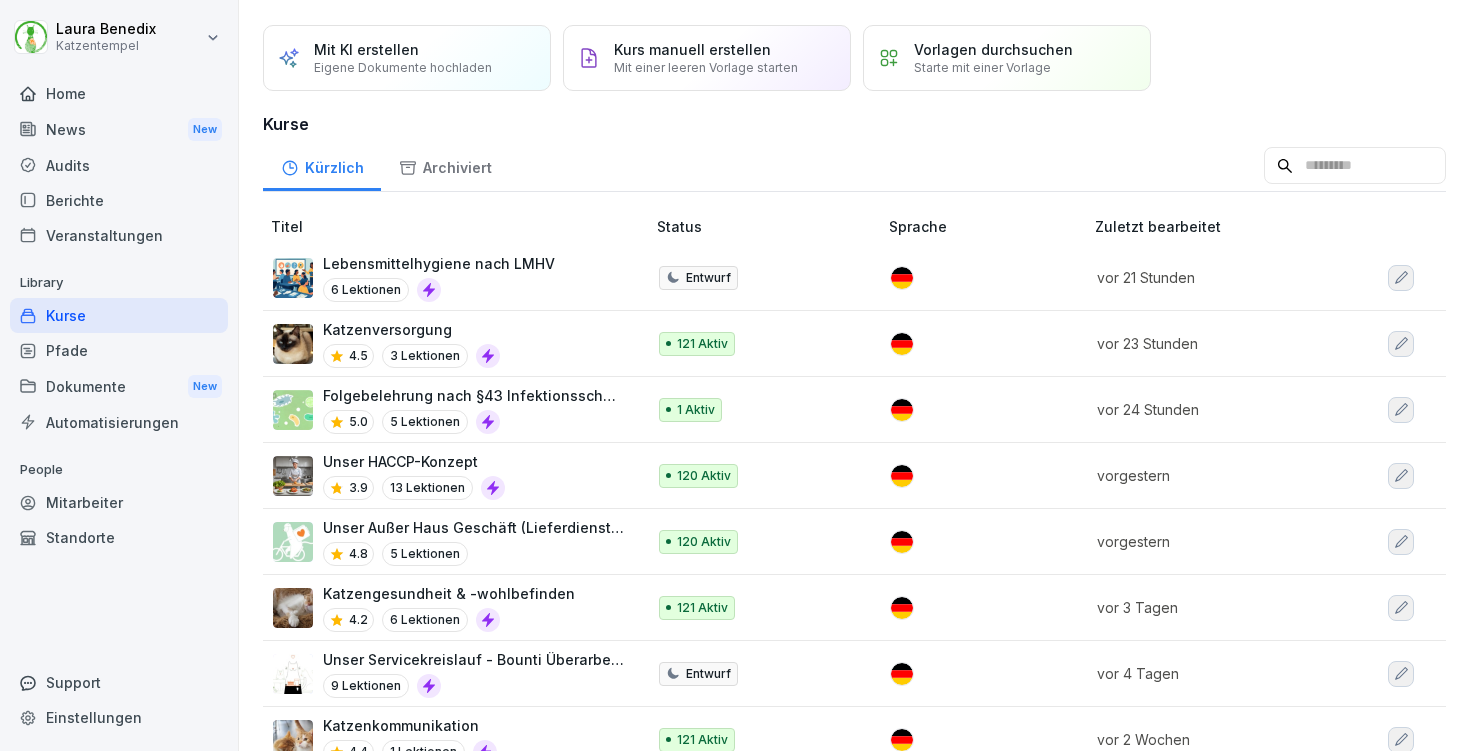 scroll, scrollTop: 61, scrollLeft: 0, axis: vertical 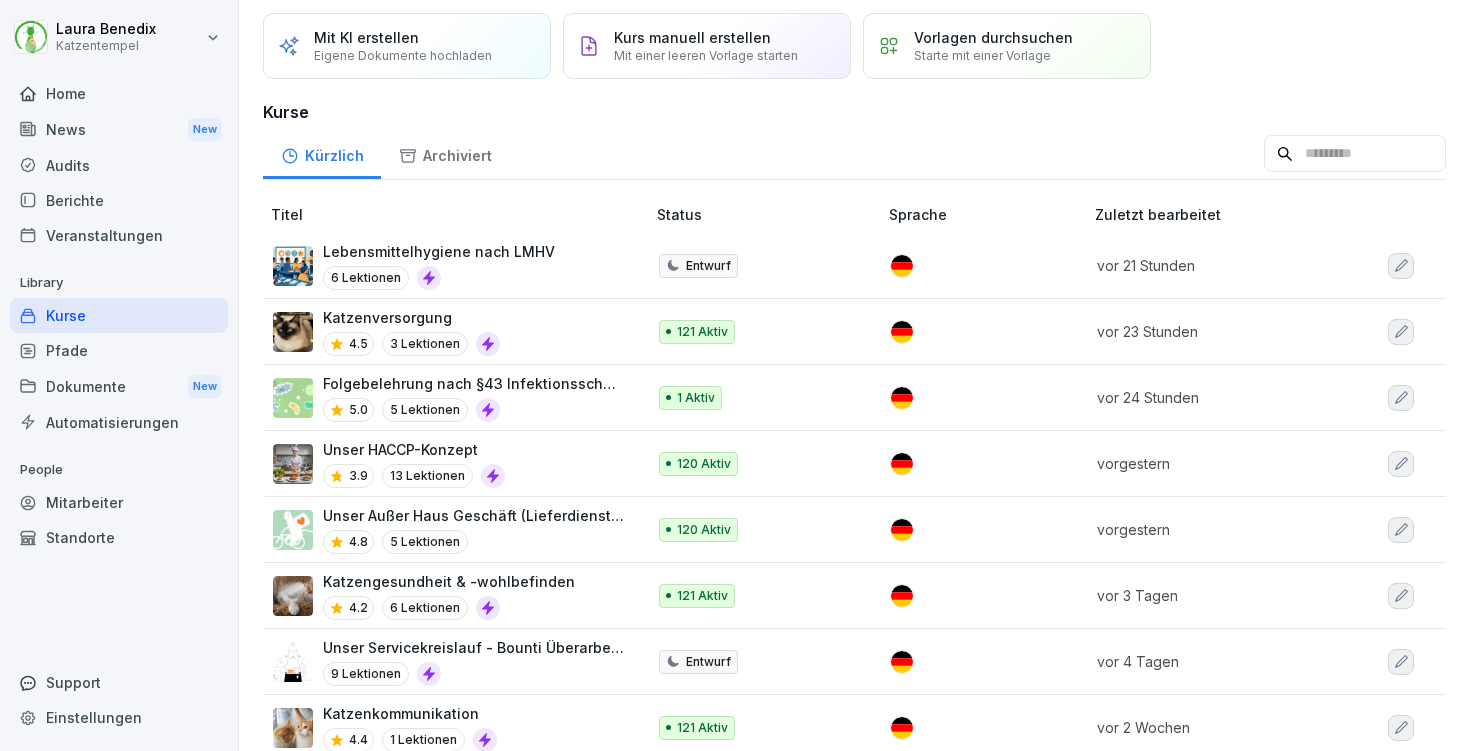 click on "Katzengesundheit & -wohlbefinden 4.2 6 Lektionen" at bounding box center [456, 596] 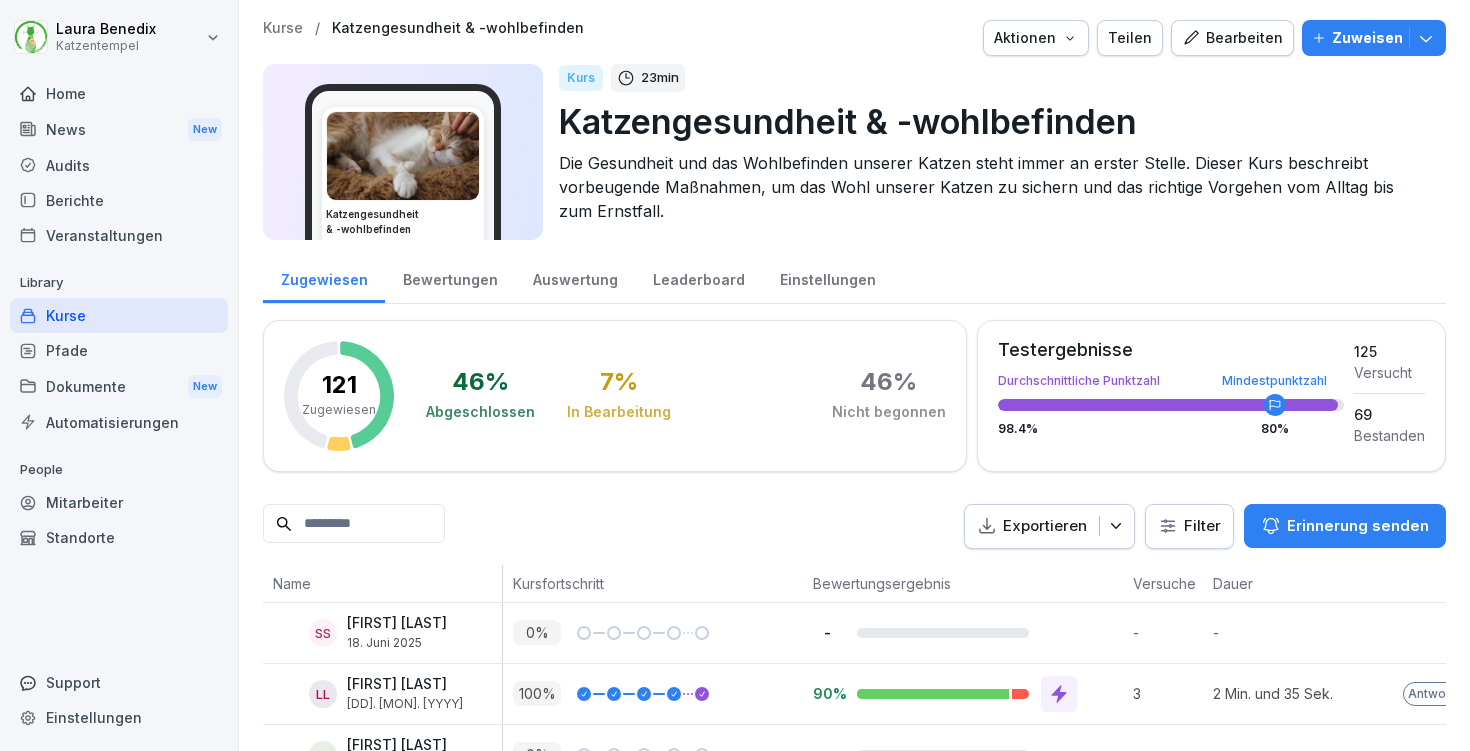 scroll, scrollTop: 0, scrollLeft: 0, axis: both 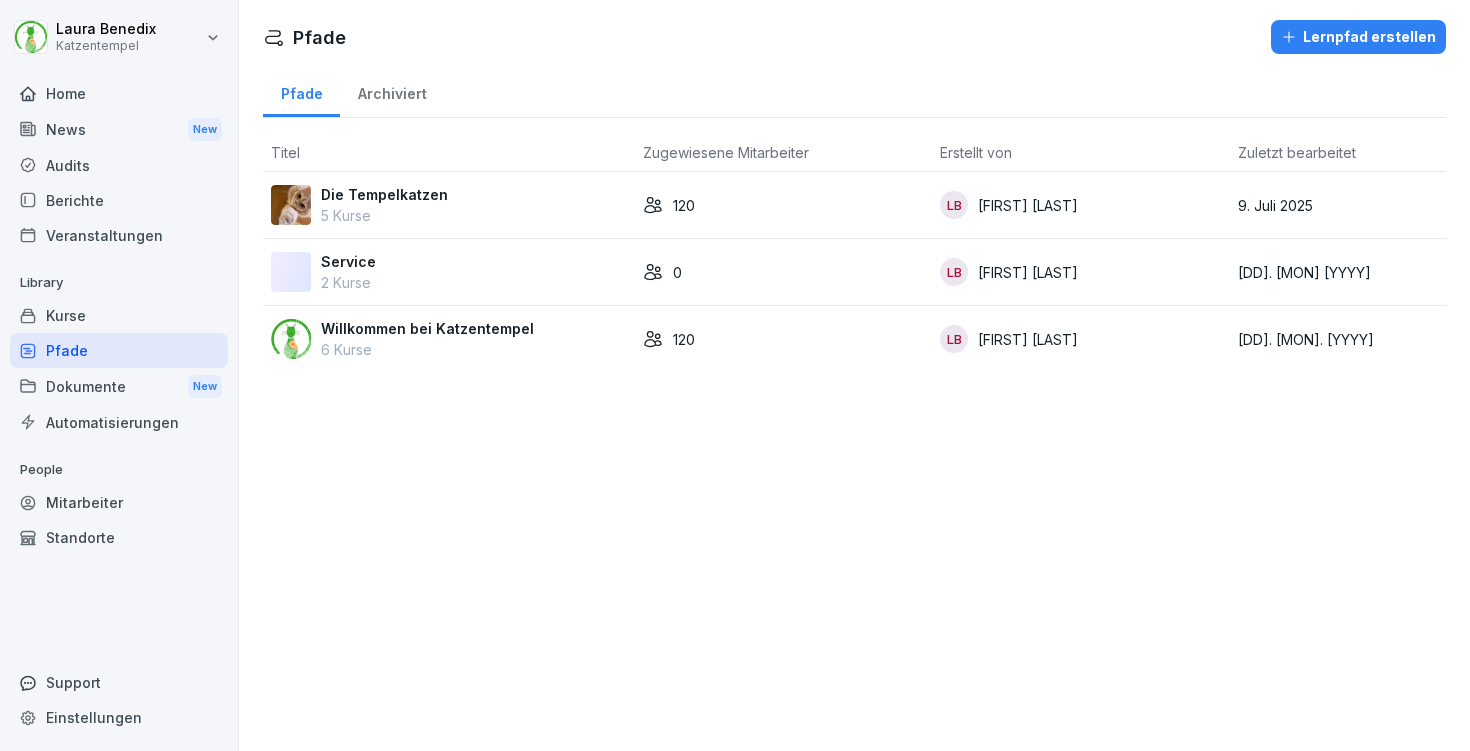 click on "Die Tempelkatzen 5 Kurse" at bounding box center (449, 205) 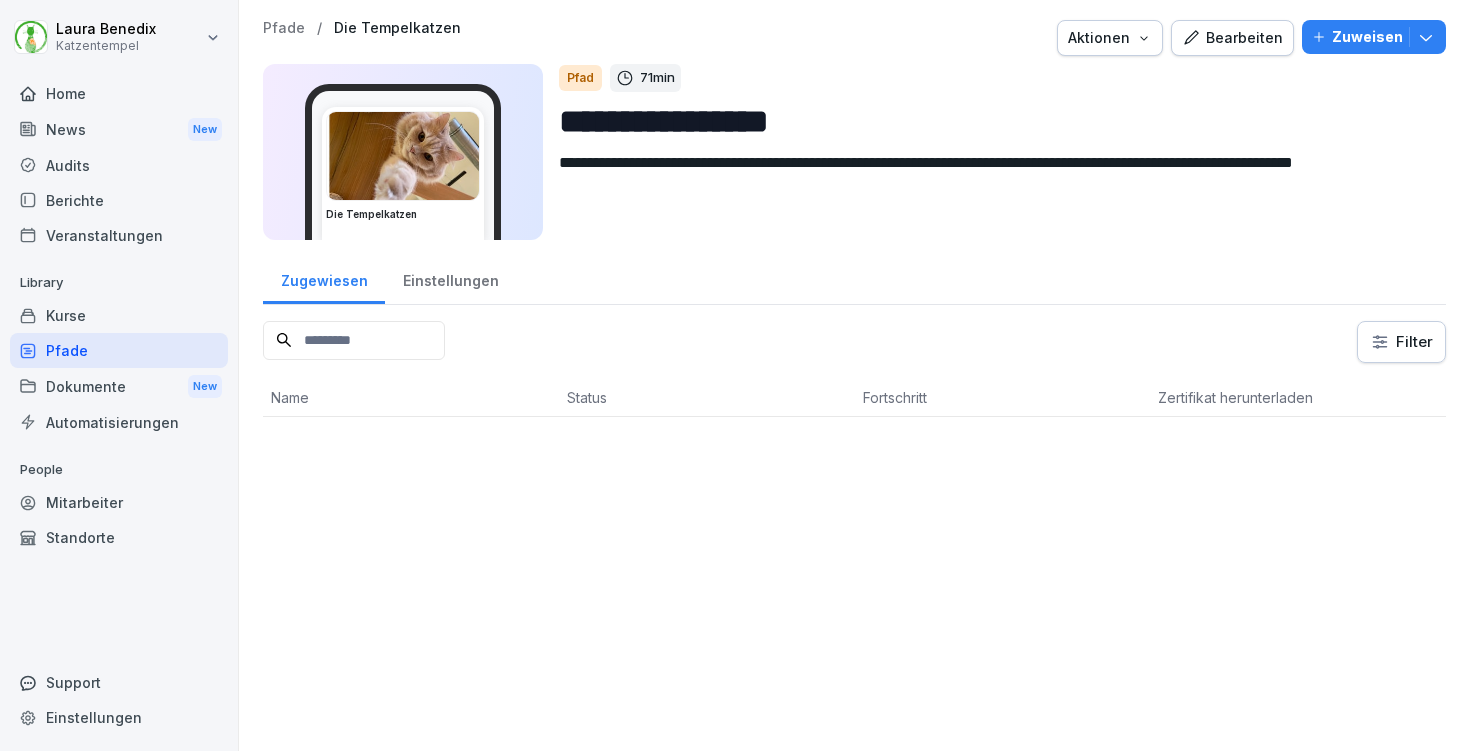 scroll, scrollTop: 0, scrollLeft: 0, axis: both 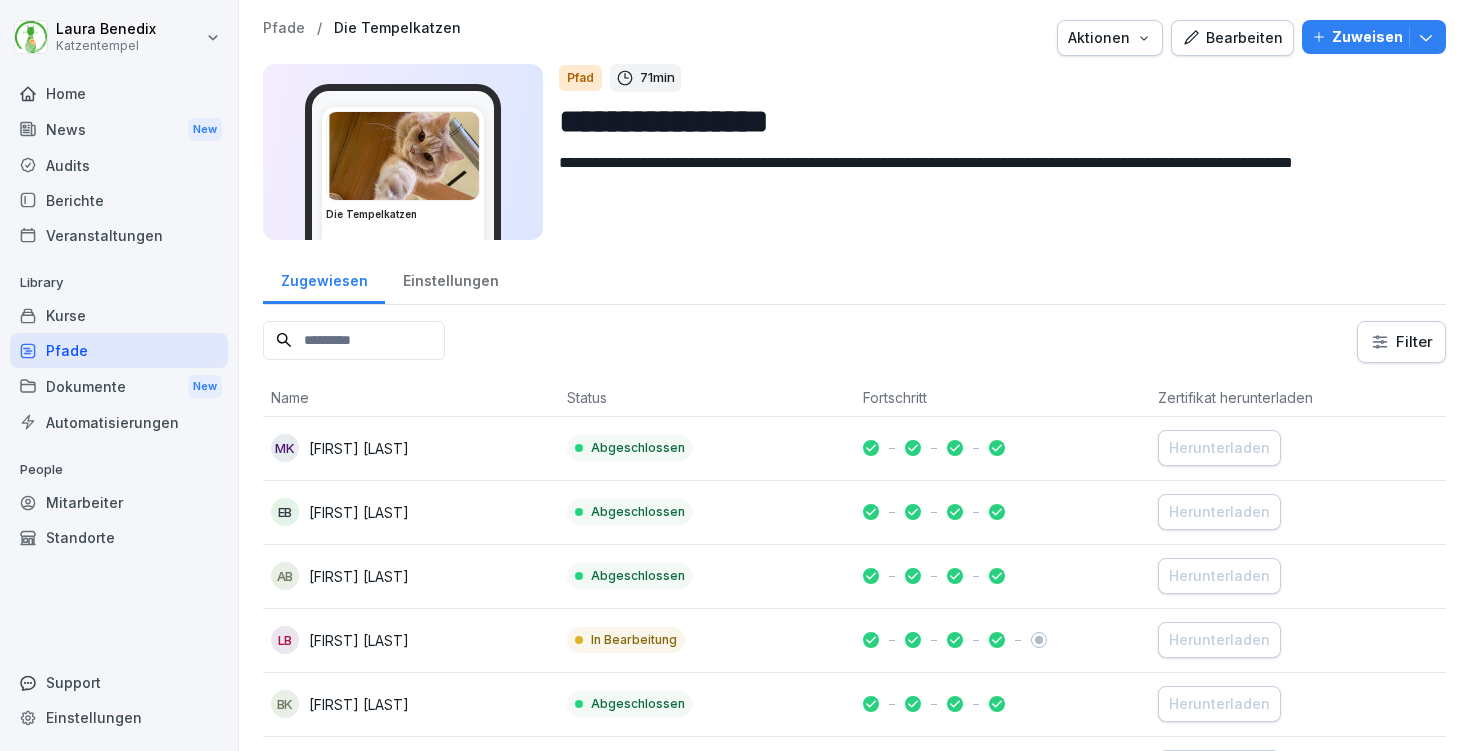 click on "**********" at bounding box center (735, 375) 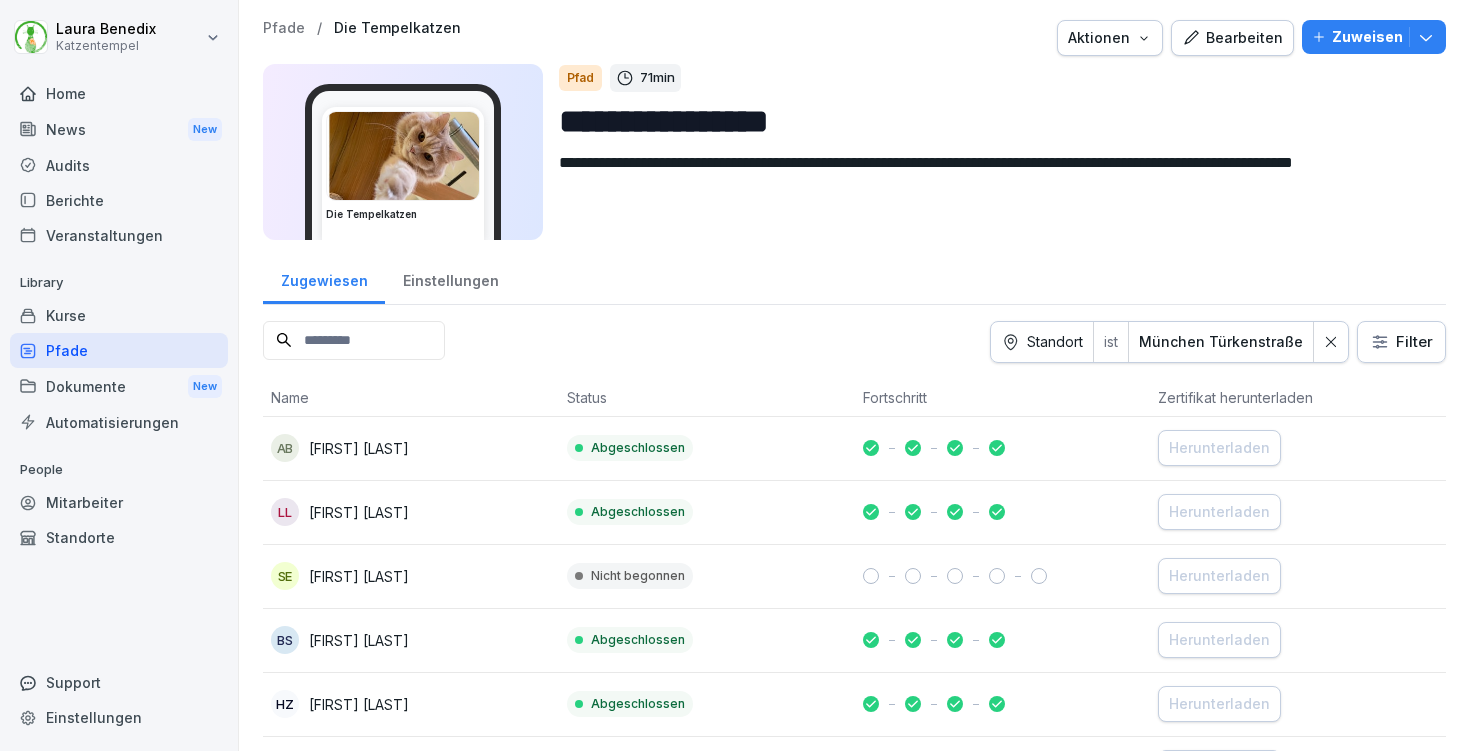 scroll, scrollTop: 0, scrollLeft: 0, axis: both 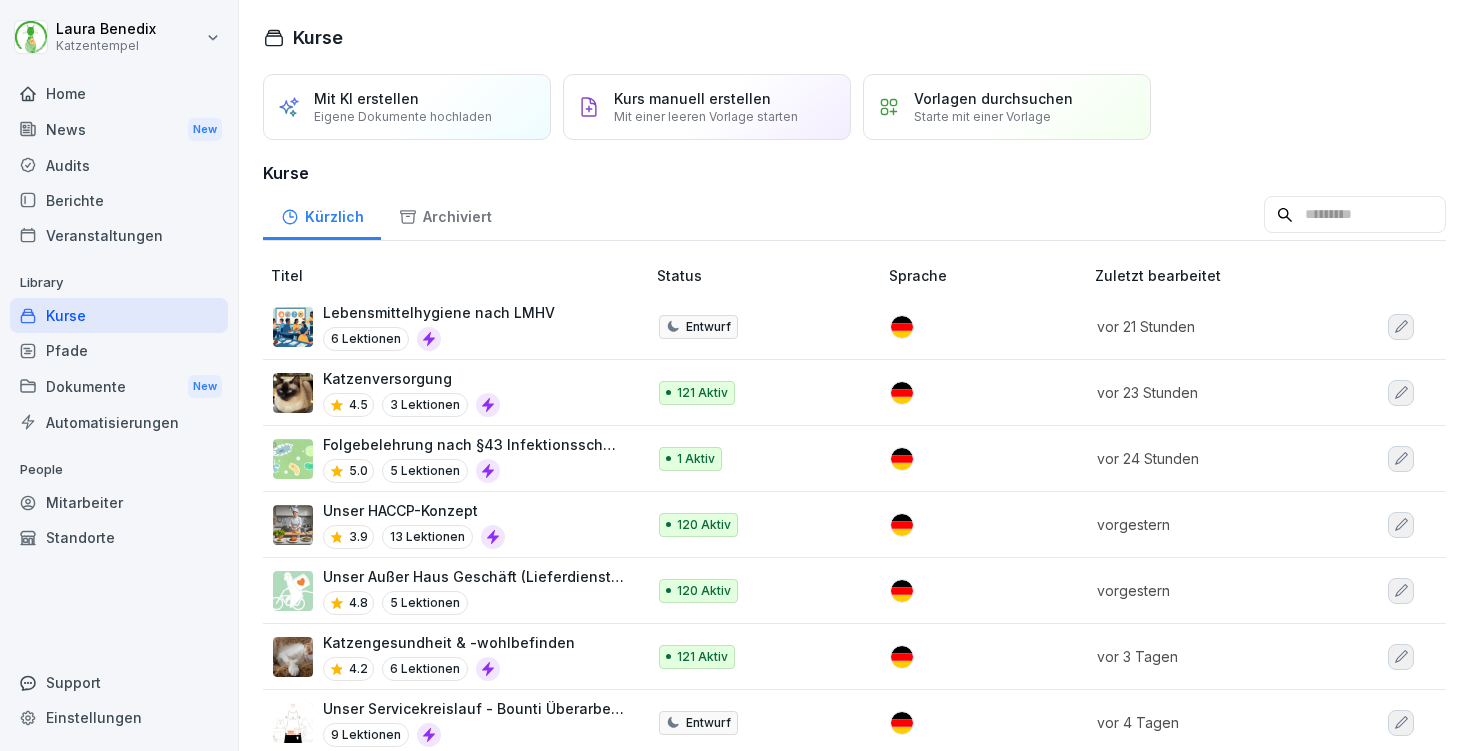 click on "Katzenversorgung 4.5 3 Lektionen" at bounding box center (449, 392) 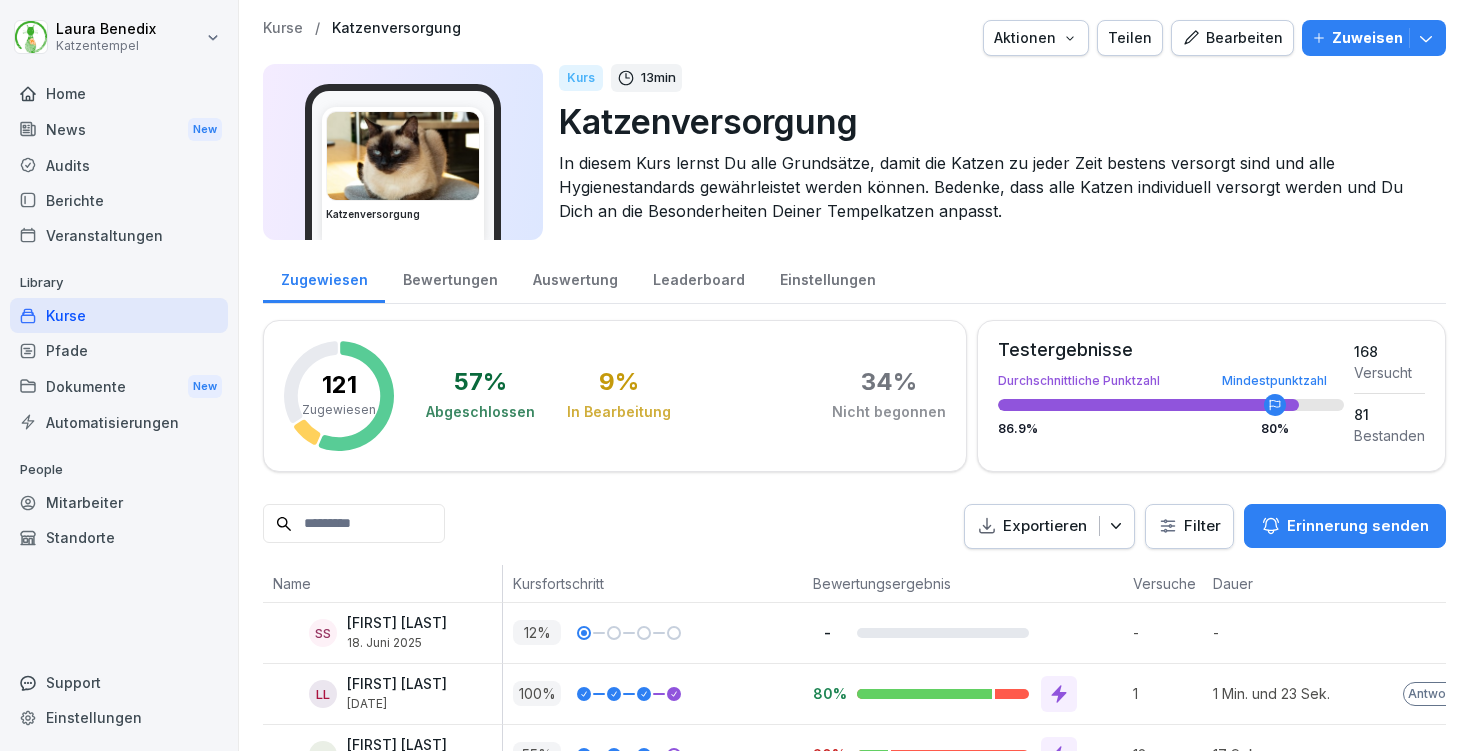 scroll, scrollTop: 0, scrollLeft: 0, axis: both 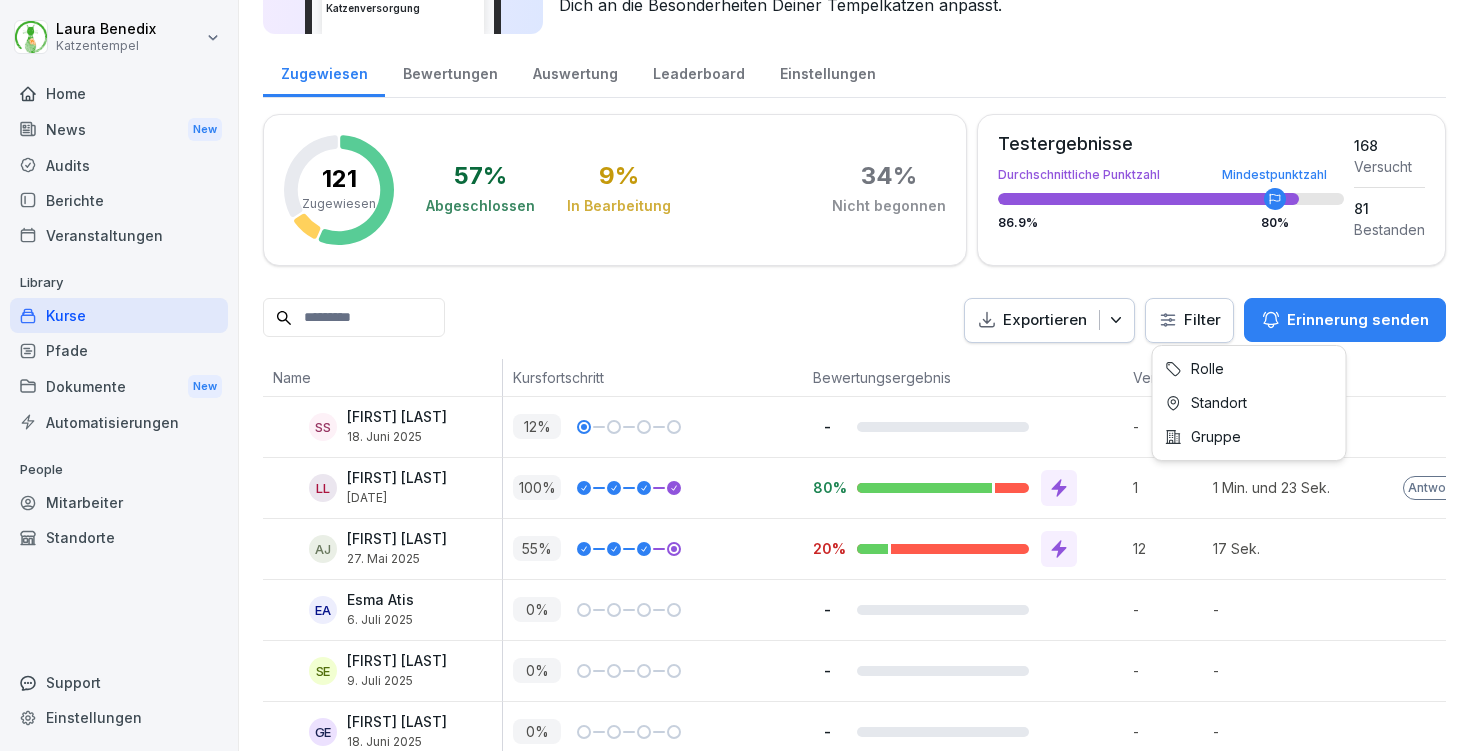 click on "[FIRST] [LAST] [LAST] Home News New Audits Berichte Veranstaltungen Library Kurse Pfade Dokumente New Automatisierungen People Mitarbeiter Standorte Support Einstellungen Kurse / Katzenversorgung Aktionen   Teilen Bearbeiten Zuweisen Katzenversorgung Kurs 13  min Katzenversorgung In diesem Kurs lernst Du alle Grundsätze, damit die Katzen zu jeder Zeit bestens versorgt sind und alle Hygienestandards gewährleistet werden können. Bedenke, dass alle Katzen individuell versorgt werden und Du Dich an die Besonderheiten Deiner Tempelkatzen anpasst.  Zugewiesen Bewertungen Auswertung Leaderboard Einstellungen 121 Zugewiesen 57 % Abgeschlossen 9 % In Bearbeitung 34 % Nicht begonnen Testergebnisse Durchschnittliche Punktzahl Mindestpunktzahl 86.9 % 80 % 168 Versucht 81 Bestanden Exportieren Filter Erinnerung senden Name Kursfortschritt Bewertungsergebnis Versuche Dauer Letzte Aktivität SS Sezin Sezer [DATE] 12 % - - - vor 5 Wochen LL Lavinia Loparco [DATE] 100 % 80% 1 1 Min. und 23 Sek. AJ 55 %" at bounding box center (735, 375) 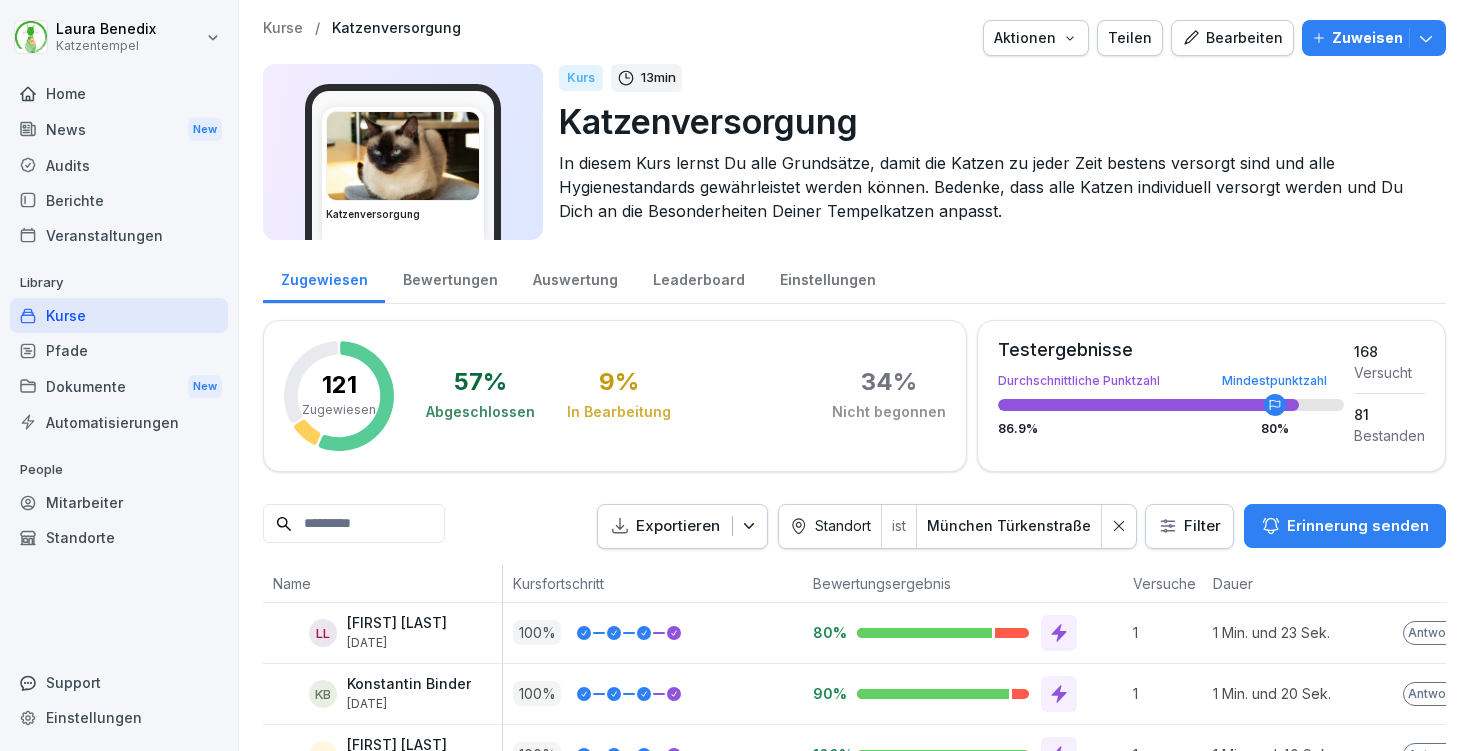 scroll, scrollTop: 0, scrollLeft: 0, axis: both 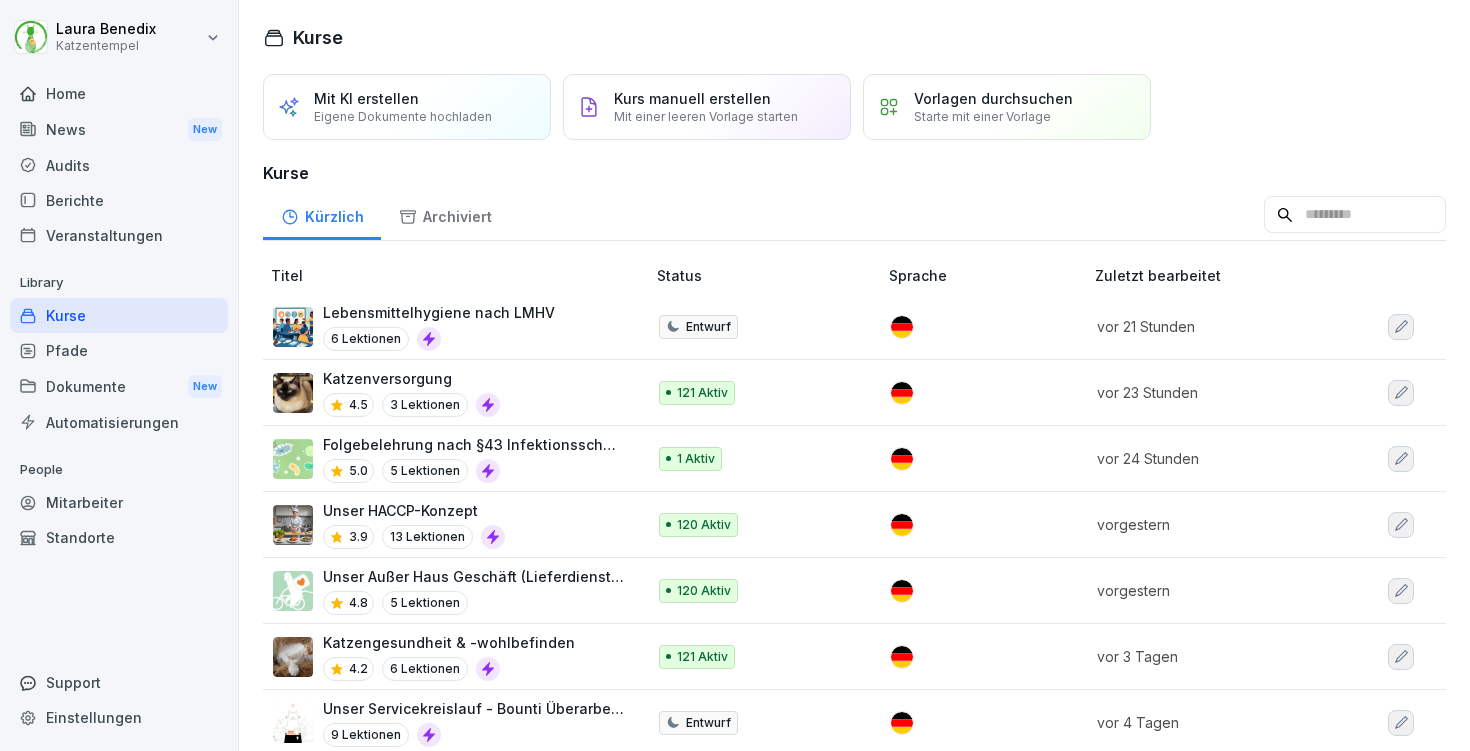 click on "Katzengesundheit & -wohlbefinden 4.2 6 Lektionen" at bounding box center [449, 656] 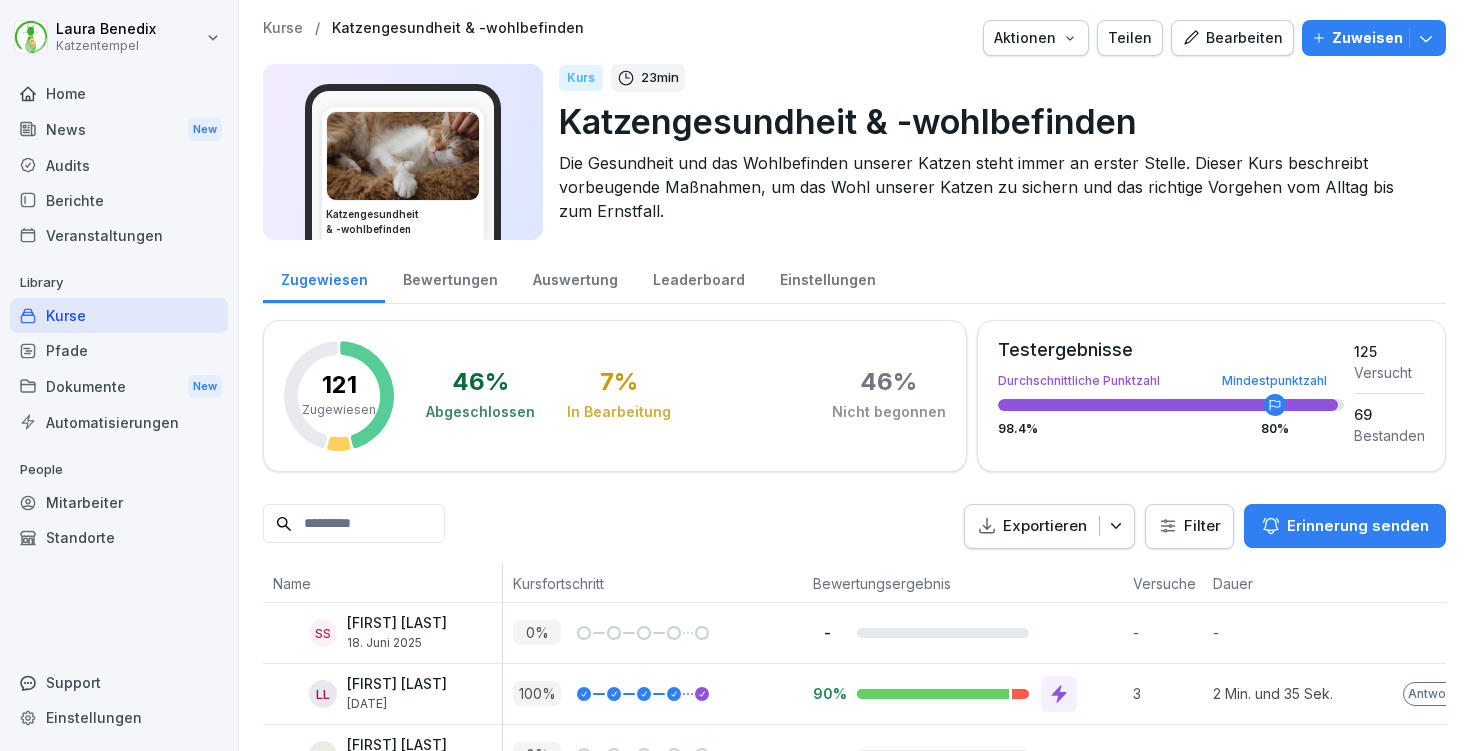 scroll, scrollTop: 0, scrollLeft: 0, axis: both 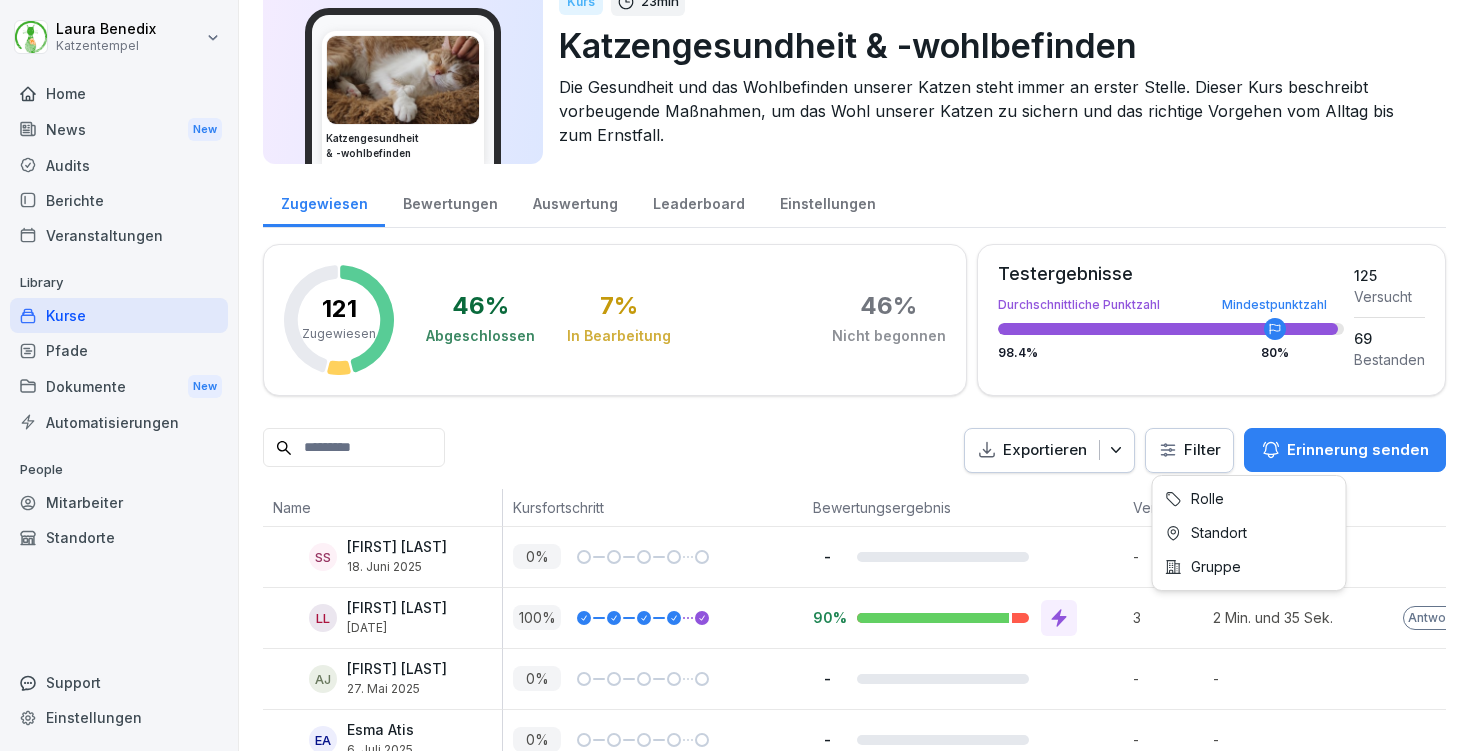 click on "Laura   Benedix Katzentempel Home News New Audits Berichte Veranstaltungen Library Kurse Pfade Dokumente New Automatisierungen People Mitarbeiter Standorte Support Einstellungen Kurse / Katzengesundheit & -wohlbefinden Aktionen   Teilen Bearbeiten Zuweisen Katzengesundheit & -wohlbefinden Kurs 23  min Katzengesundheit & -wohlbefinden Die Gesundheit und das Wohlbefinden unserer Katzen steht immer an erster Stelle. Dieser Kurs beschreibt vorbeugende Maßnahmen, um das Wohl unserer Katzen zu sichern und das richtige Vorgehen vom Alltag bis zum Ernstfall. Zugewiesen Bewertungen Auswertung Leaderboard Einstellungen 121 Zugewiesen 46 % Abgeschlossen 7 % In Bearbeitung 46 % Nicht begonnen Testergebnisse Durchschnittliche Punktzahl Mindestpunktzahl 98.4 % 80 % 125 Versucht 69 Bestanden Exportieren Filter Erinnerung senden Name Kursfortschritt Bewertungsergebnis Versuche Dauer Letzte Aktivität SS Sezin Sezer 18. Juni 2025 0 % - - - Ausstehend LL Lavinia Loparco 28. Feb. 2025 100 % 90% 3 2 Min. und 35 Sek. Antworten 0" at bounding box center [735, 375] 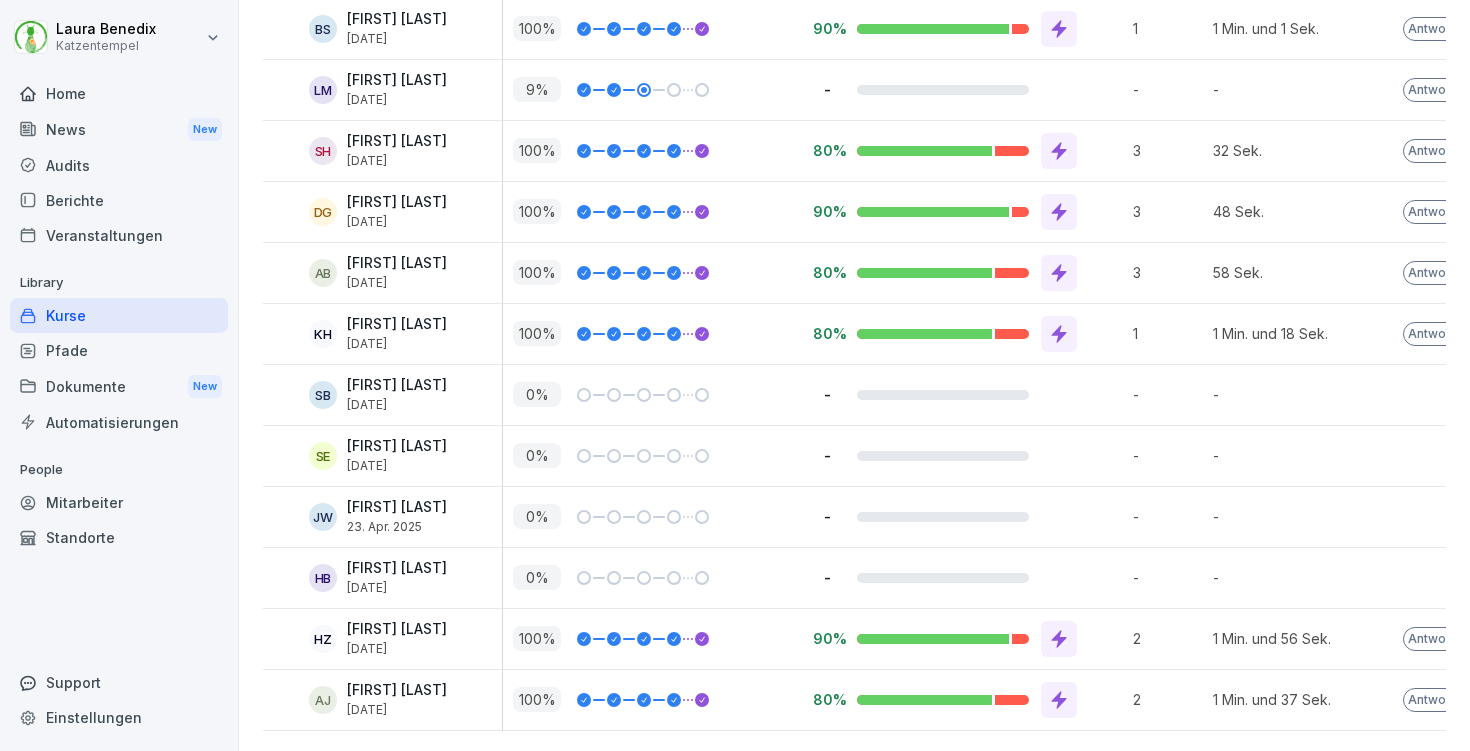 scroll, scrollTop: 847, scrollLeft: 0, axis: vertical 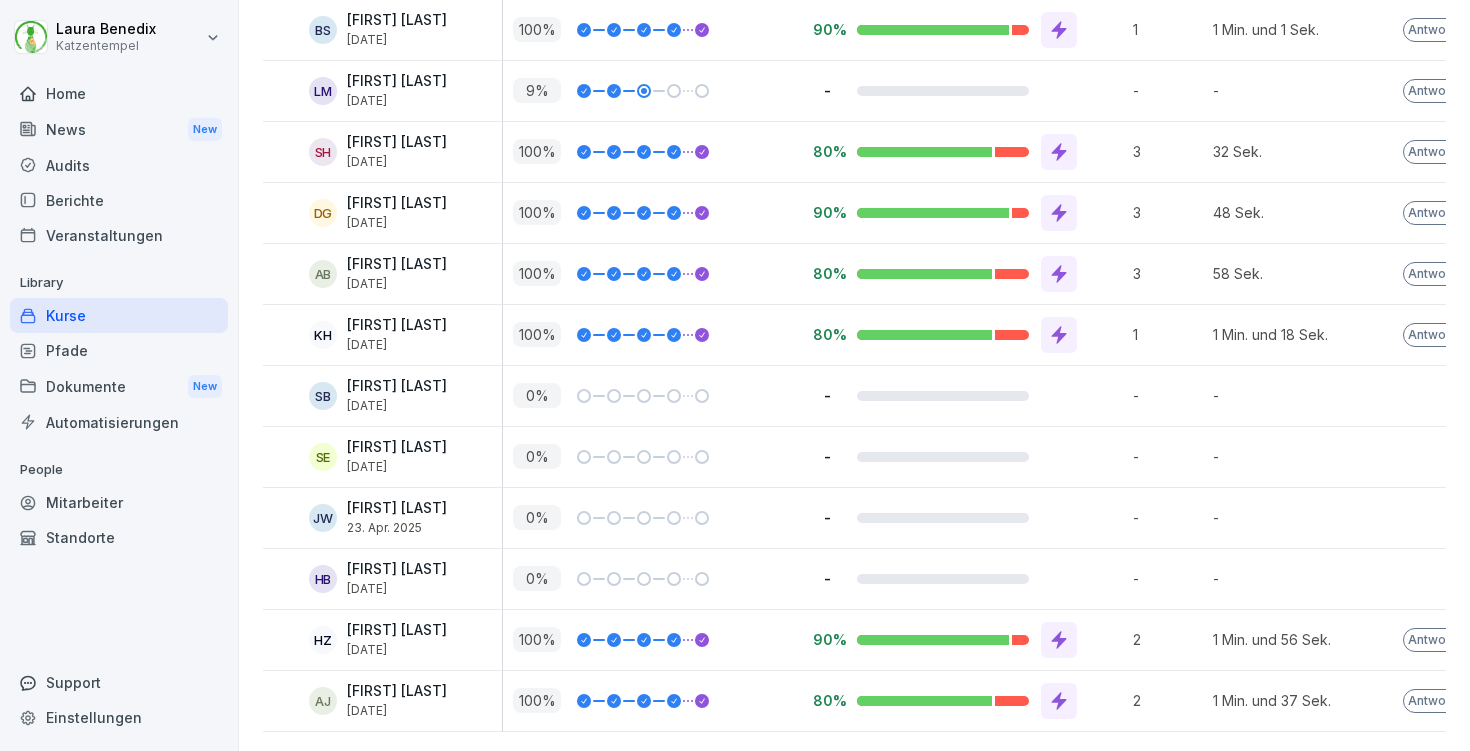 click on "Kurse" at bounding box center (119, 315) 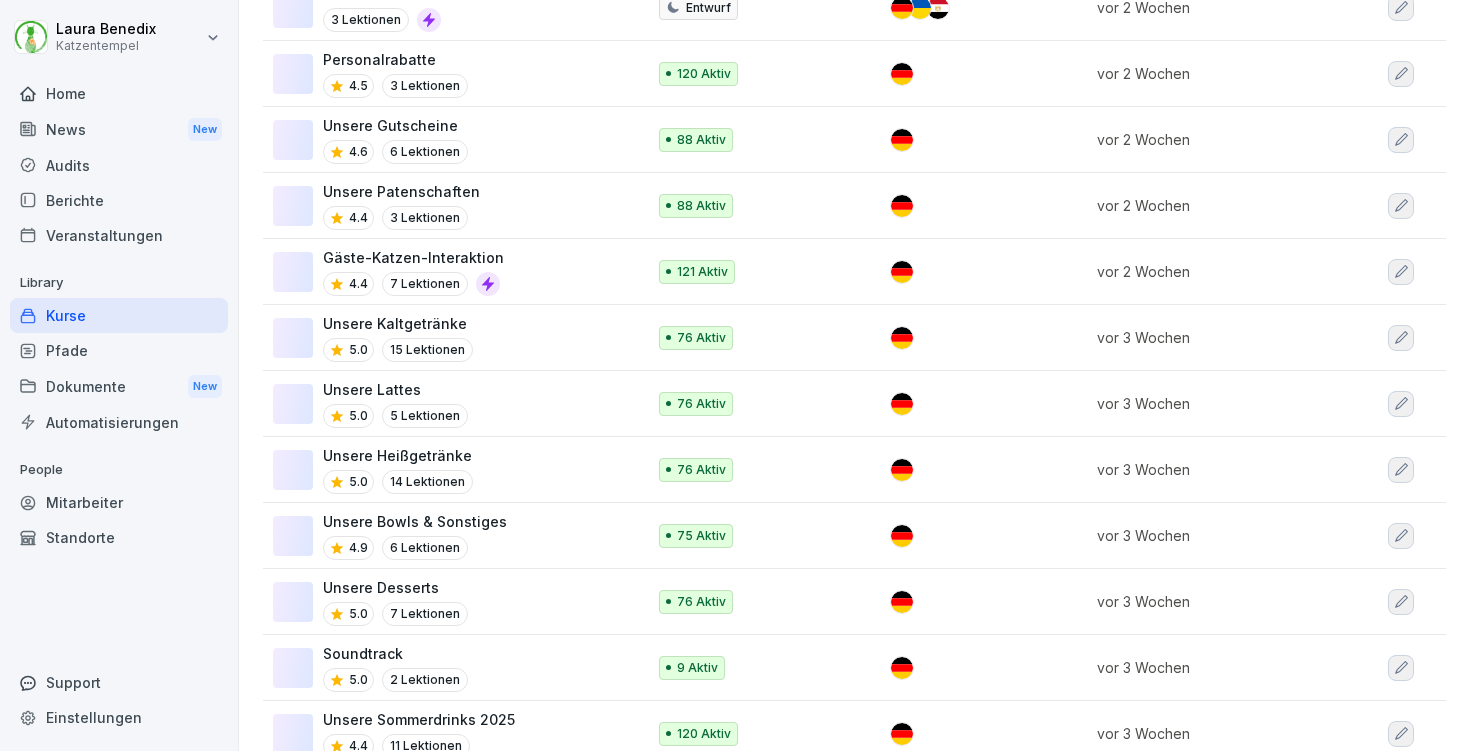 scroll, scrollTop: 0, scrollLeft: 0, axis: both 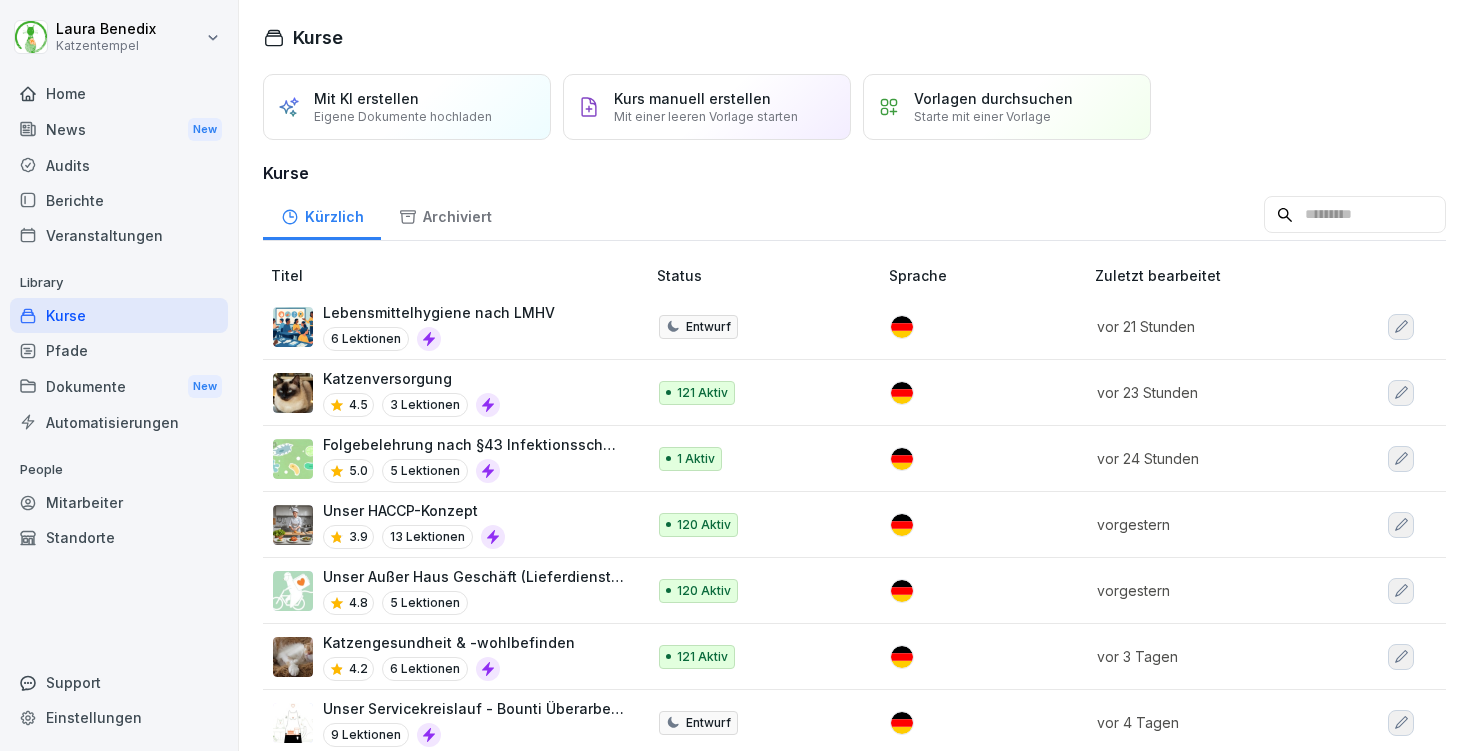 click on "Lebensmittelhygiene nach LMHV 6 Lektionen" at bounding box center [449, 326] 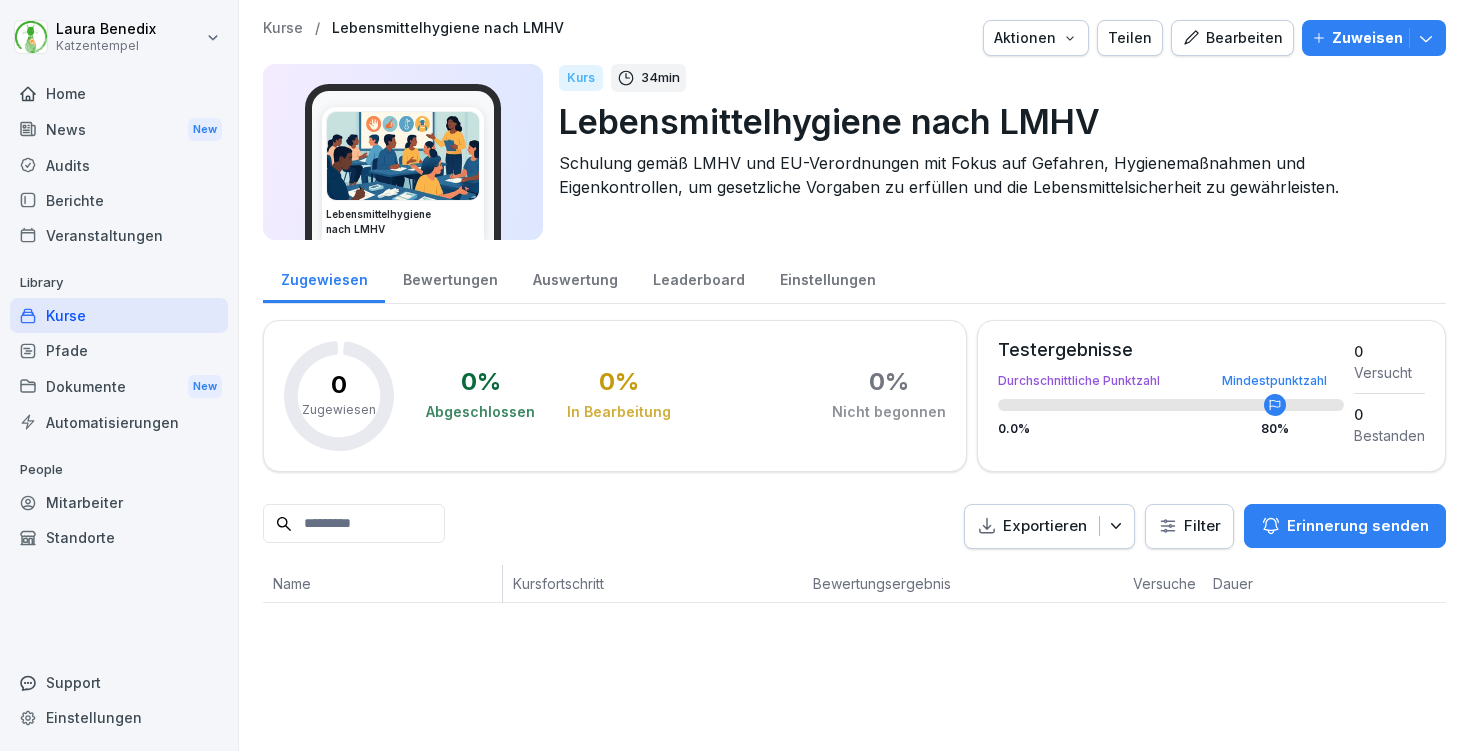 scroll, scrollTop: 0, scrollLeft: 0, axis: both 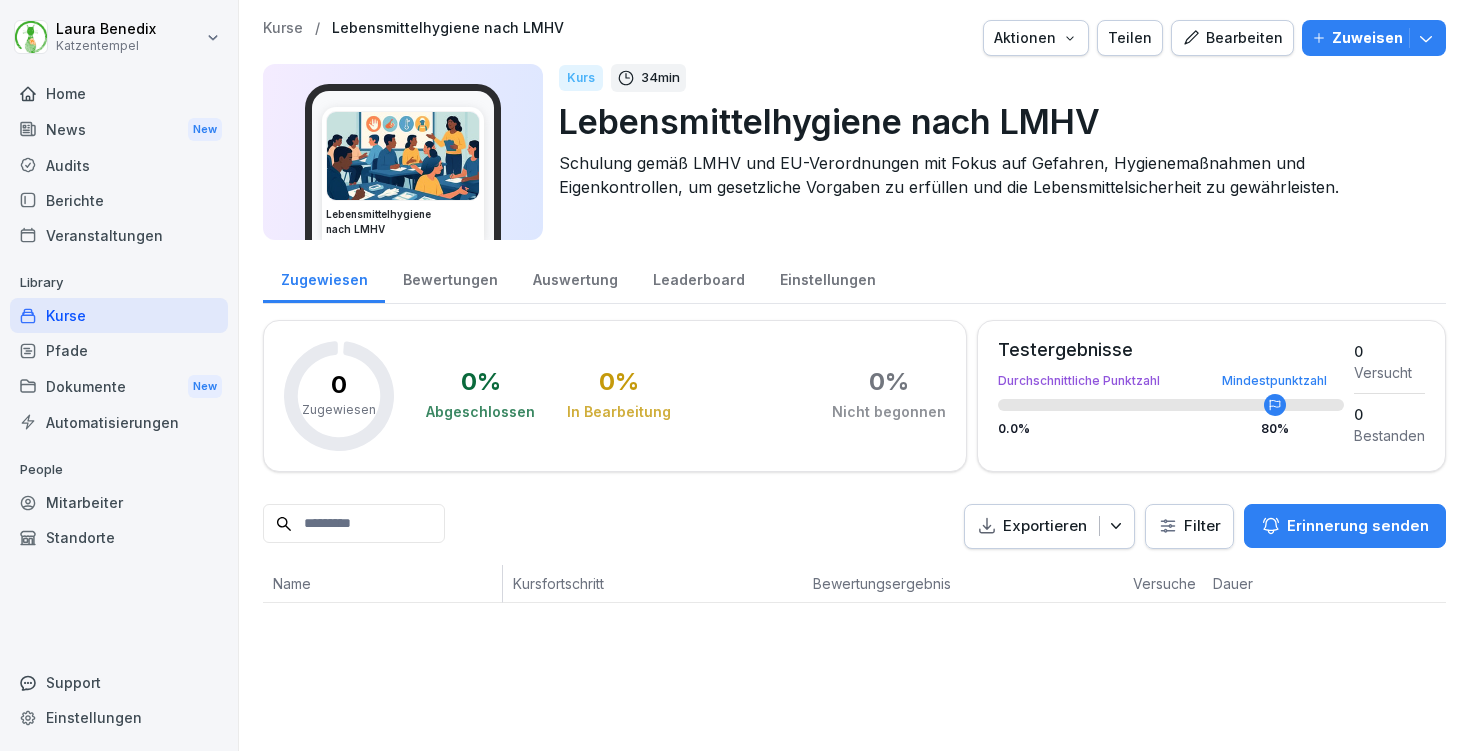 click on "Bearbeiten" at bounding box center [1232, 38] 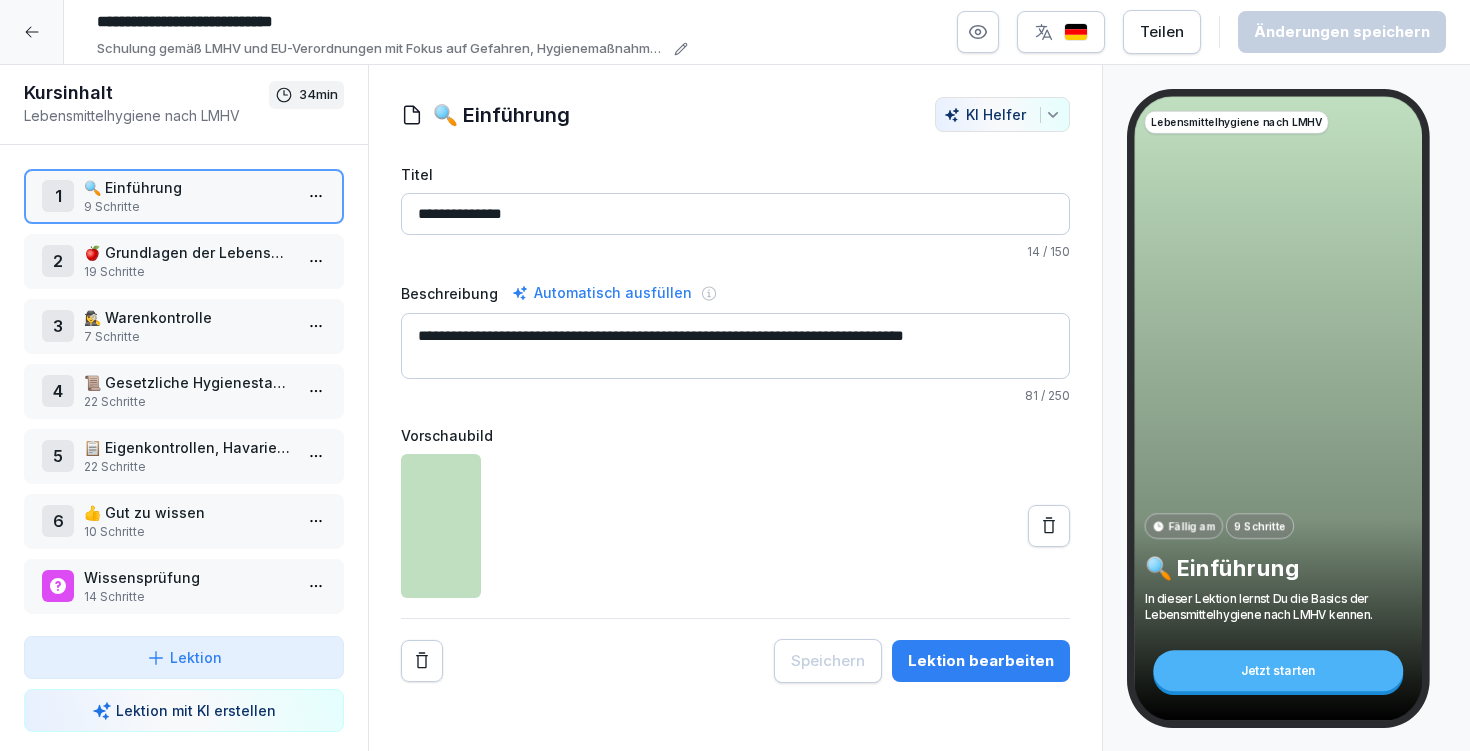 click on "**********" at bounding box center (735, 346) 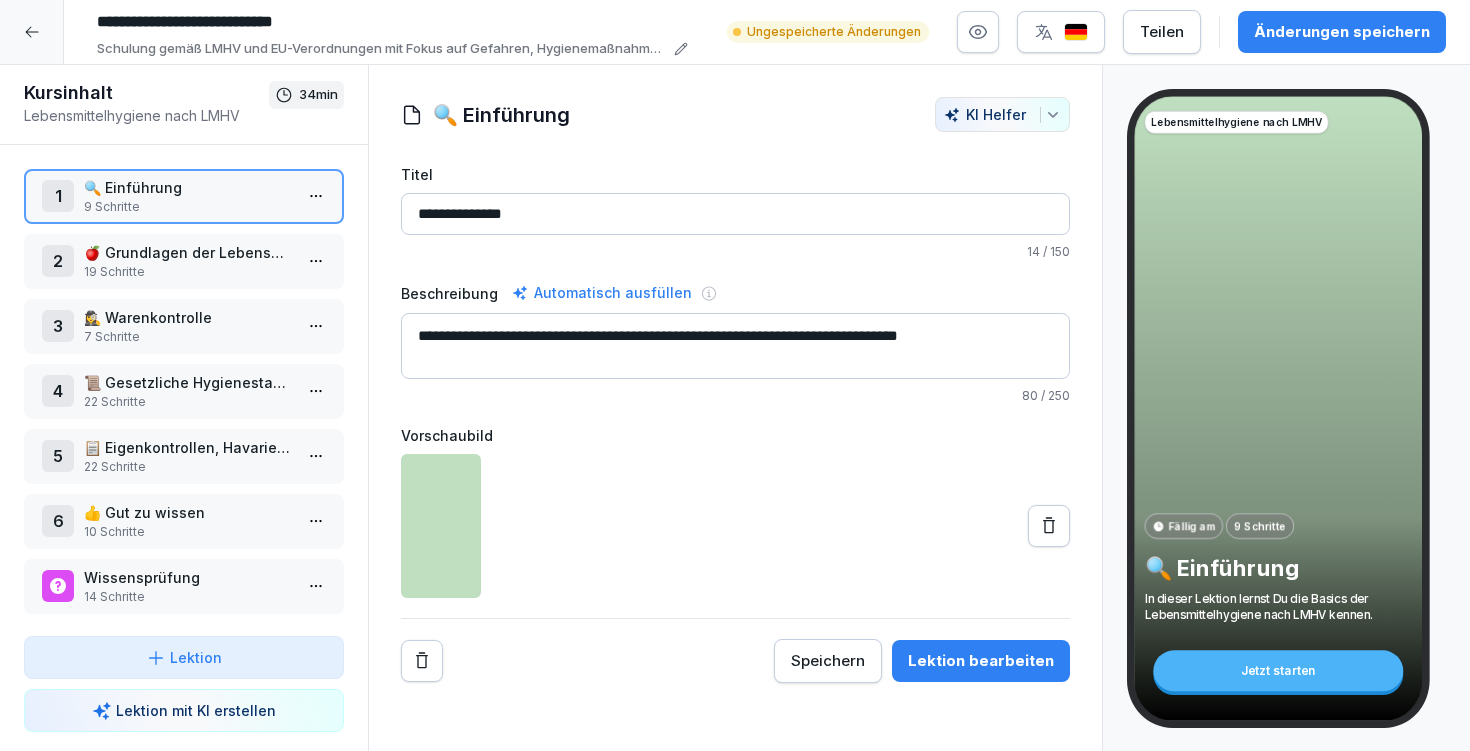 type on "**********" 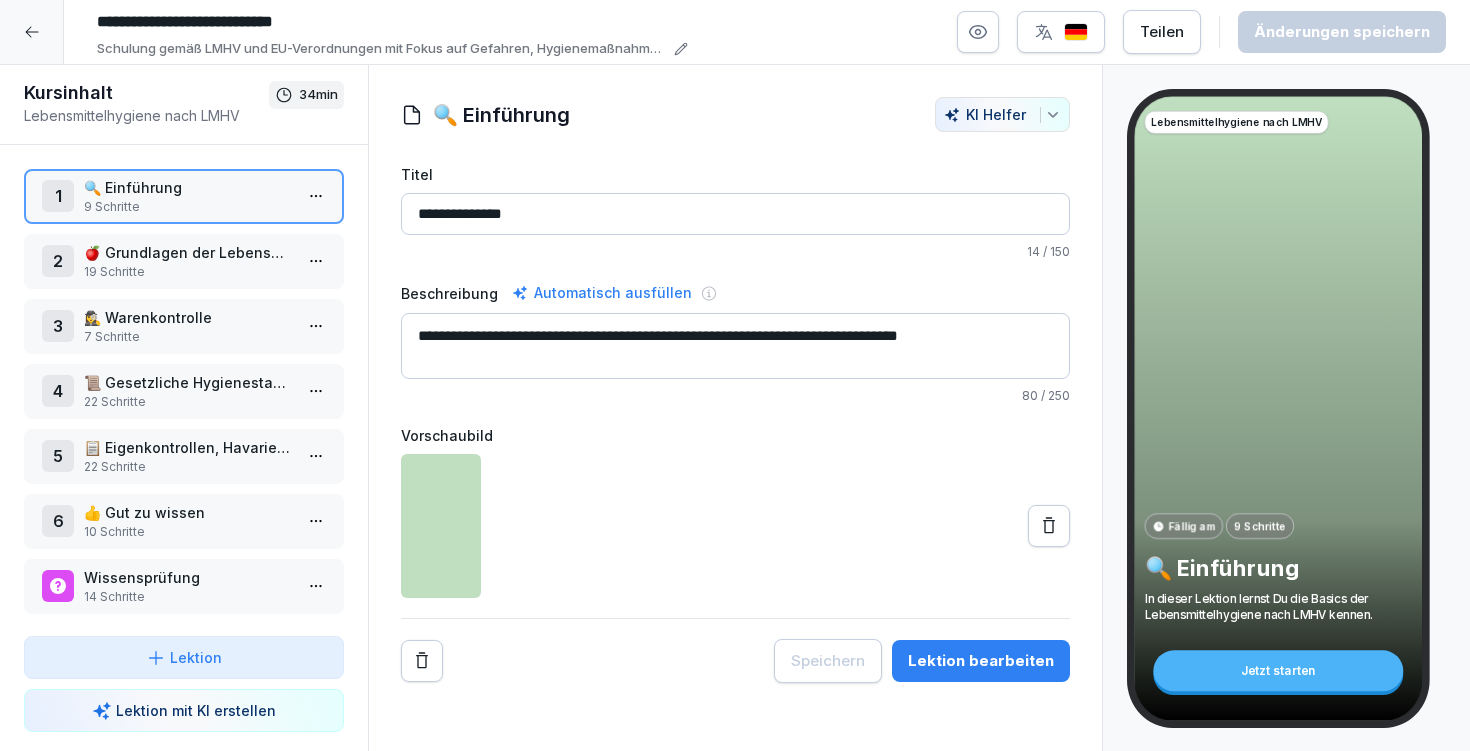 click at bounding box center (32, 32) 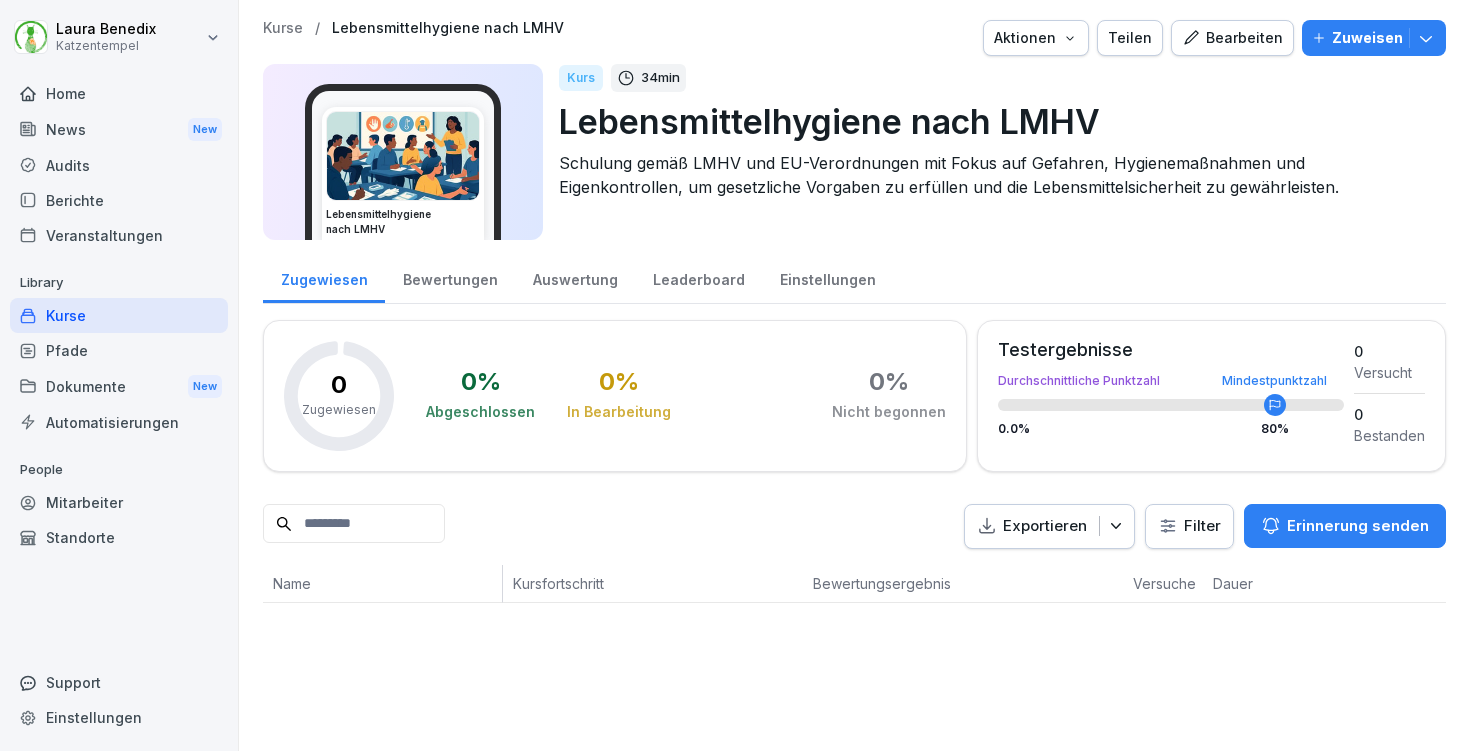 click on "Kurse" at bounding box center (283, 28) 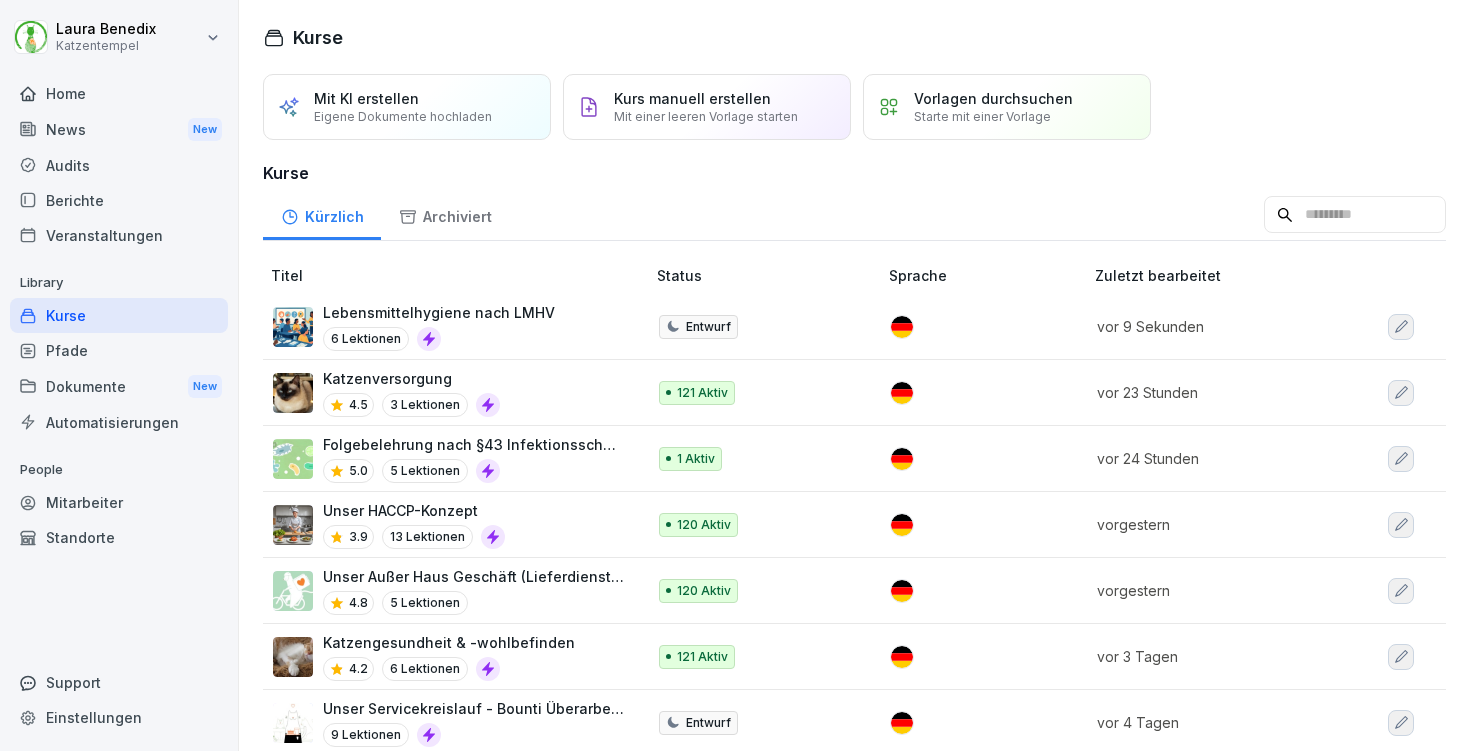 click on "Katzenversorgung 4.5 3 Lektionen" at bounding box center [456, 393] 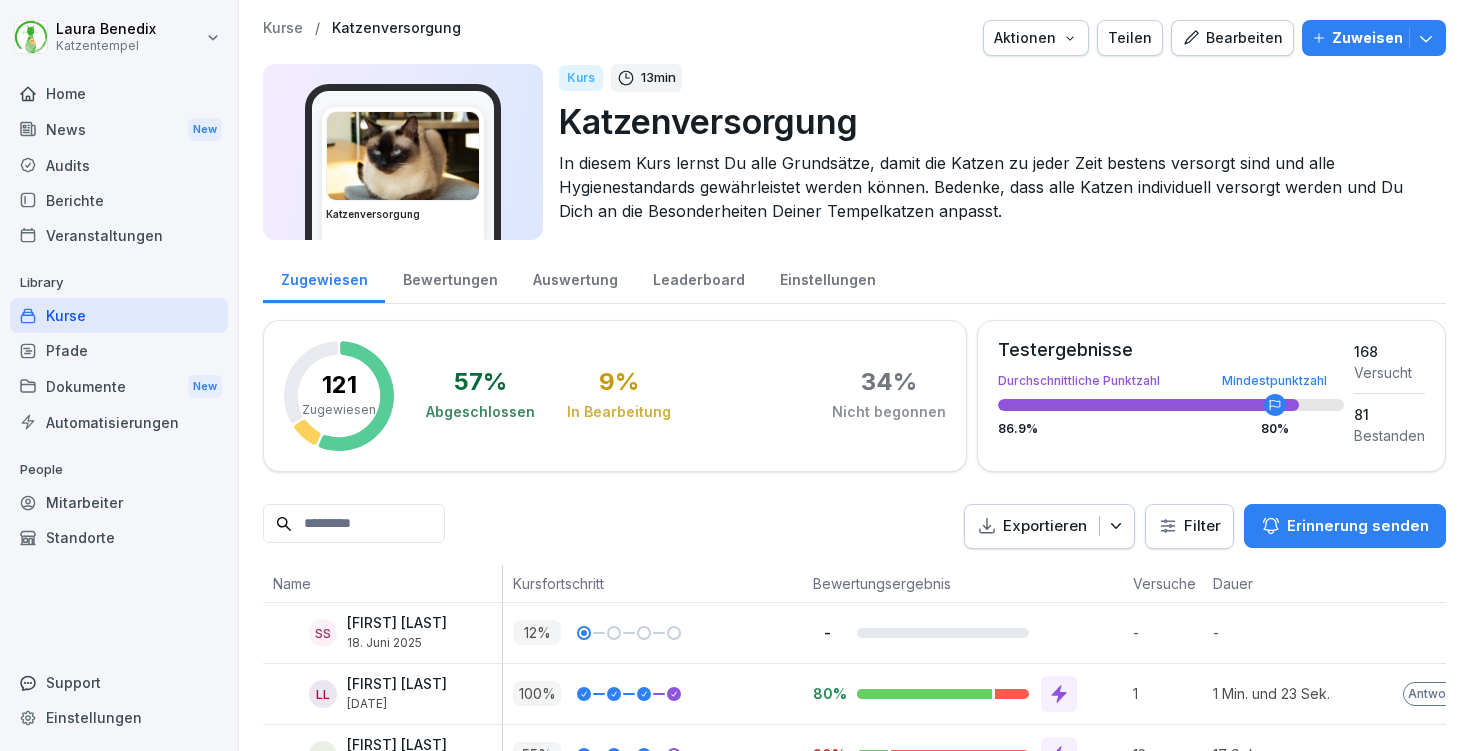 scroll, scrollTop: 0, scrollLeft: 0, axis: both 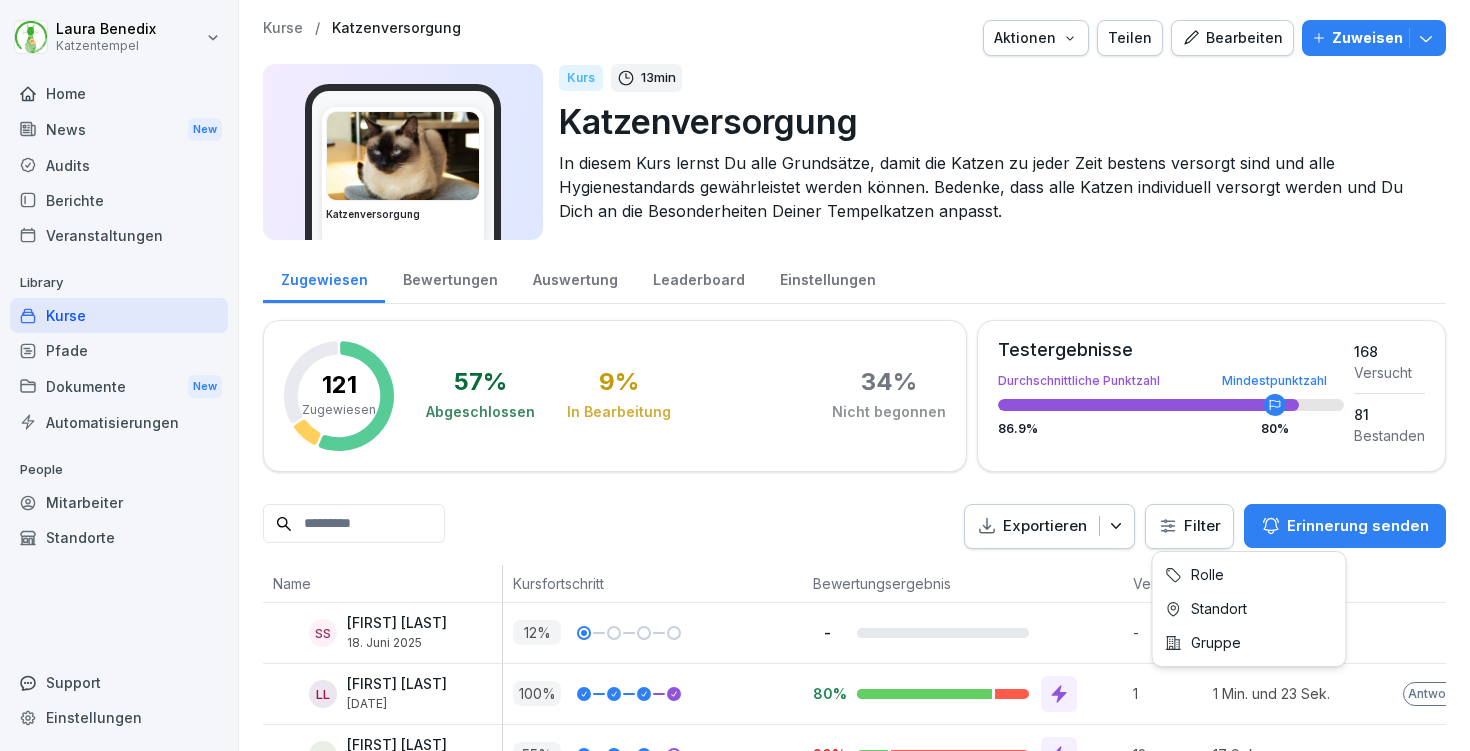 click on "Laura   Benedix Katzentempel Home News New Audits Berichte Veranstaltungen Library Kurse Pfade Dokumente New Automatisierungen People Mitarbeiter Standorte Support Einstellungen Kurse / Katzenversorgung Aktionen   Teilen Bearbeiten Zuweisen Katzenversorgung Kurs 13  min Katzenversorgung In diesem Kurs lernst Du alle Grundsätze, damit die Katzen zu jeder Zeit bestens versorgt sind und alle Hygienestandards gewährleistet werden können. Bedenke, dass alle Katzen individuell versorgt werden und Du Dich an die Besonderheiten Deiner Tempelkatzen anpasst.  Zugewiesen Bewertungen Auswertung Leaderboard Einstellungen 121 Zugewiesen 57 % Abgeschlossen 9 % In Bearbeitung 34 % Nicht begonnen Testergebnisse Durchschnittliche Punktzahl Mindestpunktzahl 86.9 % 80 % 168 Versucht 81 Bestanden Exportieren Filter Erinnerung senden Name Kursfortschritt Bewertungsergebnis Versuche Dauer Letzte Aktivität SS Sezin Sezer 18. Juni 2025 12 % - - - vor 5 Wochen LL Lavinia Loparco 28. Feb. 2025 100 % 80% 1 1 Min. und 23 Sek. AJ 55 %" at bounding box center [735, 375] 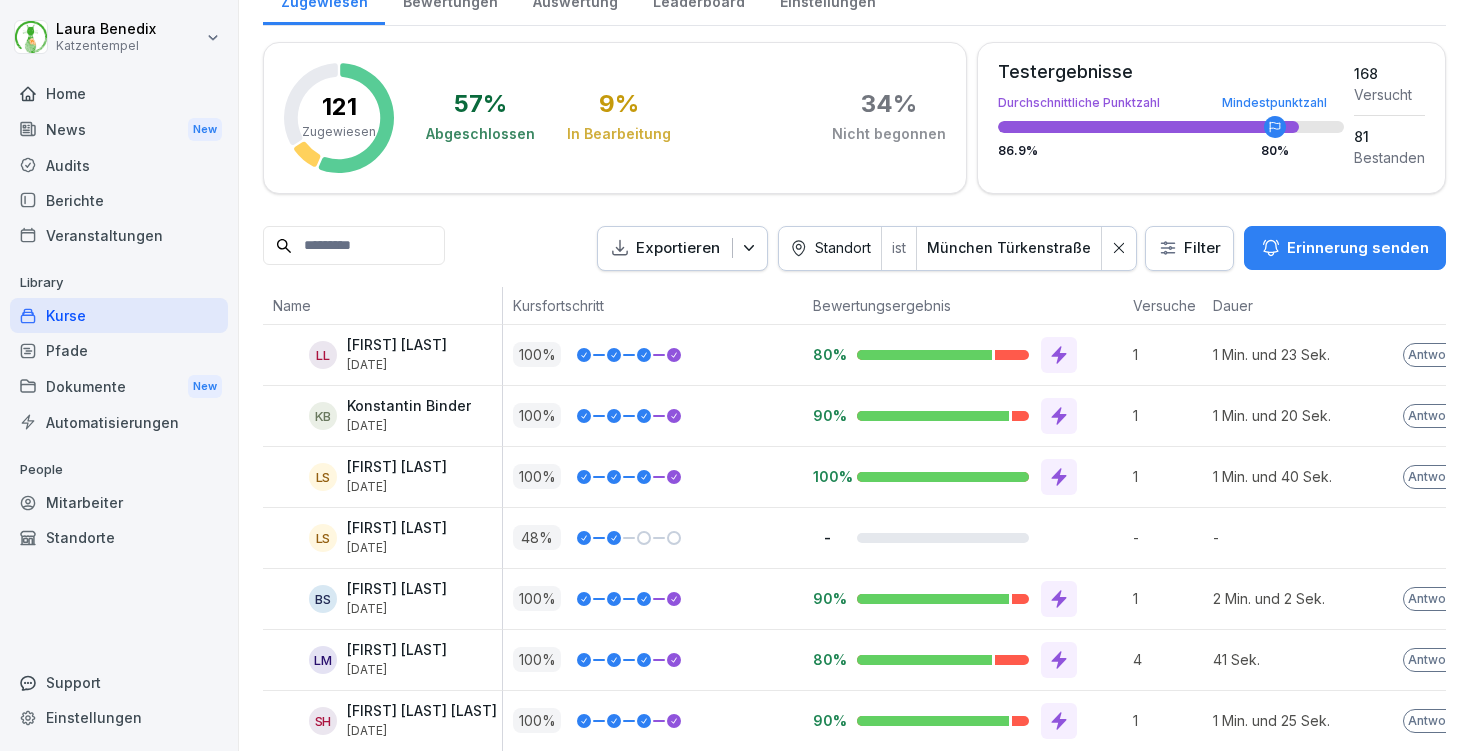 scroll, scrollTop: 294, scrollLeft: 0, axis: vertical 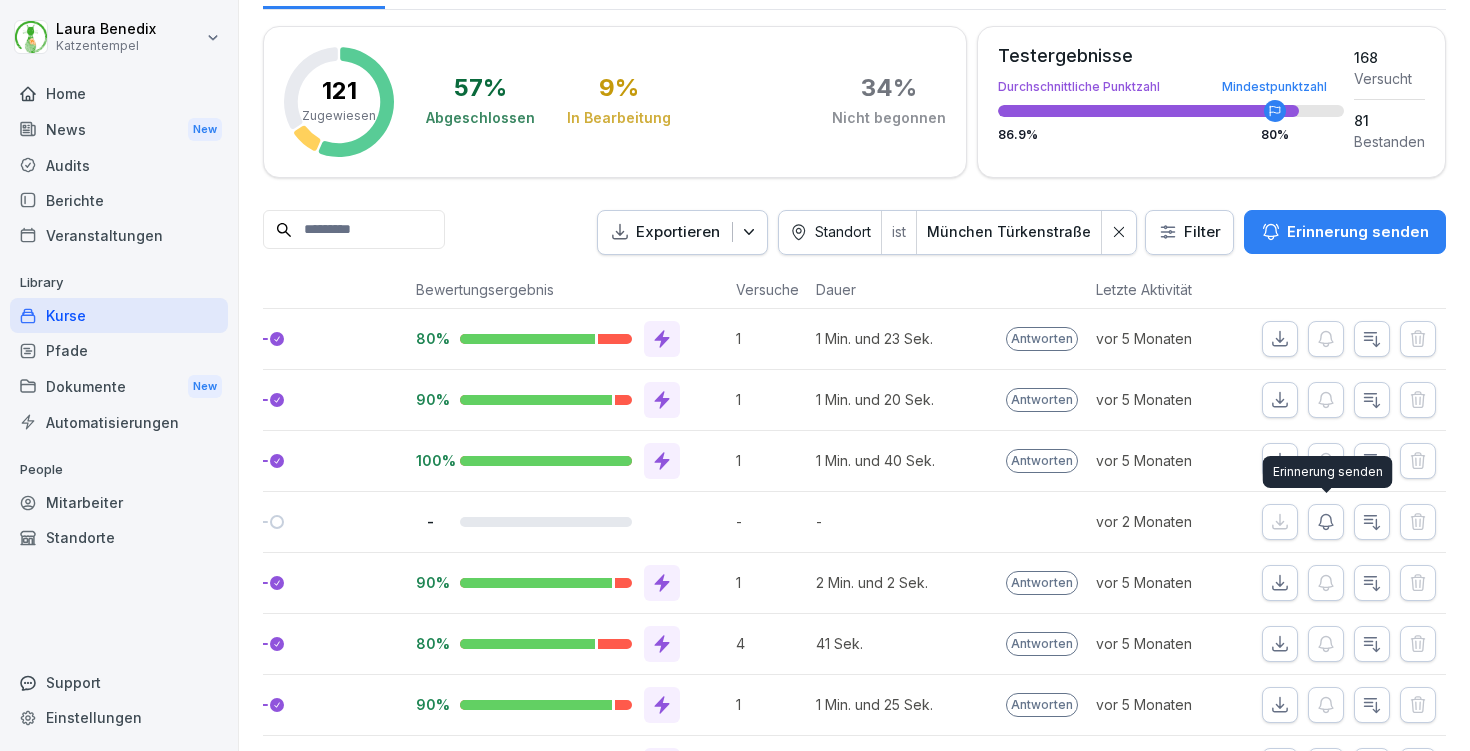 click 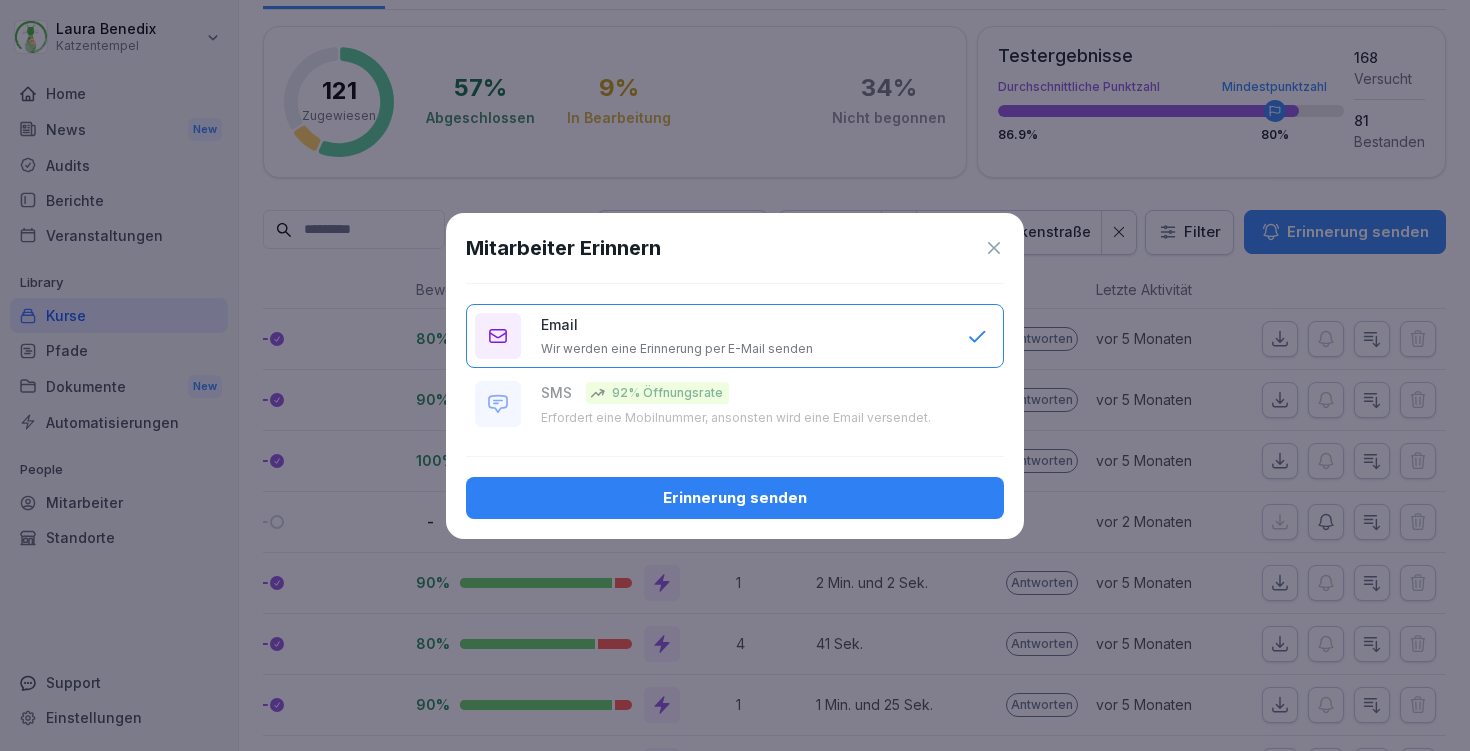 click on "Erinnerung senden" at bounding box center (735, 498) 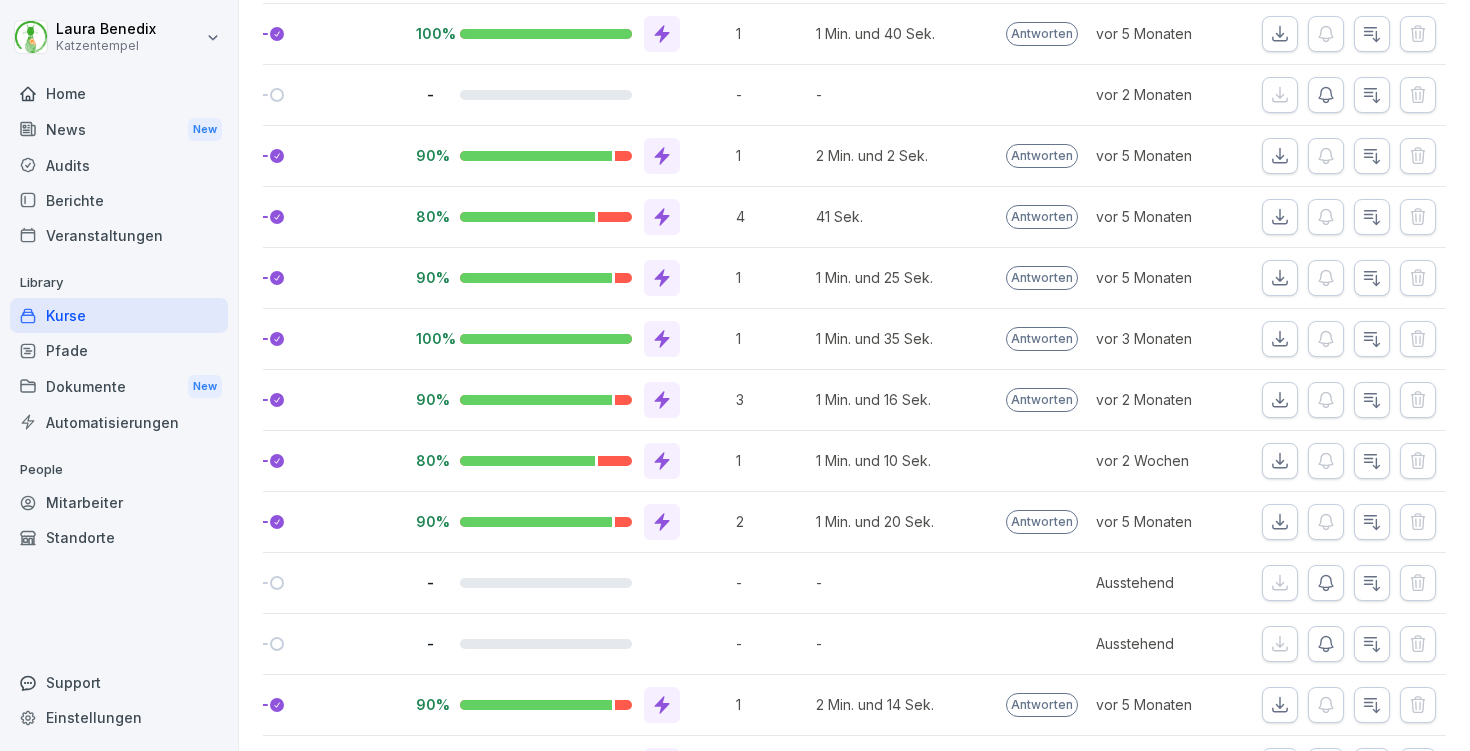 scroll, scrollTop: 732, scrollLeft: 0, axis: vertical 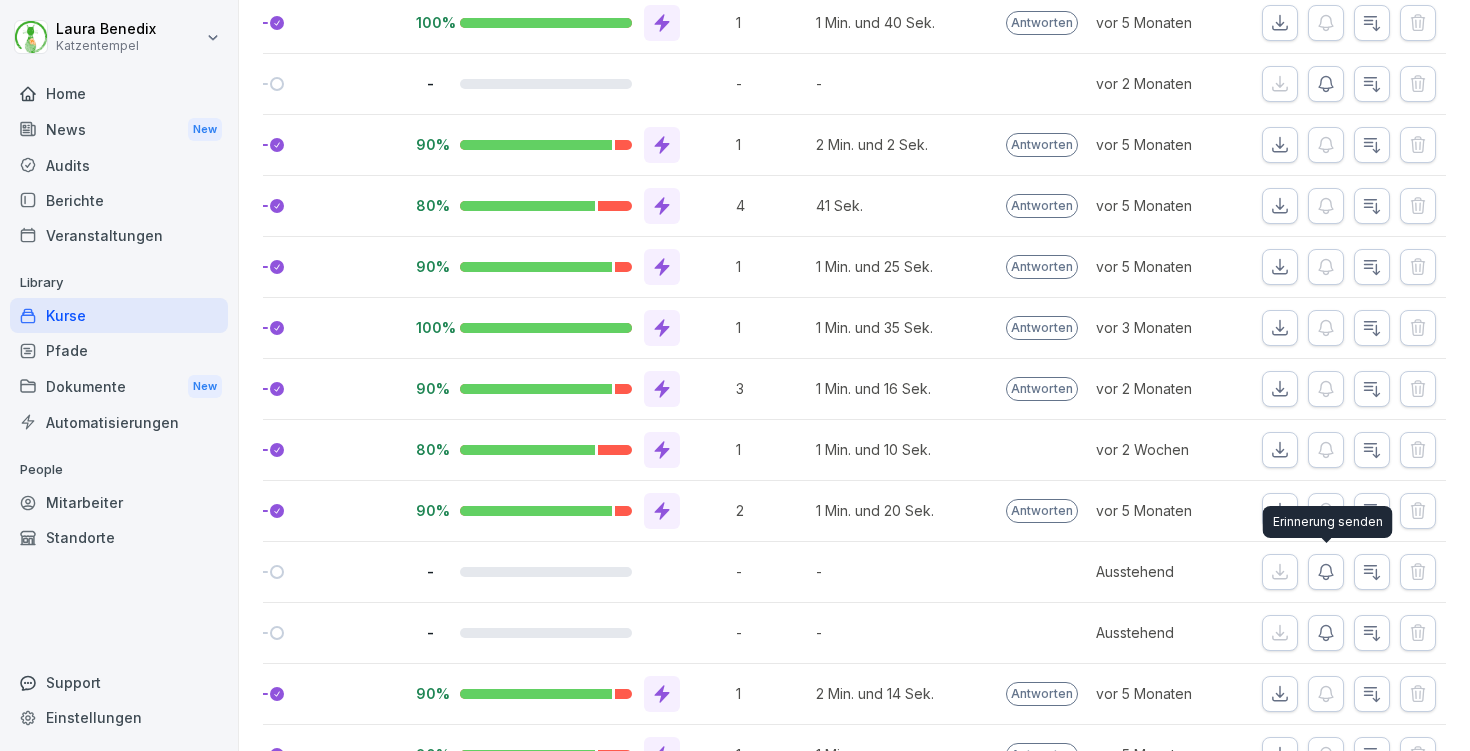 click 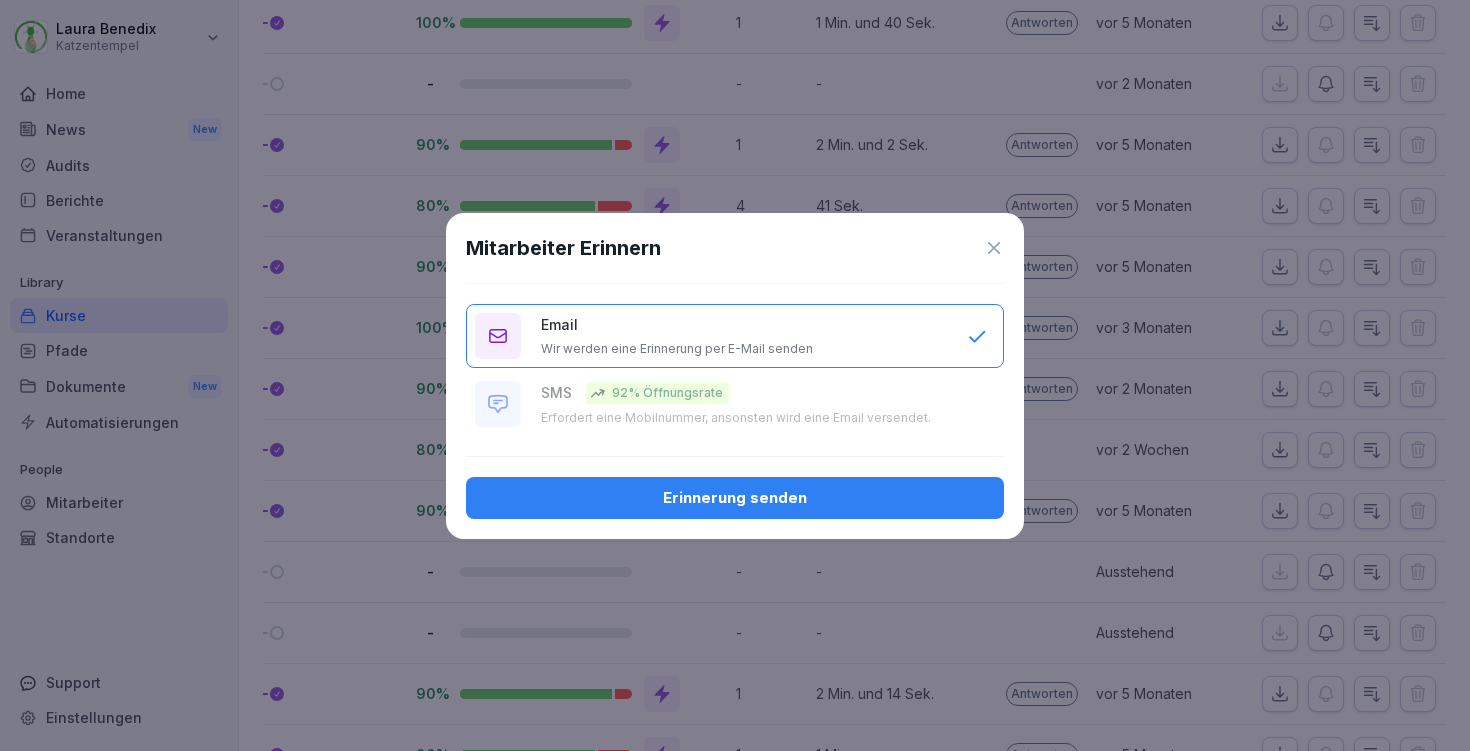 click on "Erinnerung senden" at bounding box center [735, 498] 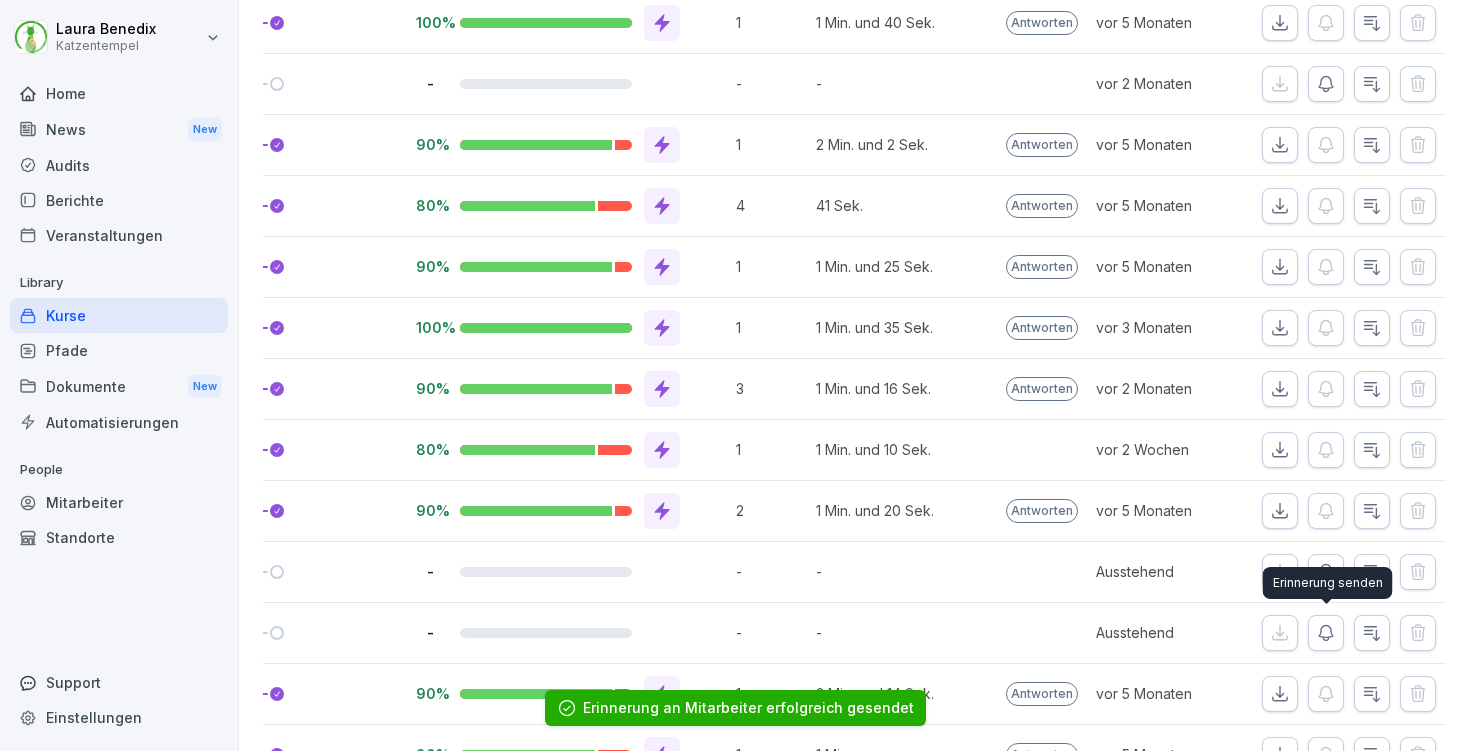 click 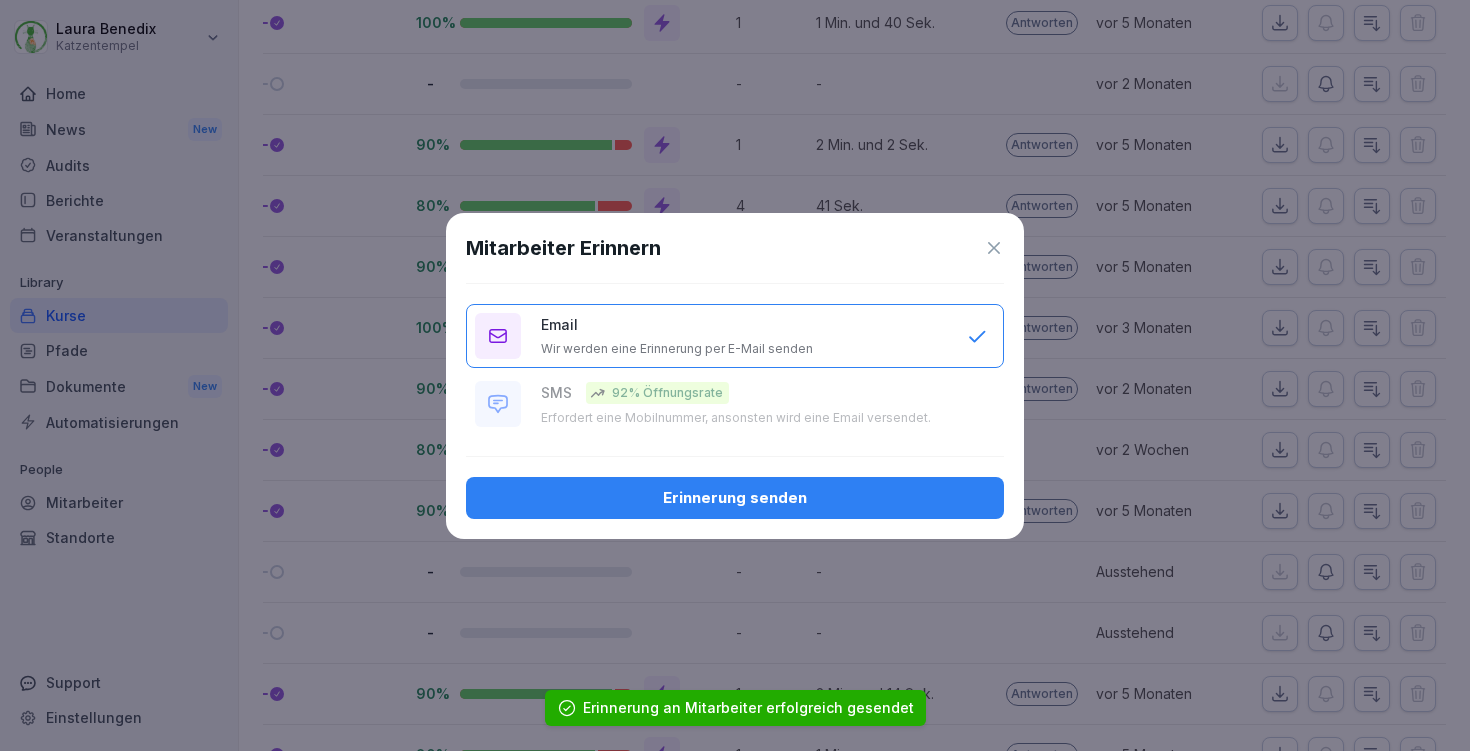click on "Erinnerung senden" at bounding box center [735, 498] 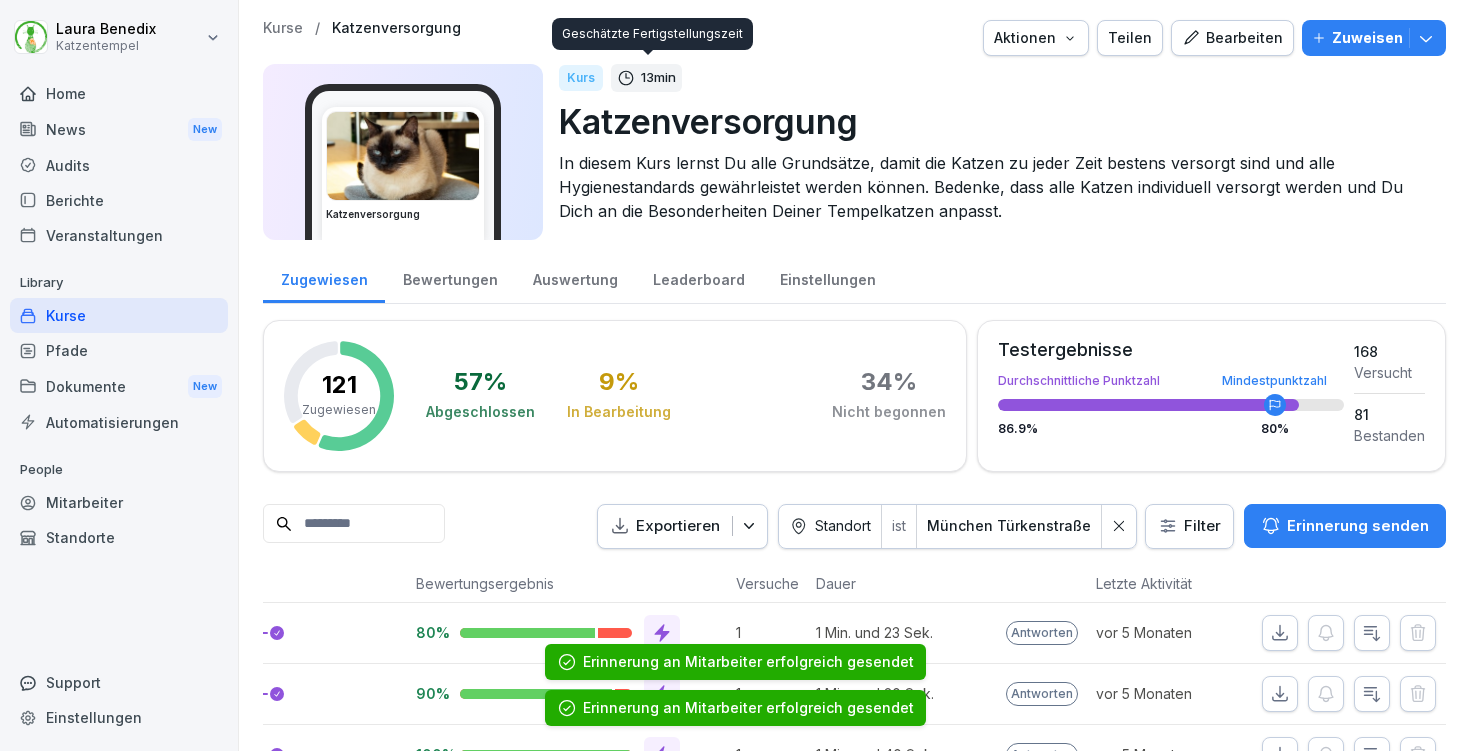 scroll, scrollTop: 0, scrollLeft: 0, axis: both 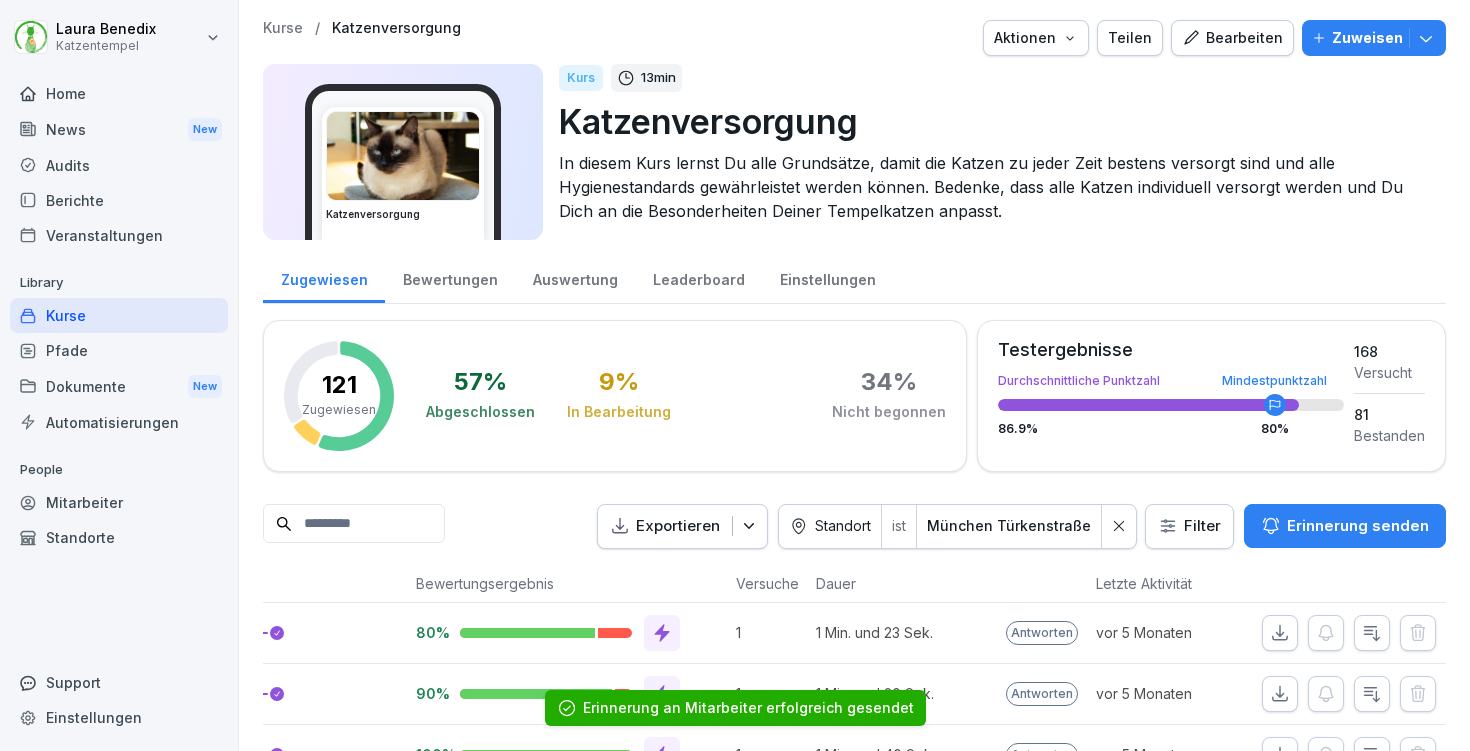 click on "Kurse" at bounding box center (283, 28) 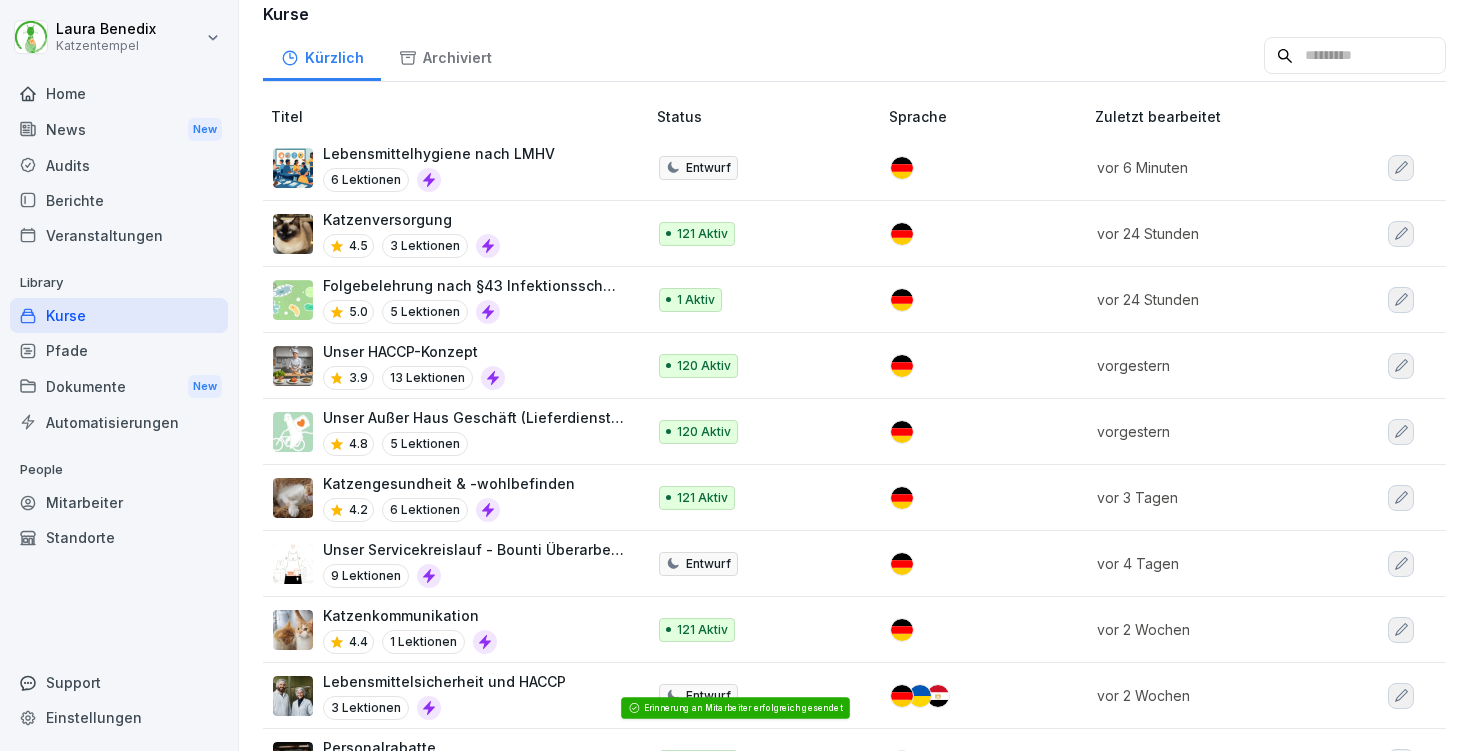 scroll, scrollTop: 163, scrollLeft: 0, axis: vertical 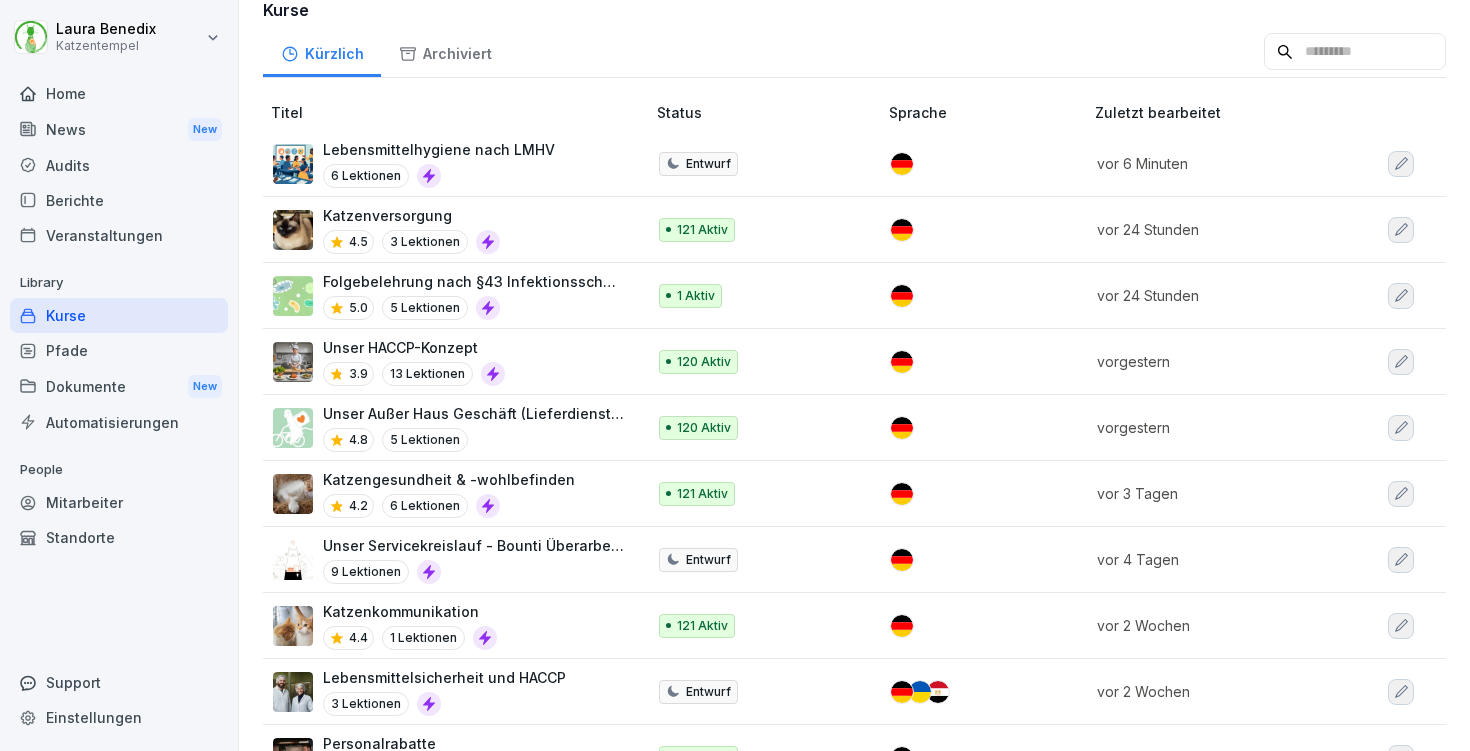 click on "Katzengesundheit & -wohlbefinden" at bounding box center [449, 479] 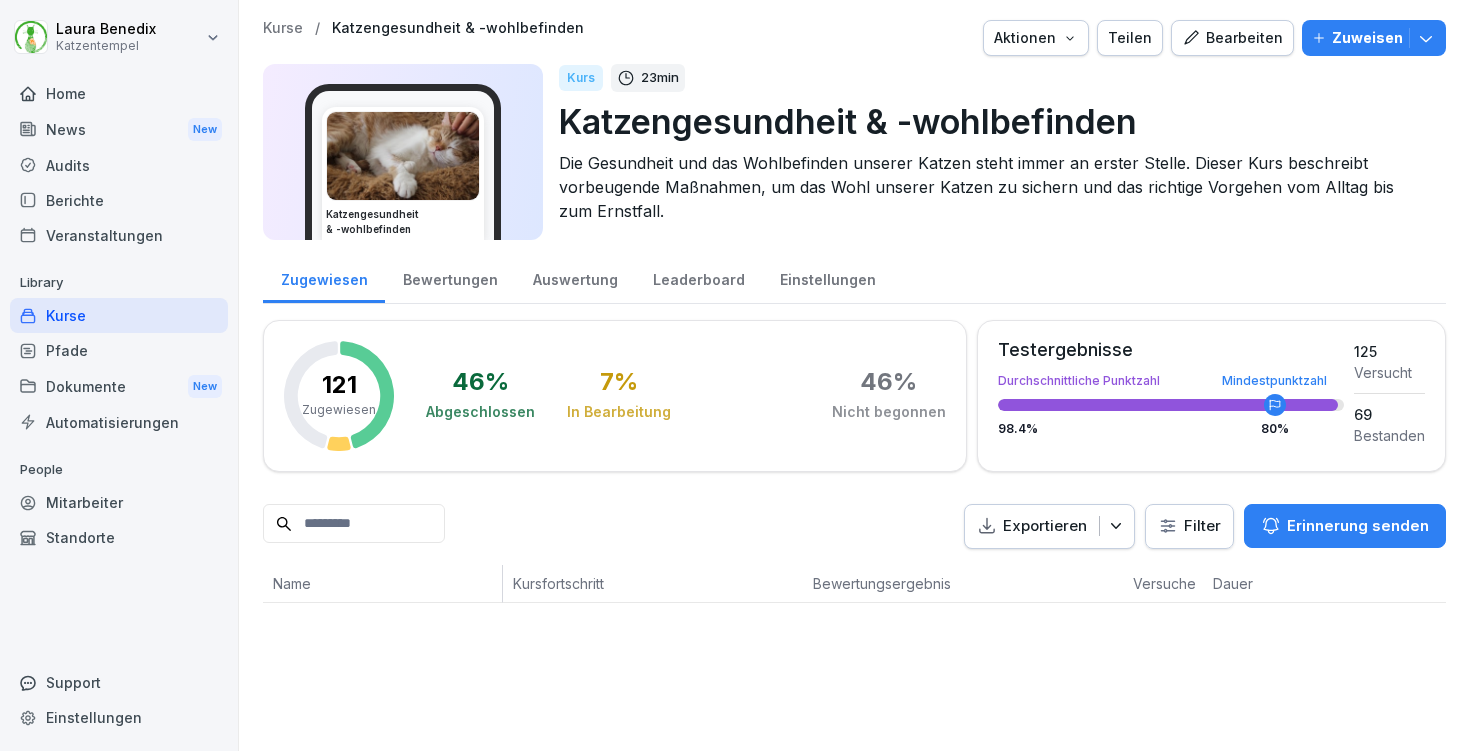 scroll, scrollTop: 0, scrollLeft: 0, axis: both 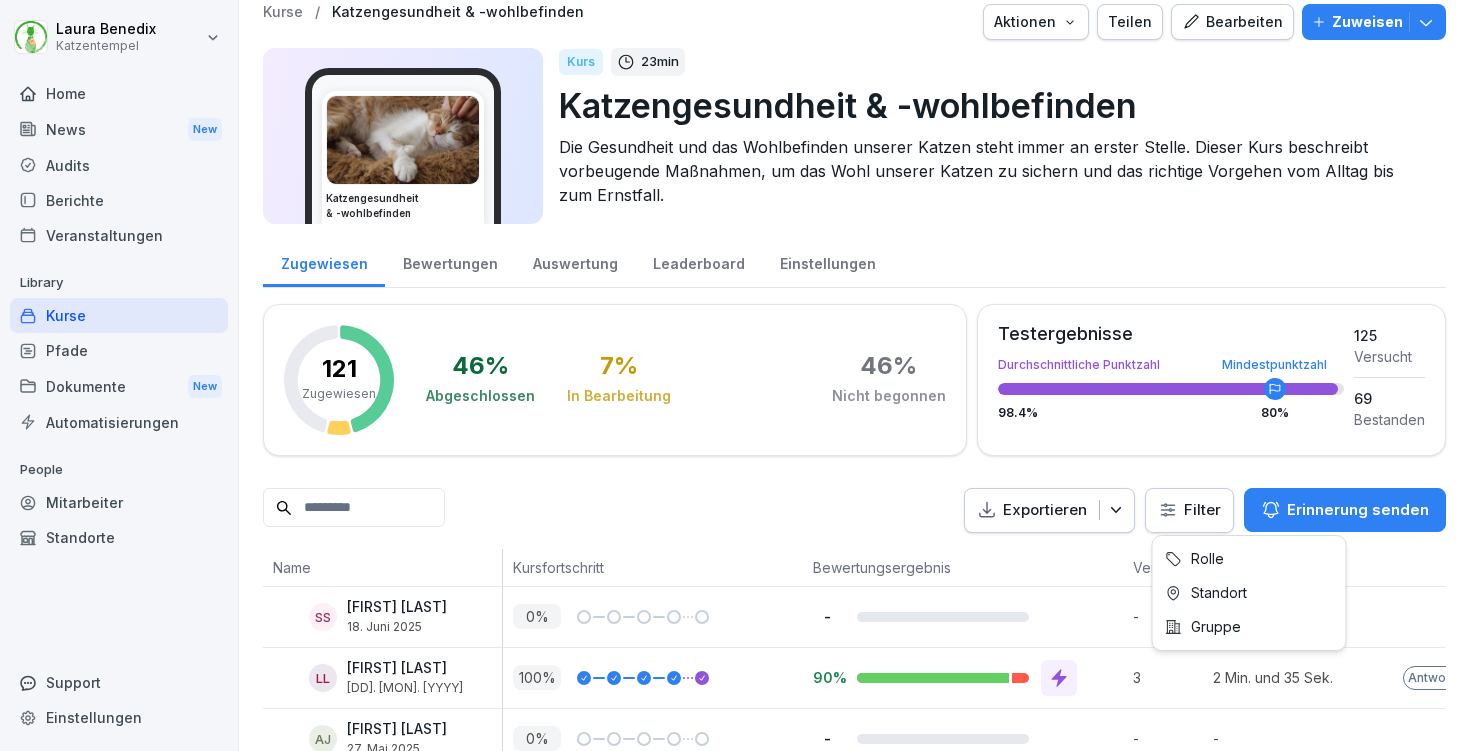 click on "SS [FIRST] [LAST] [DD]. [MON]. [YYYY] 0 % - - - Ausstehend LL [FIRST] [LAST] 28. Feb. 2025 100 % 90% 3 2 Min. und 35 Sek. Antworten 0" at bounding box center [735, 375] 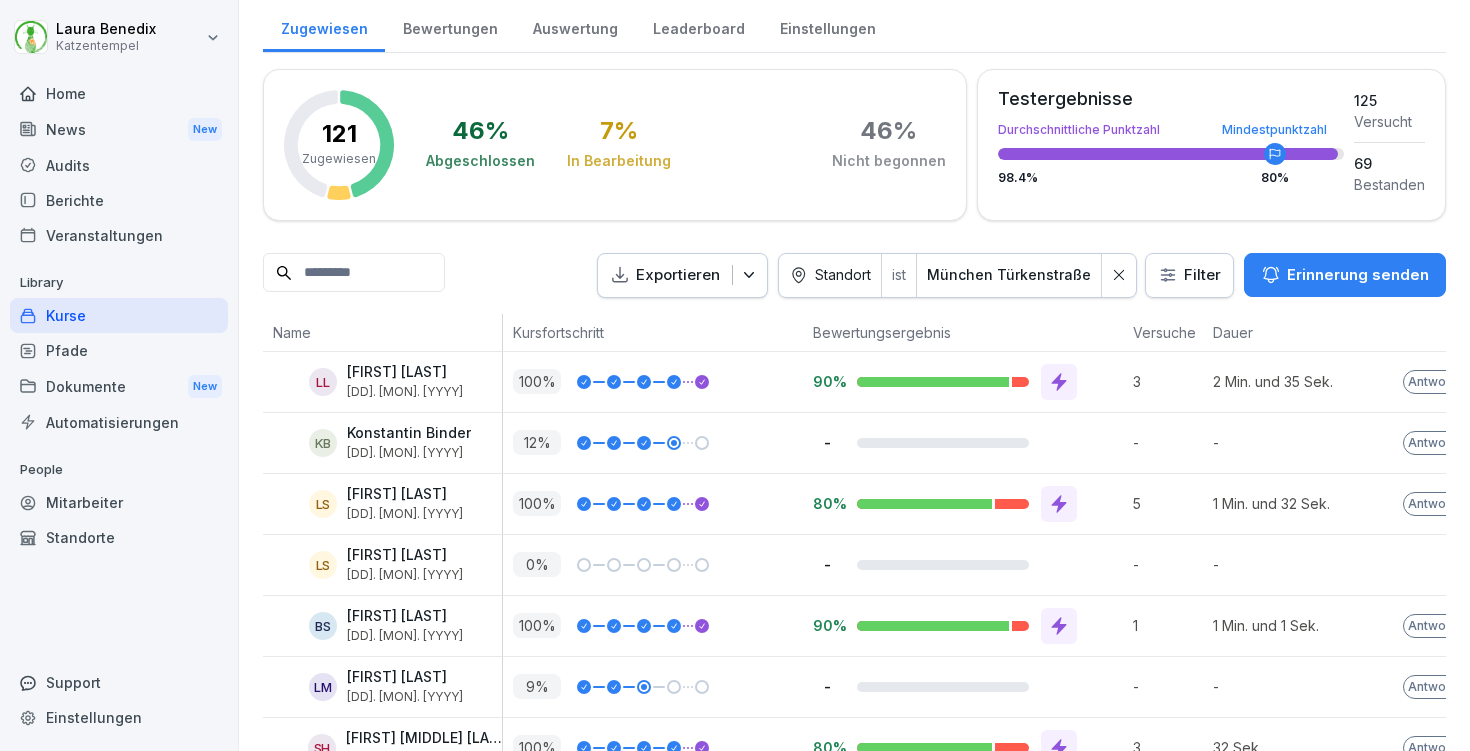 scroll, scrollTop: 263, scrollLeft: 0, axis: vertical 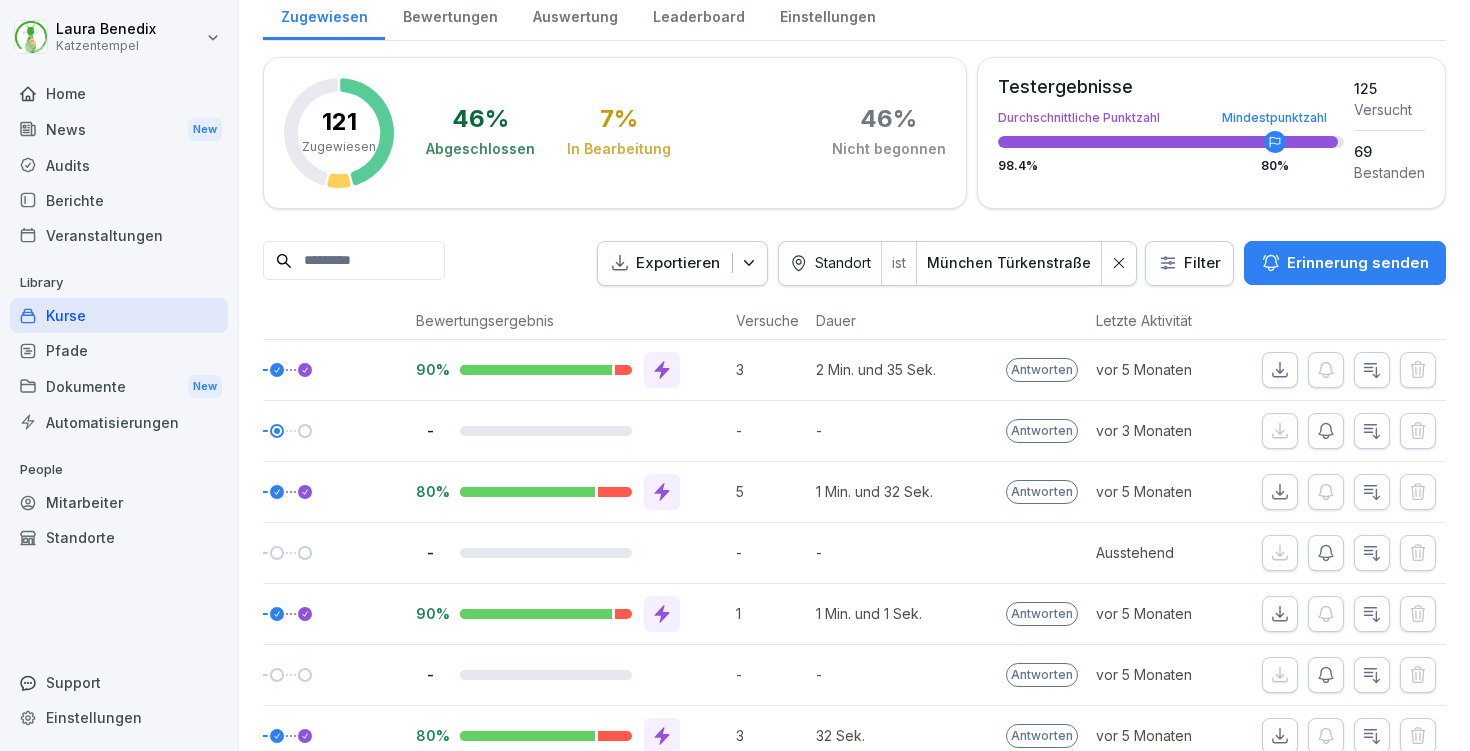 click 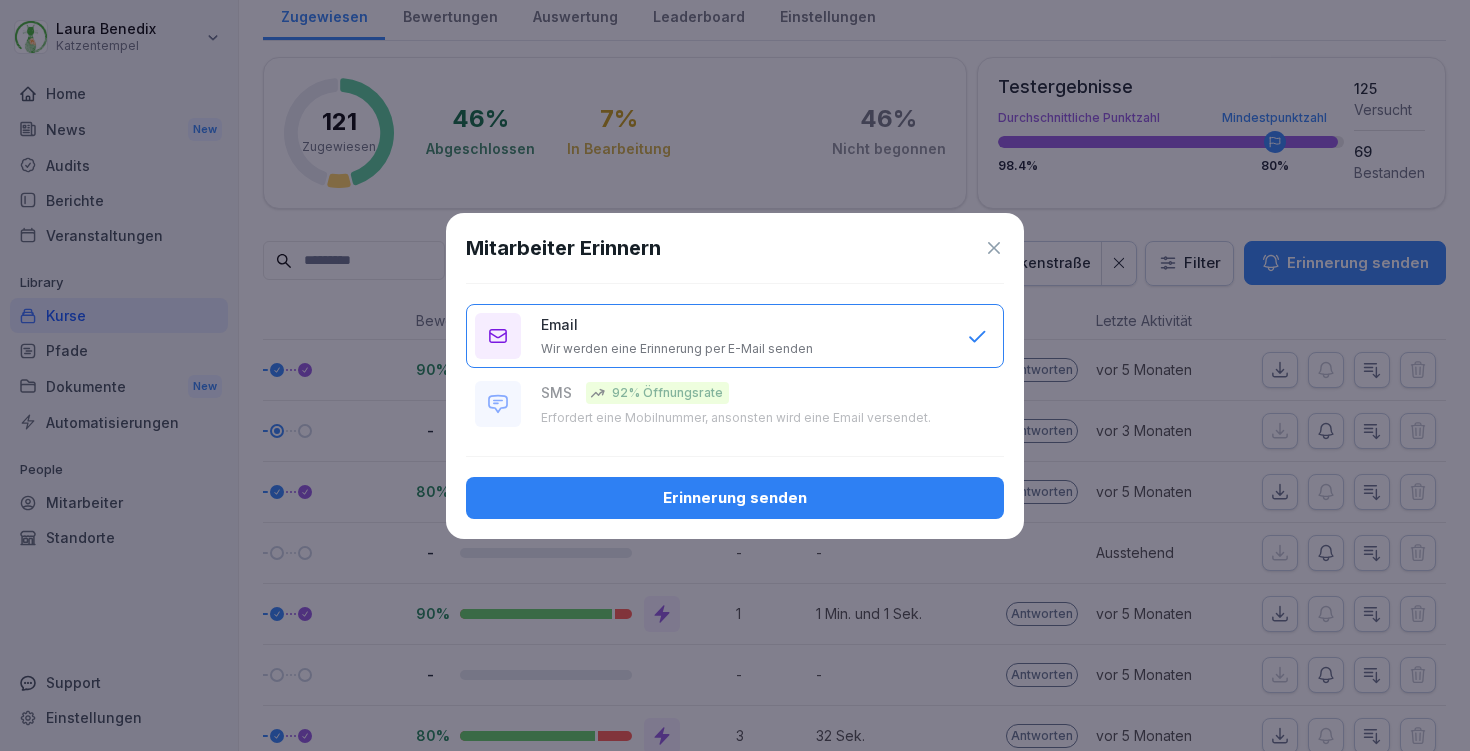 click on "Erinnerung senden" at bounding box center [735, 498] 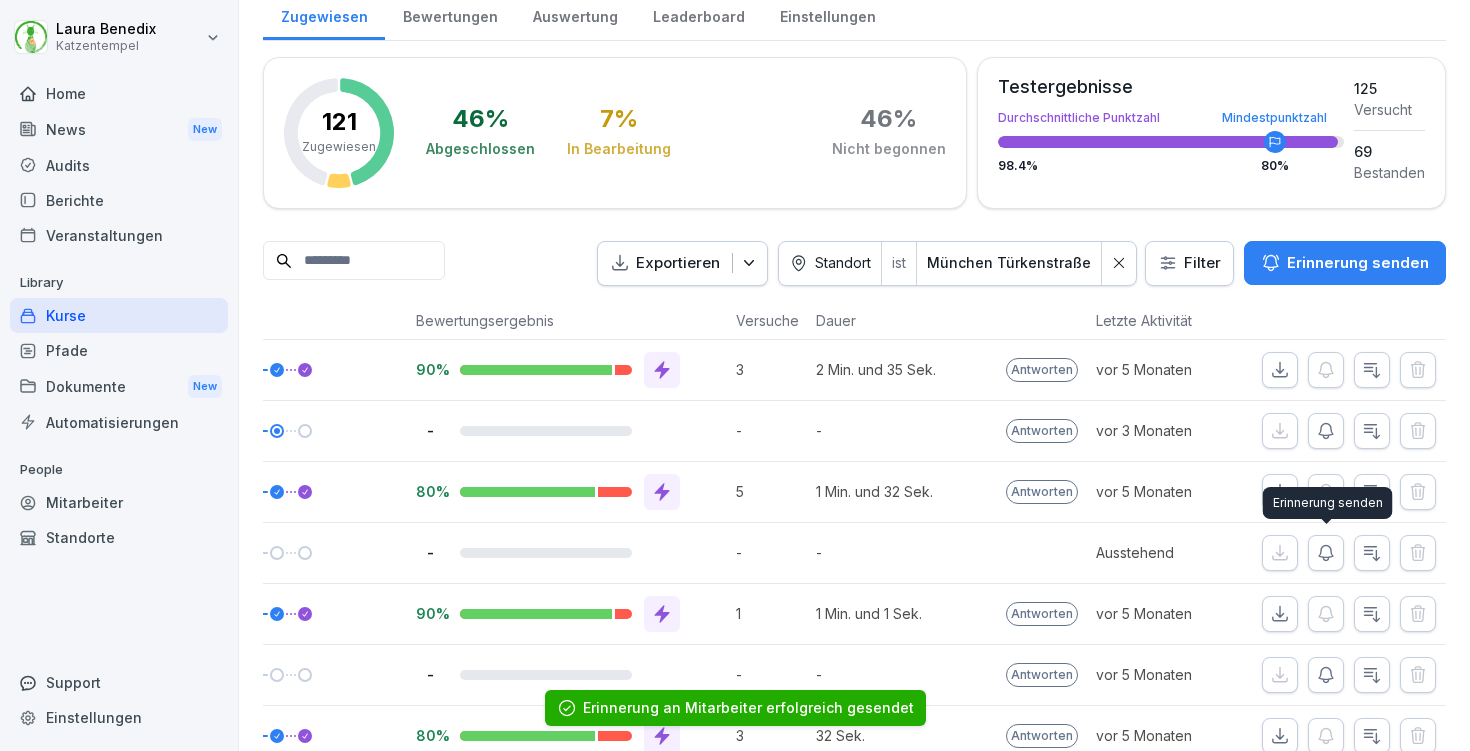 click 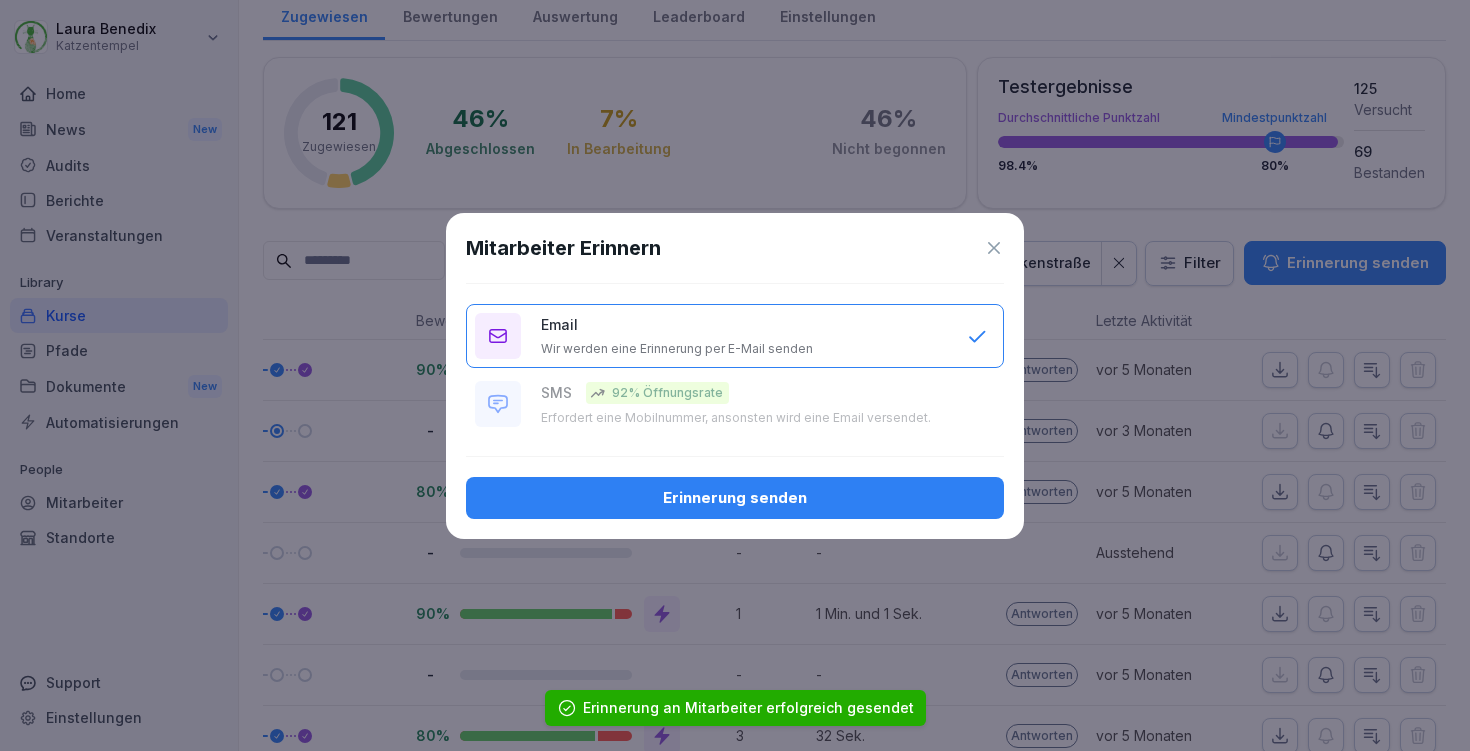 click on "Erinnerung senden" at bounding box center (735, 498) 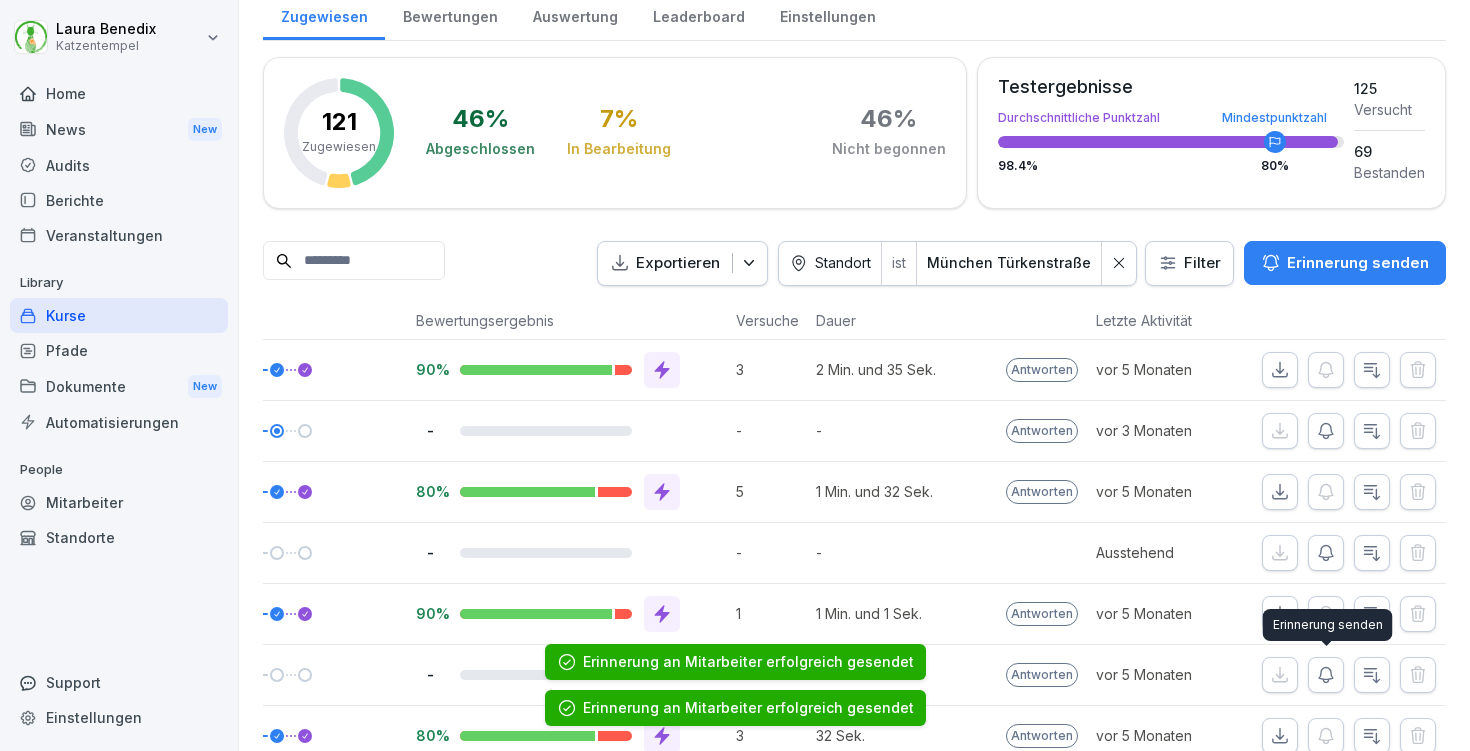 click 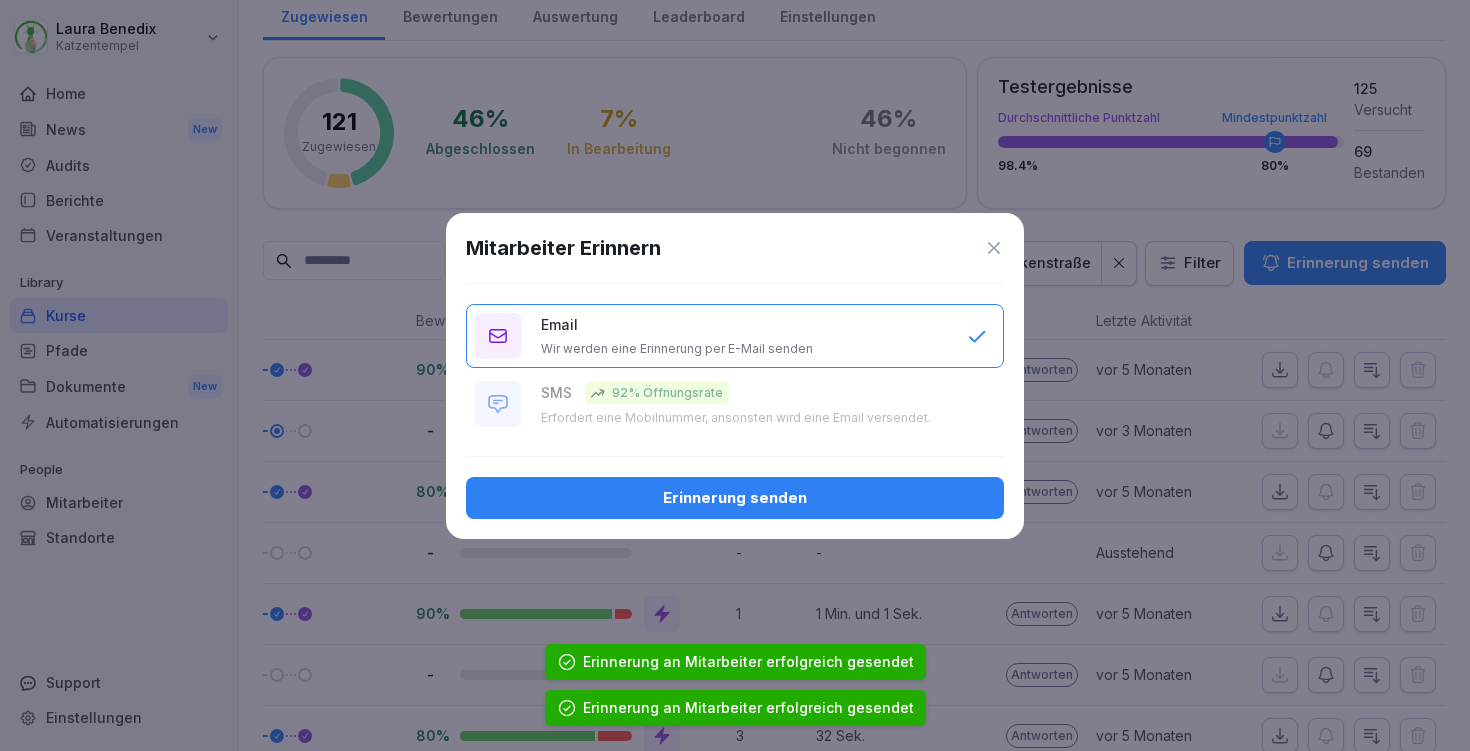 click on "Erinnerung senden" at bounding box center (735, 498) 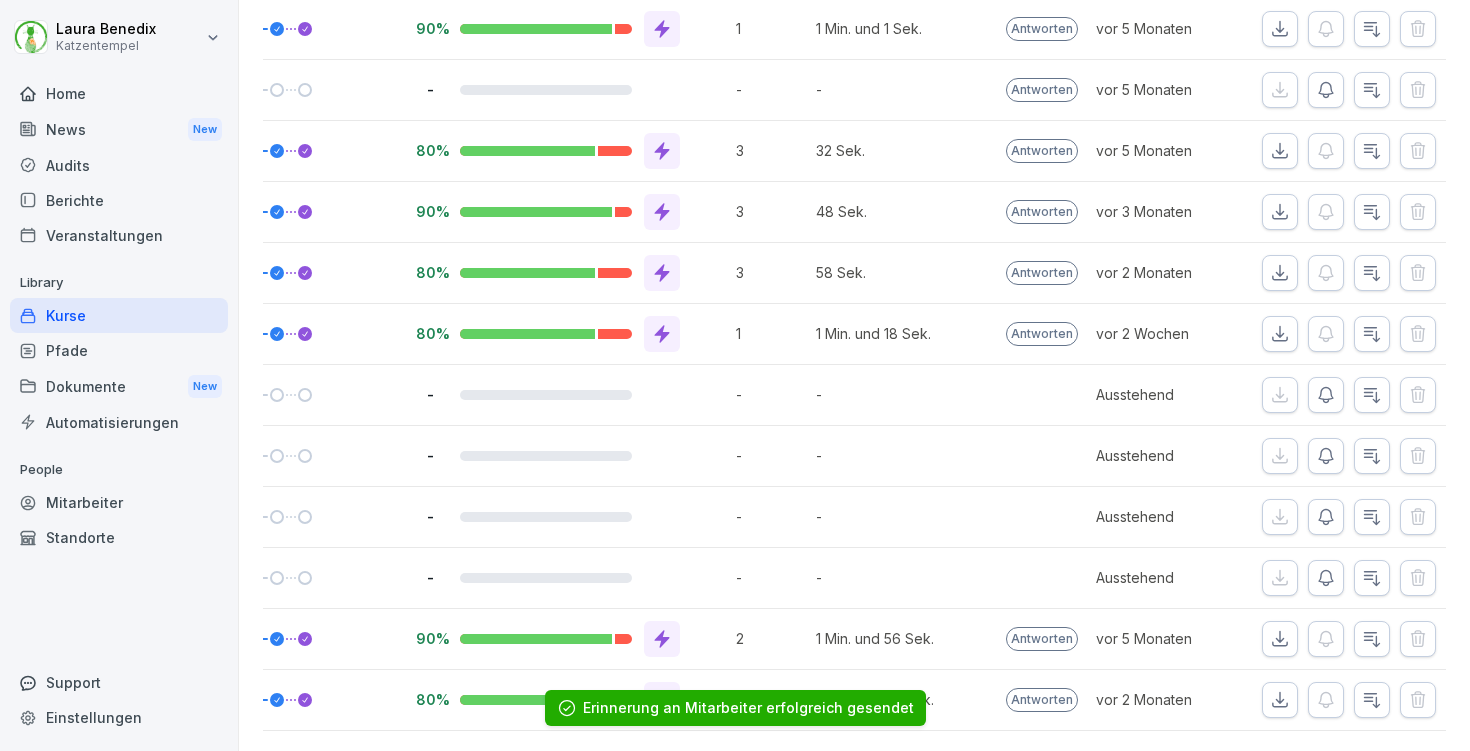 scroll, scrollTop: 847, scrollLeft: 0, axis: vertical 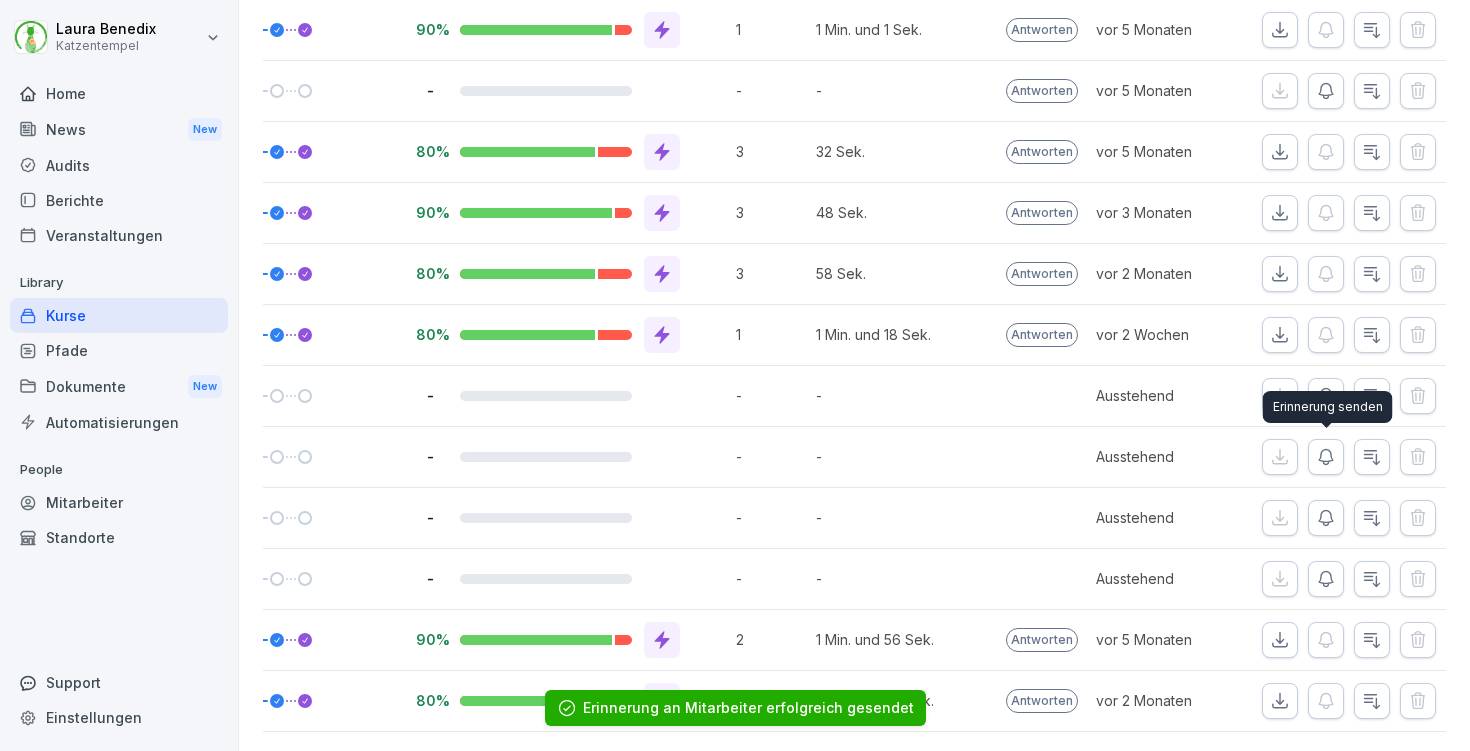 click on "Erinnerung senden Erinnerung senden" at bounding box center [1328, 407] 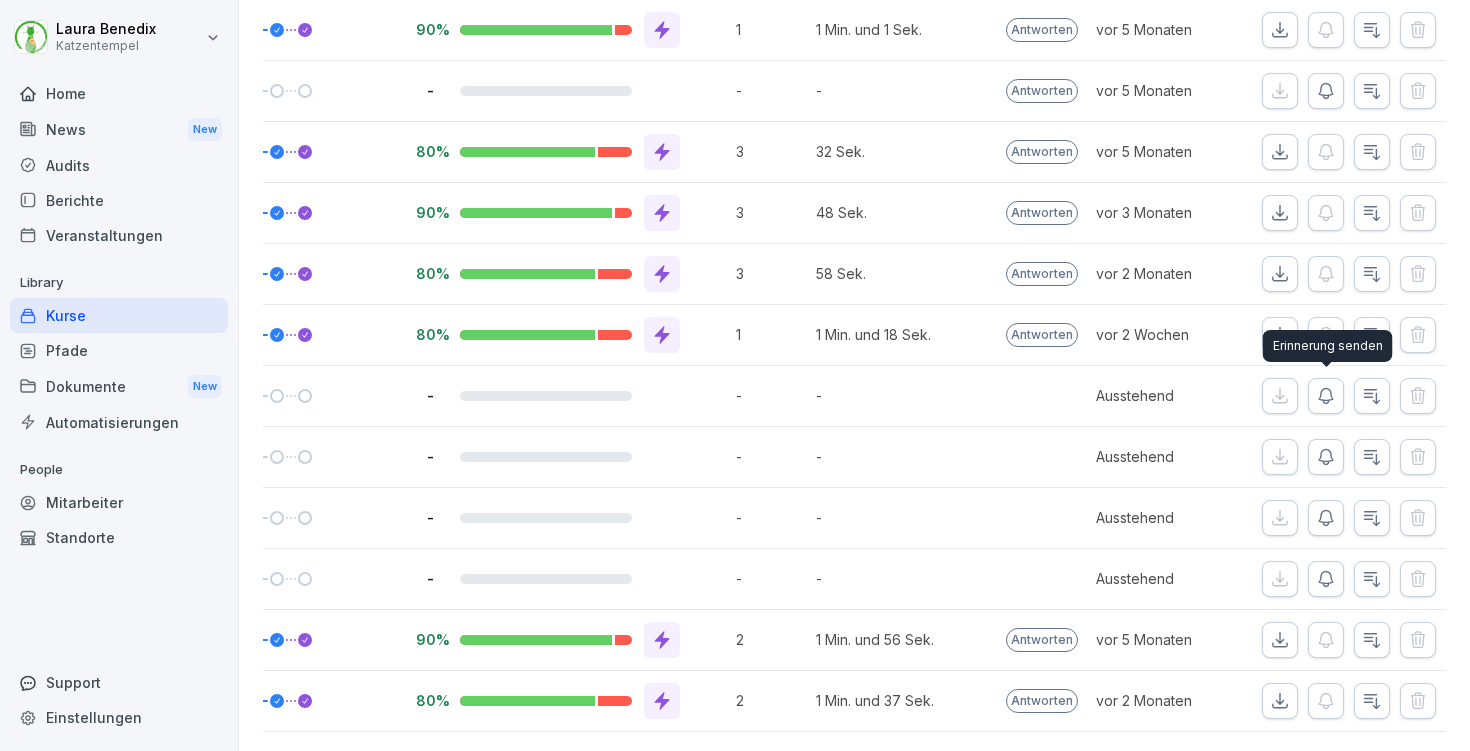 click 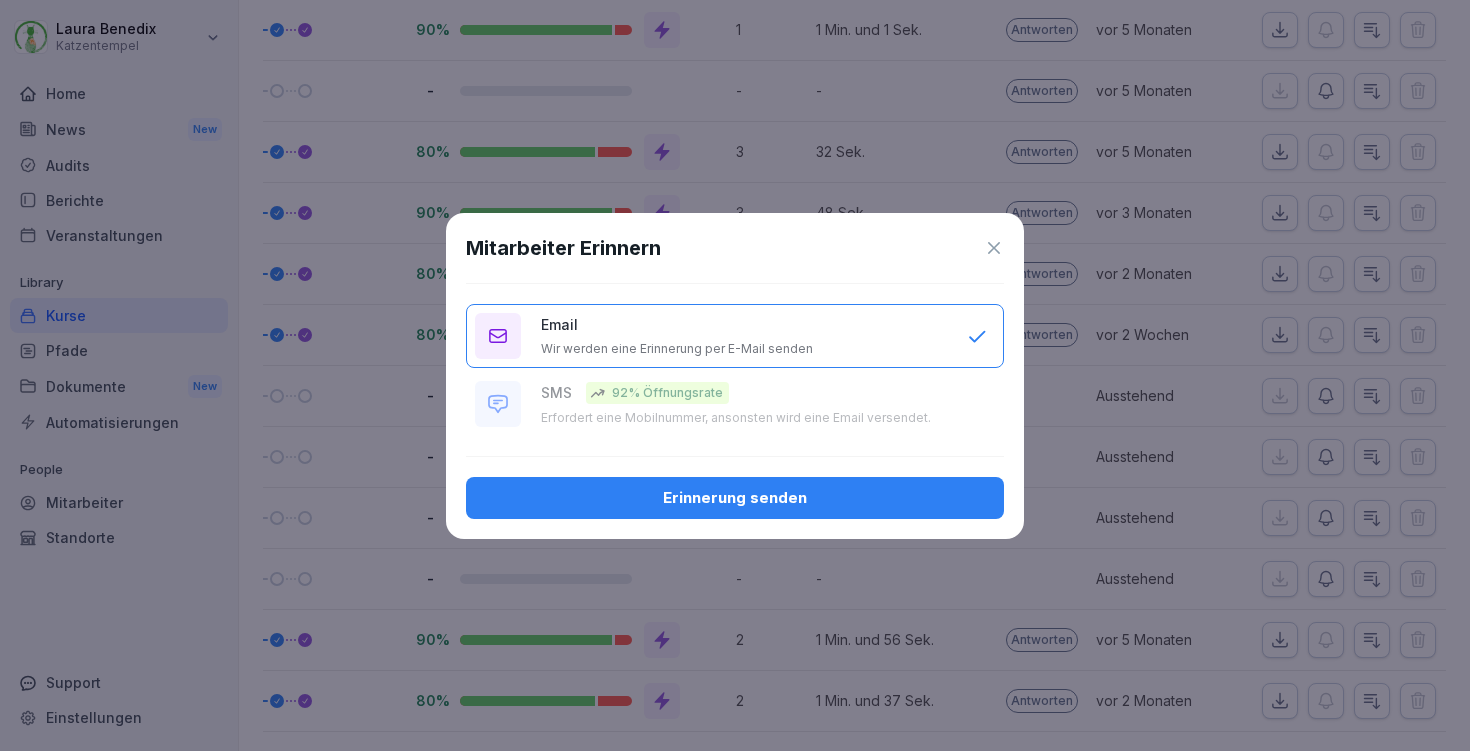 click on "Erinnerung senden" at bounding box center [735, 498] 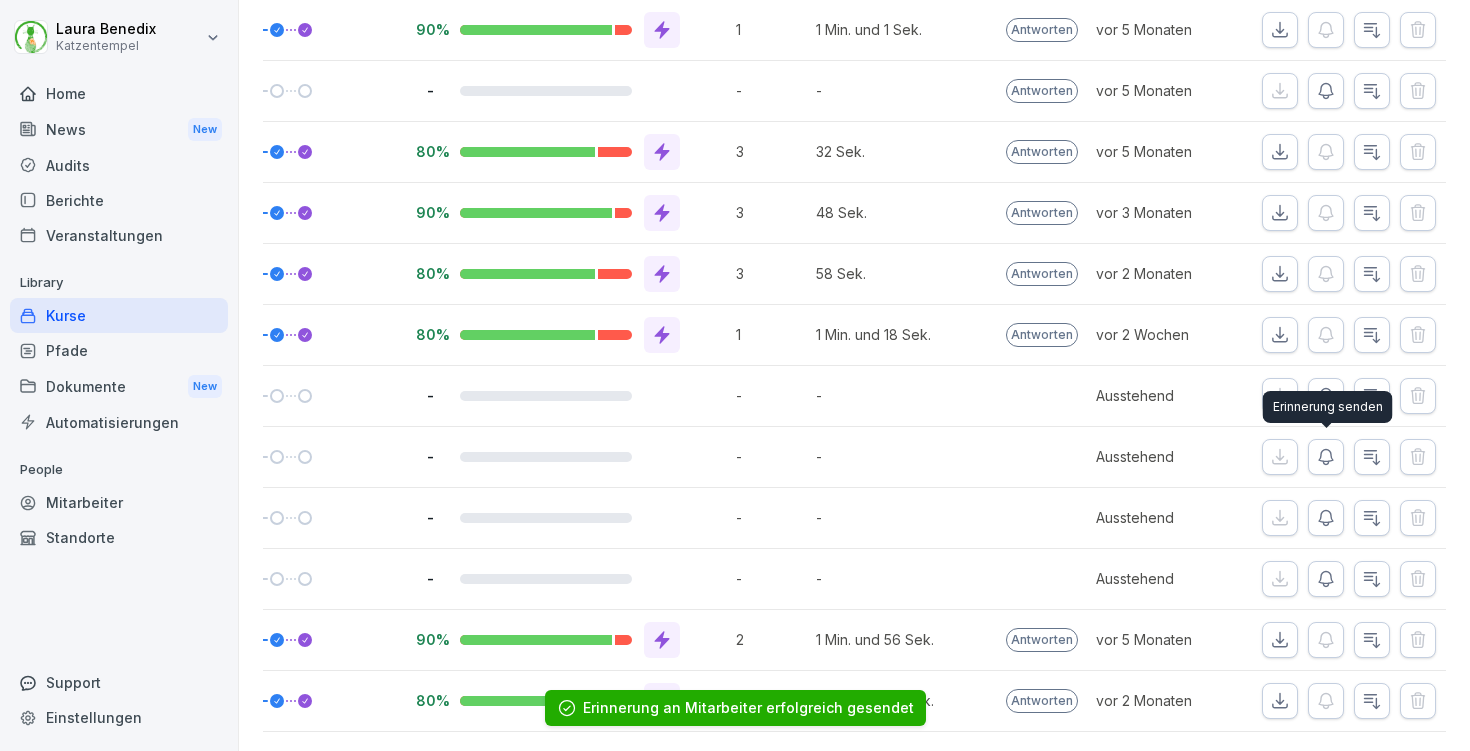 click at bounding box center (1326, 457) 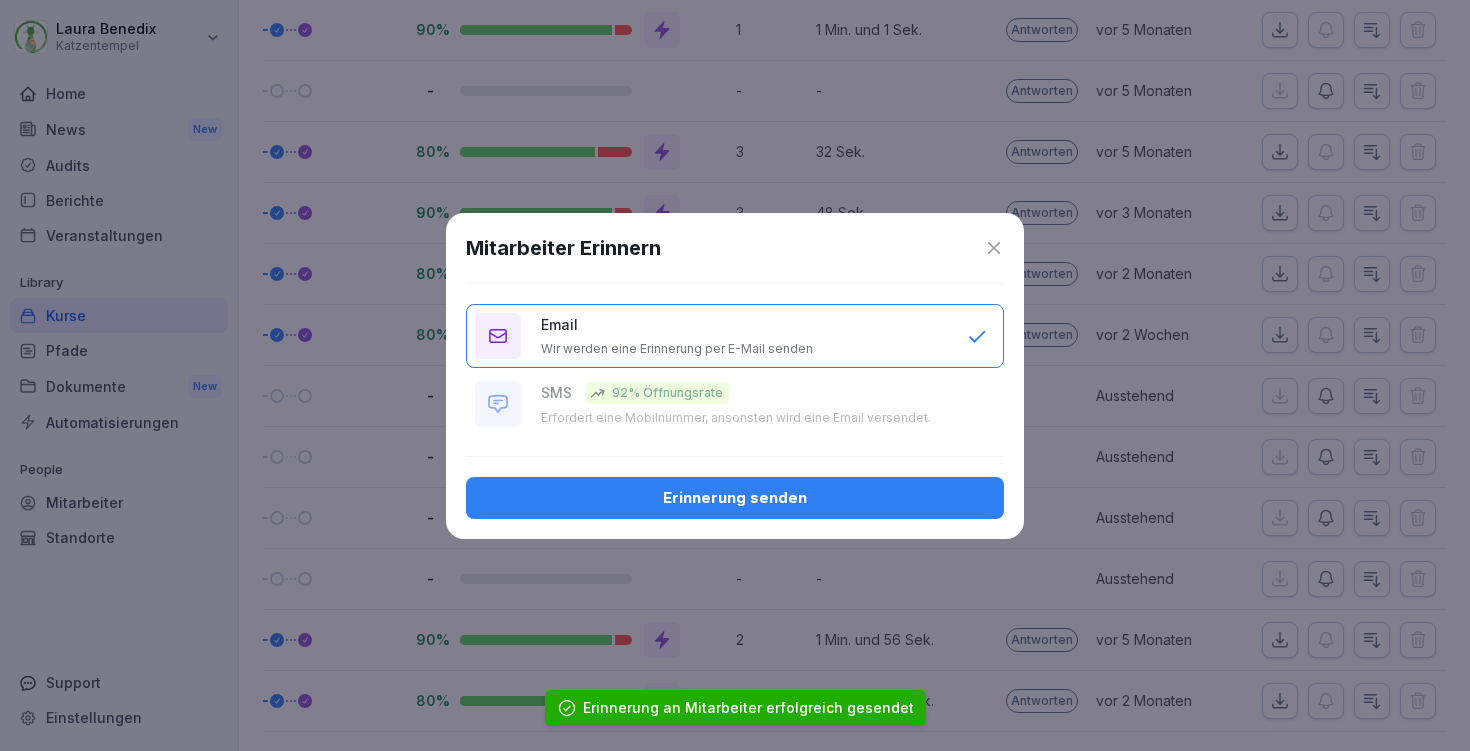 click on "Erinnerung senden" at bounding box center (735, 498) 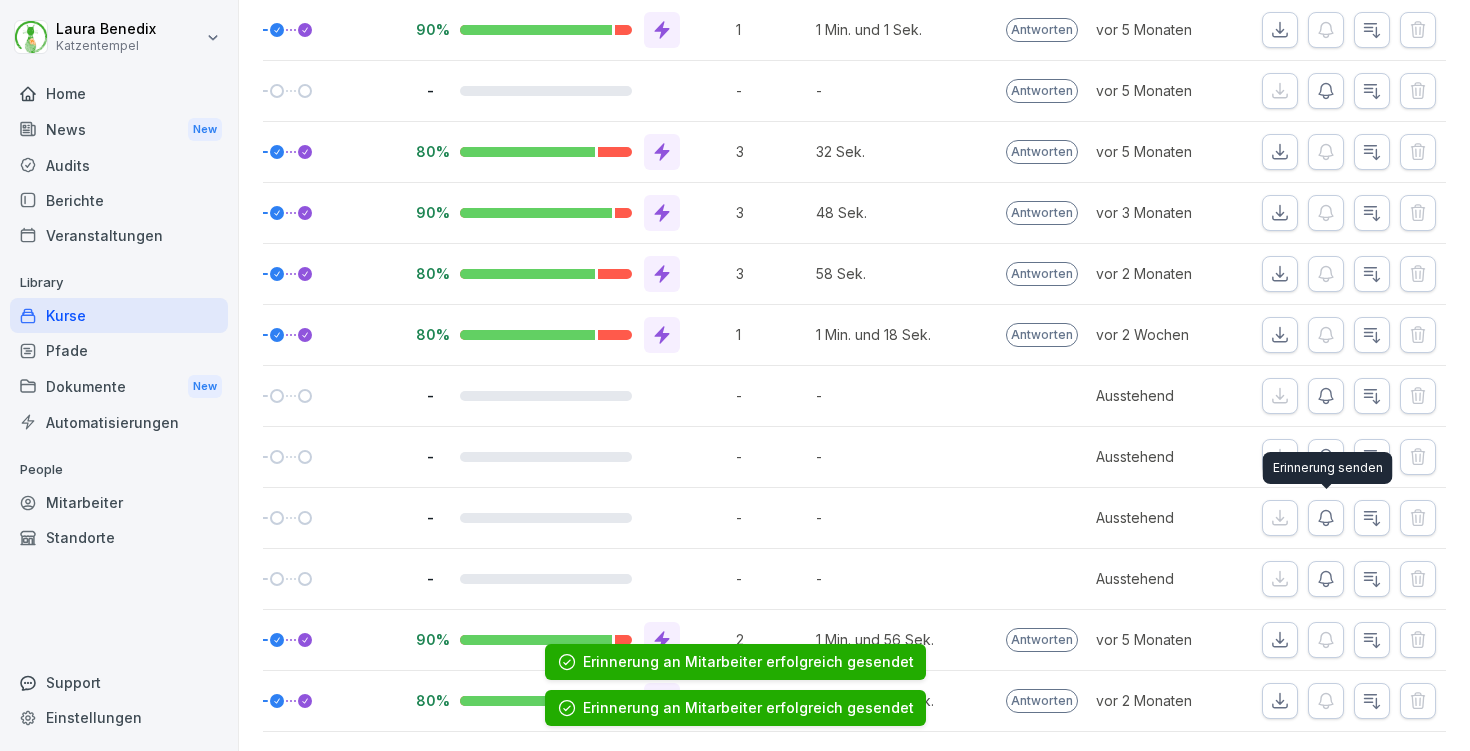 click at bounding box center (1326, 518) 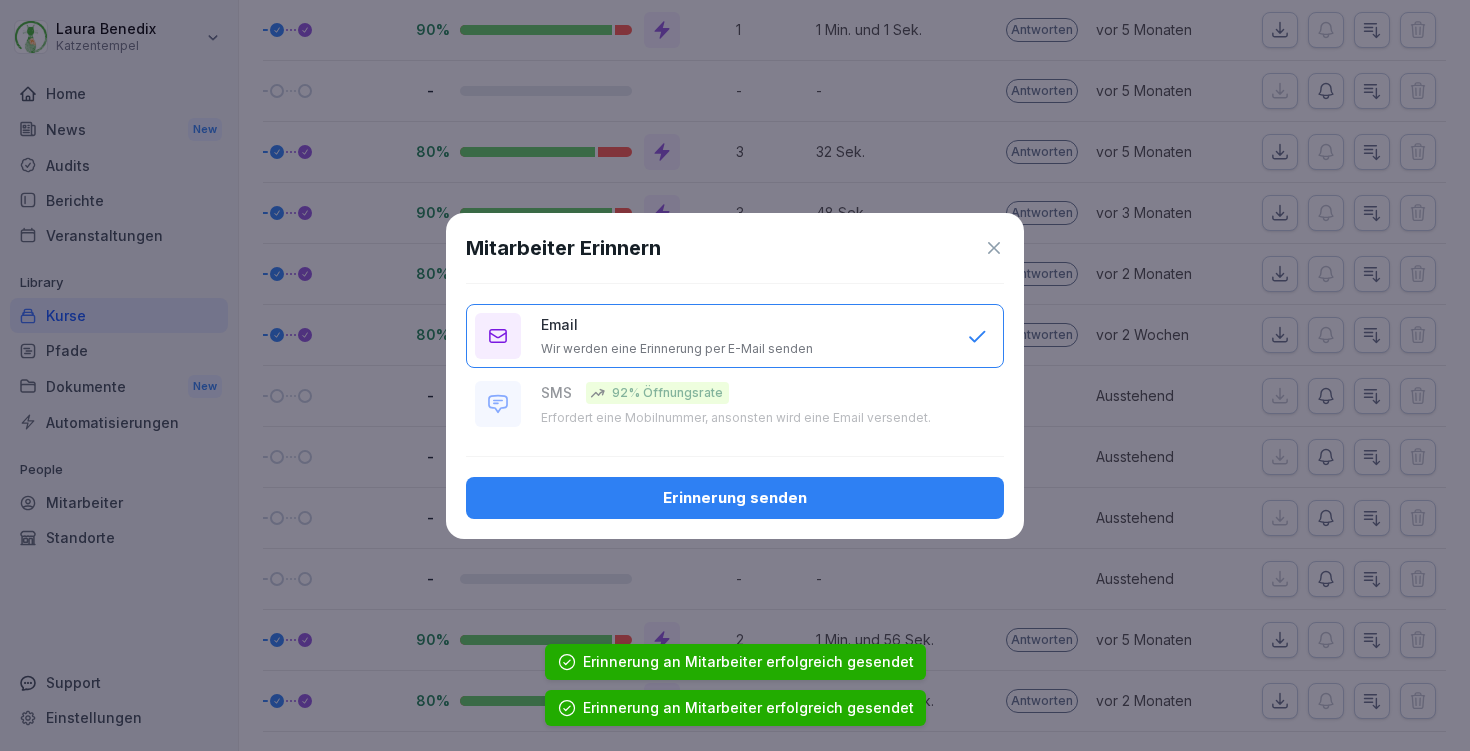 click on "Erinnerung senden" at bounding box center [735, 498] 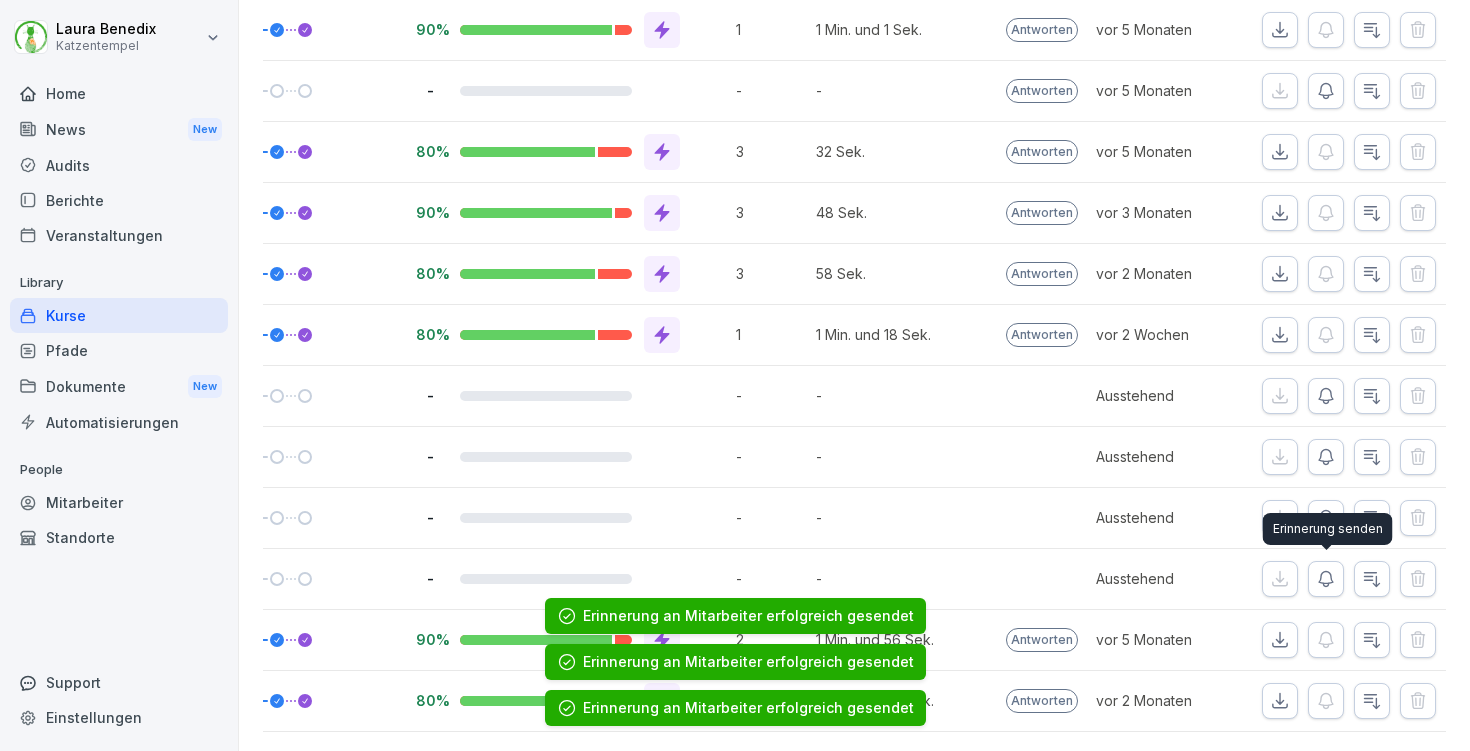click at bounding box center [1326, 579] 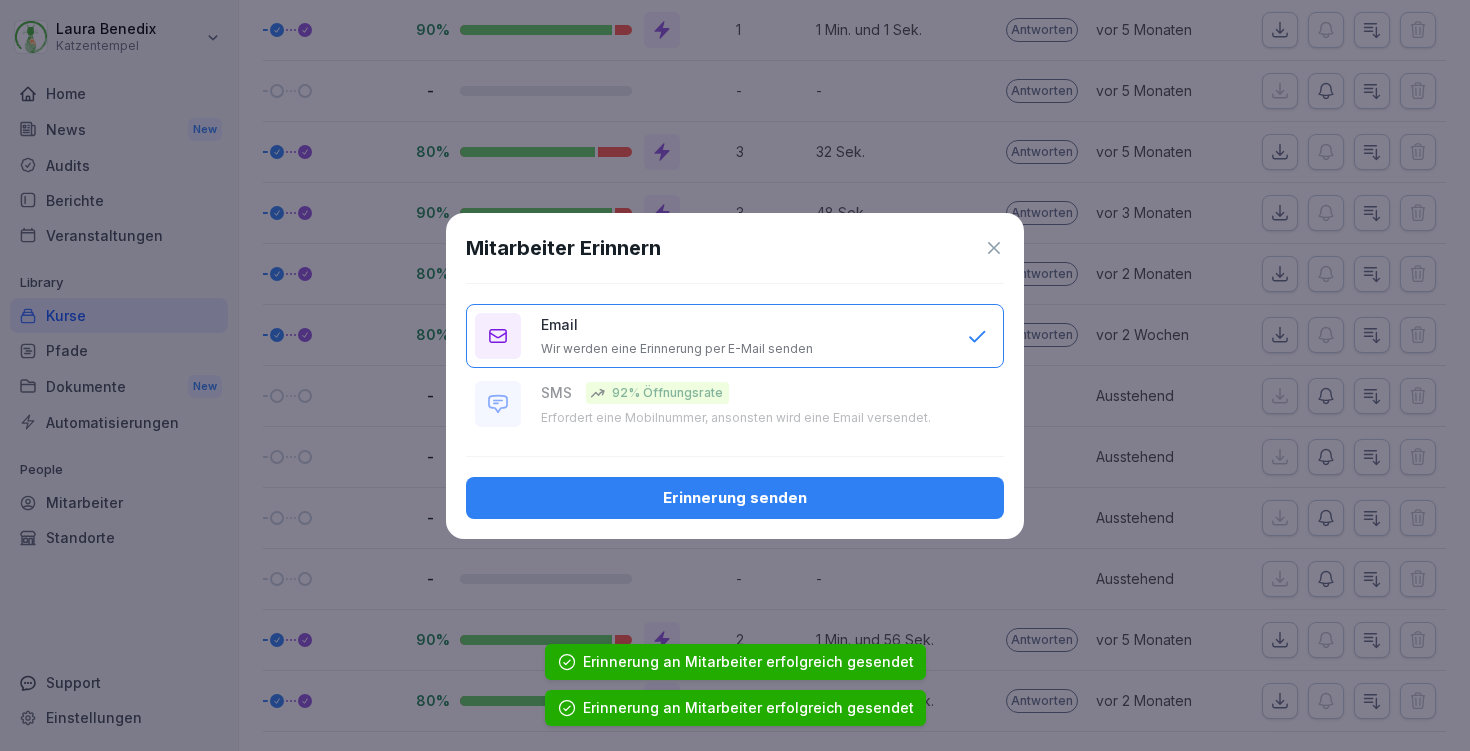 click on "Erinnerung senden" at bounding box center [735, 498] 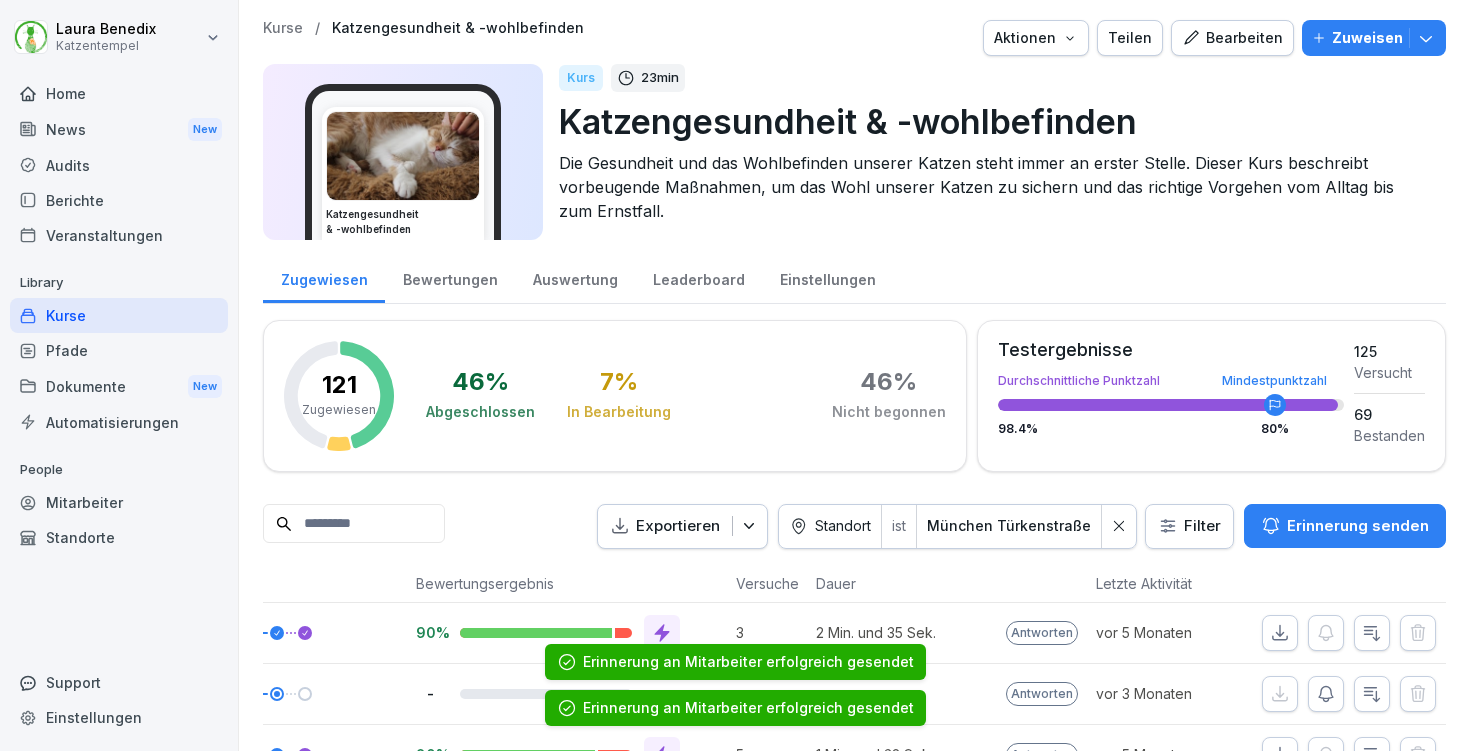 scroll, scrollTop: 0, scrollLeft: 0, axis: both 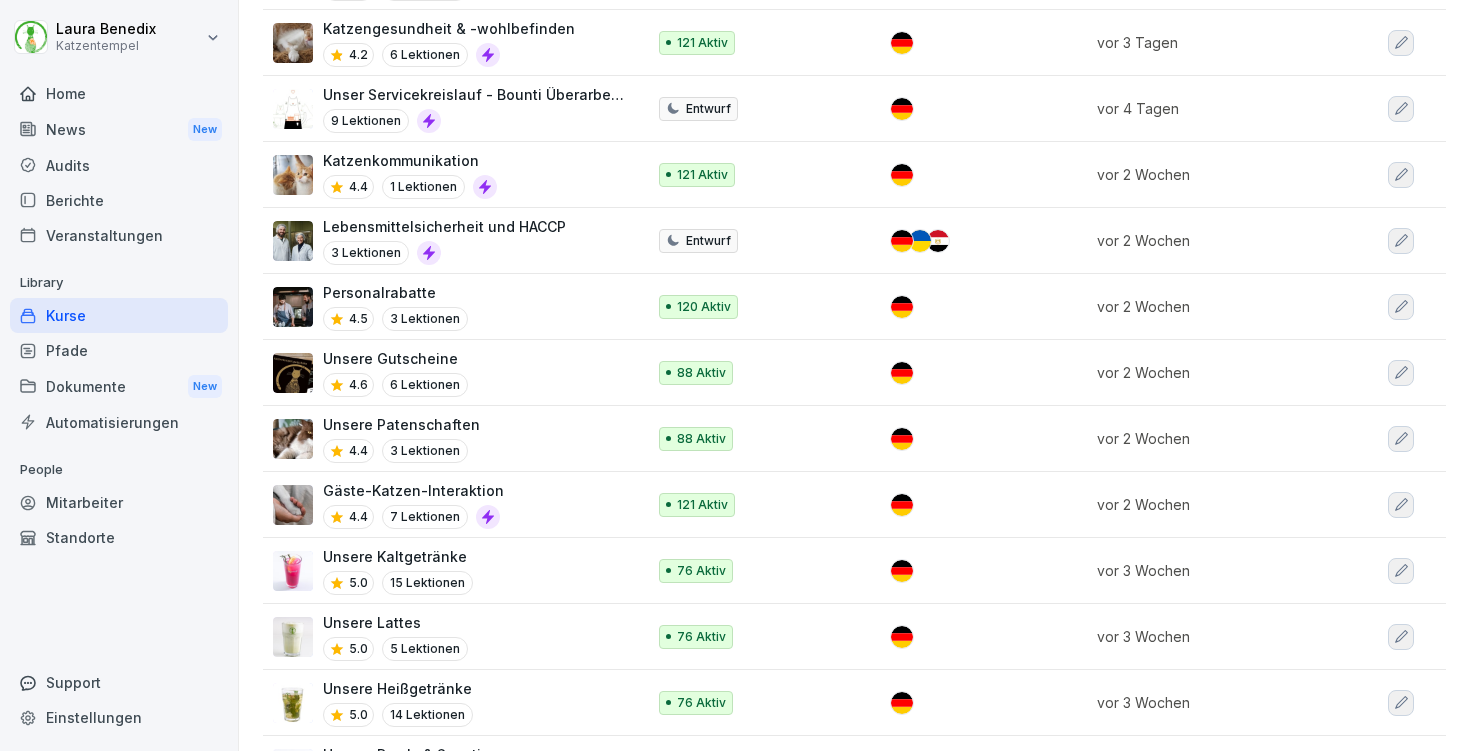 click on "Gäste-Katzen-Interaktion 4.4 7 Lektionen" at bounding box center (449, 504) 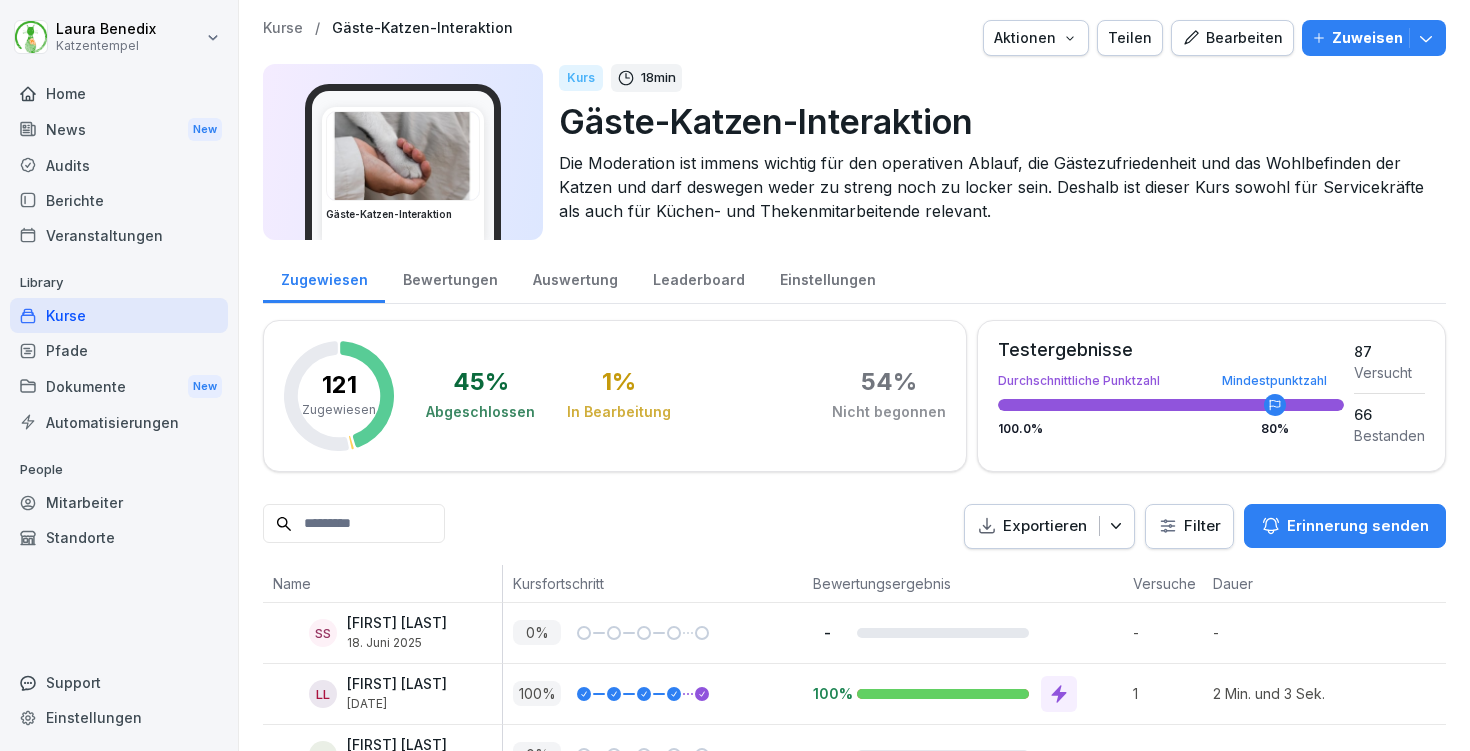 scroll, scrollTop: 0, scrollLeft: 0, axis: both 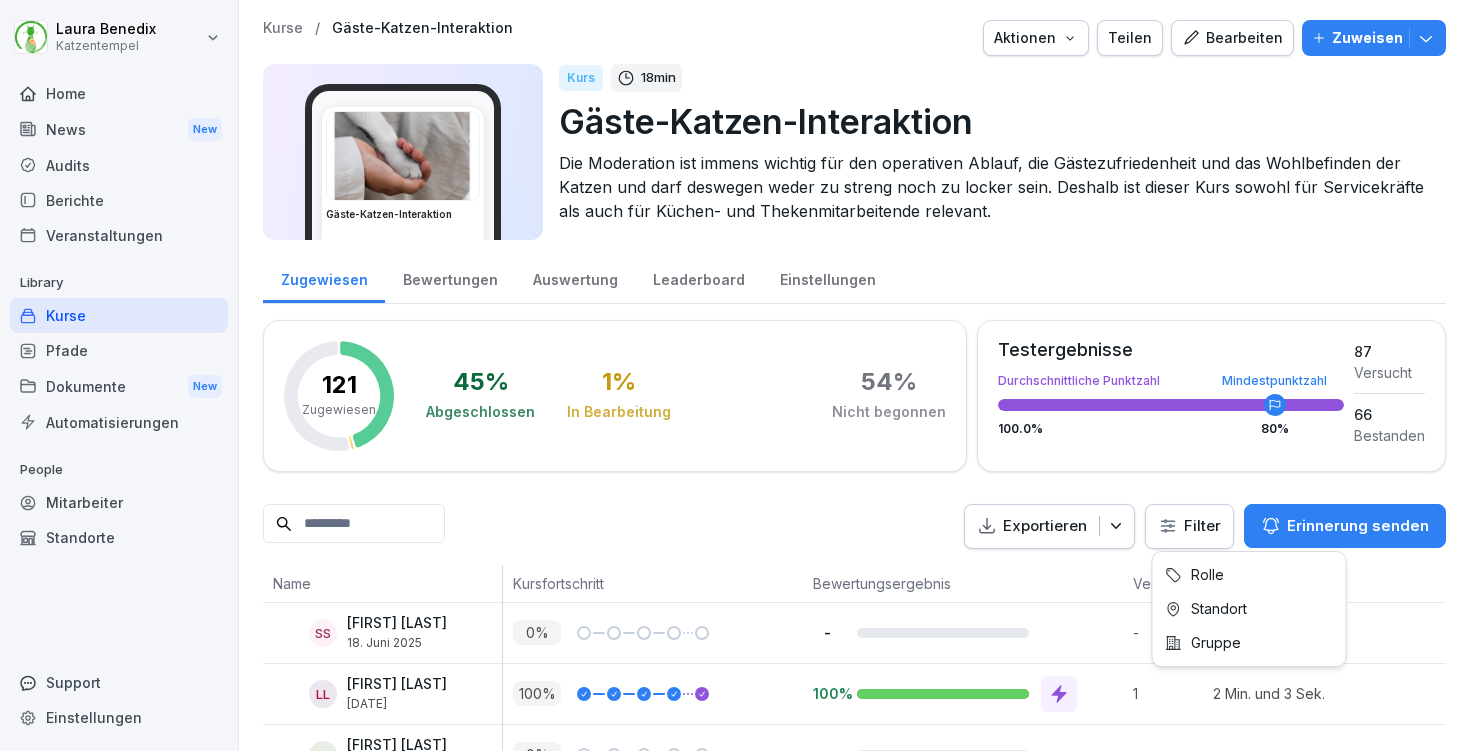 click on "[FIRST] [LAST] [DATE] [PERCENT] - - - [STATUS] [FIRST] [LAST] [DATE] [PERCENT]" at bounding box center [735, 375] 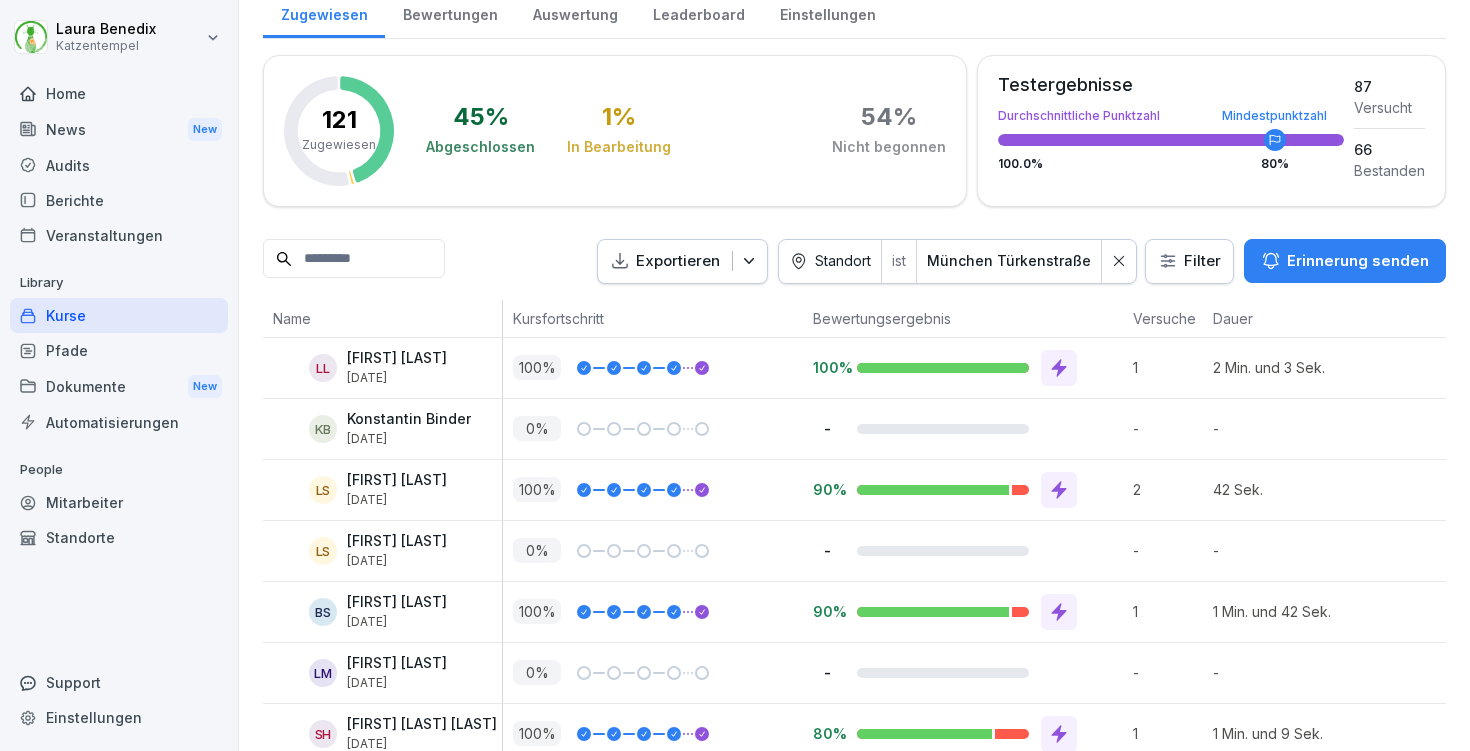 scroll, scrollTop: 278, scrollLeft: 0, axis: vertical 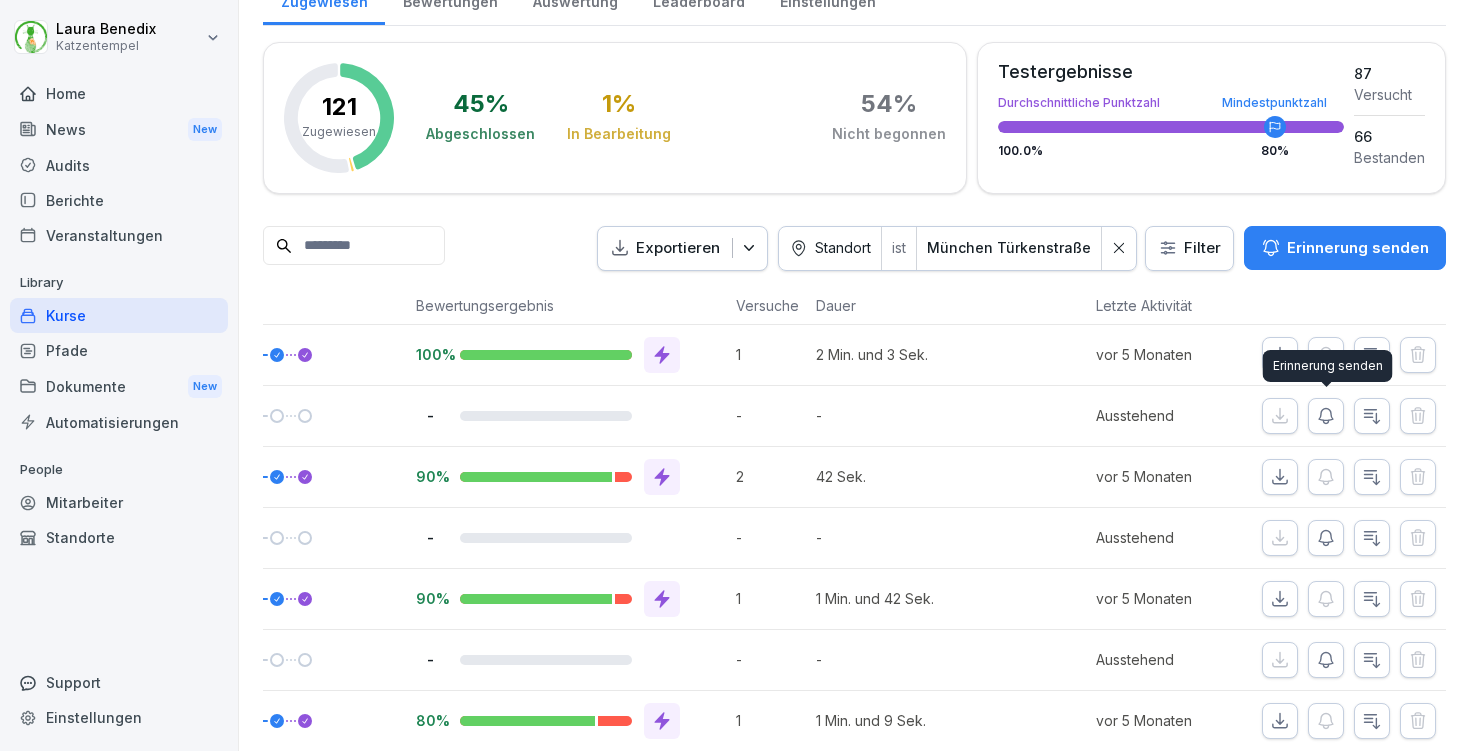 click 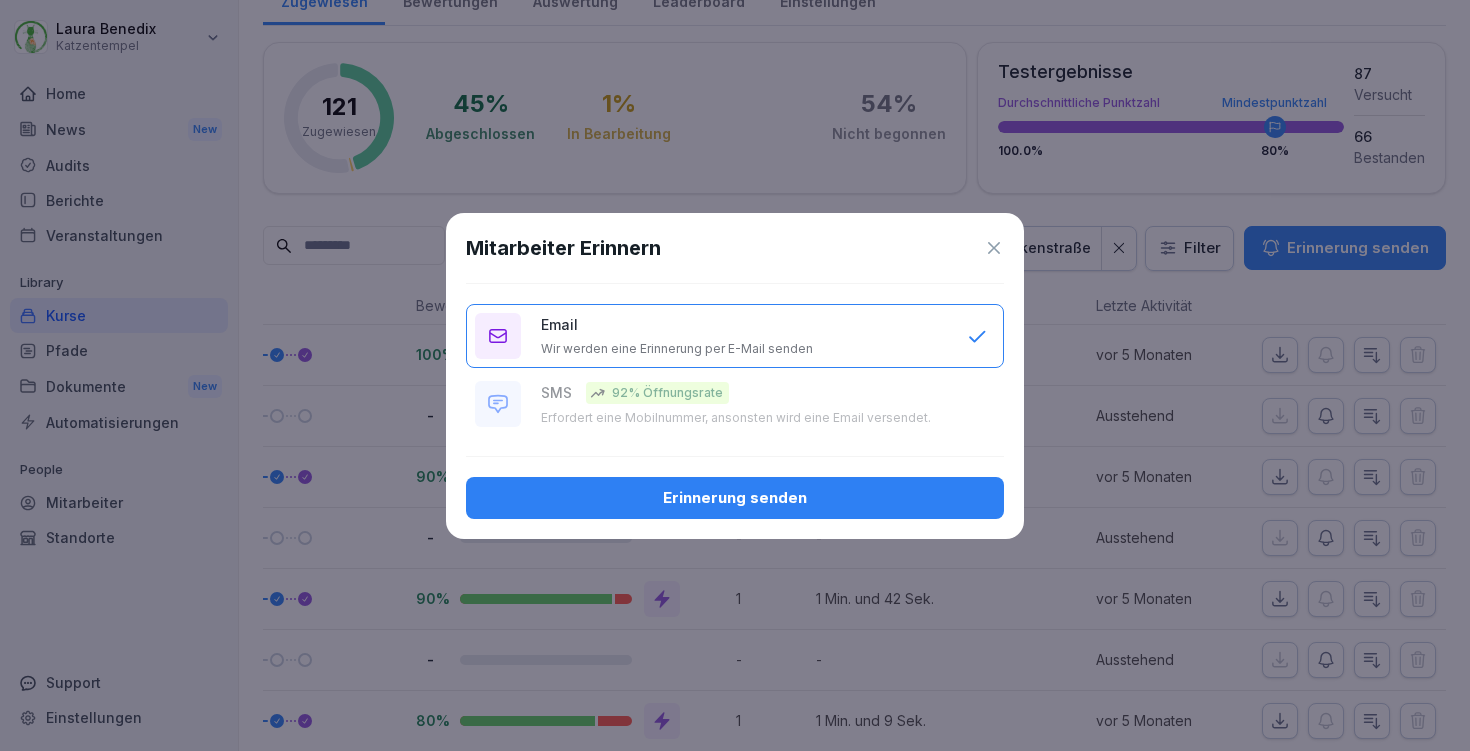 click on "Erinnerung senden" at bounding box center (735, 498) 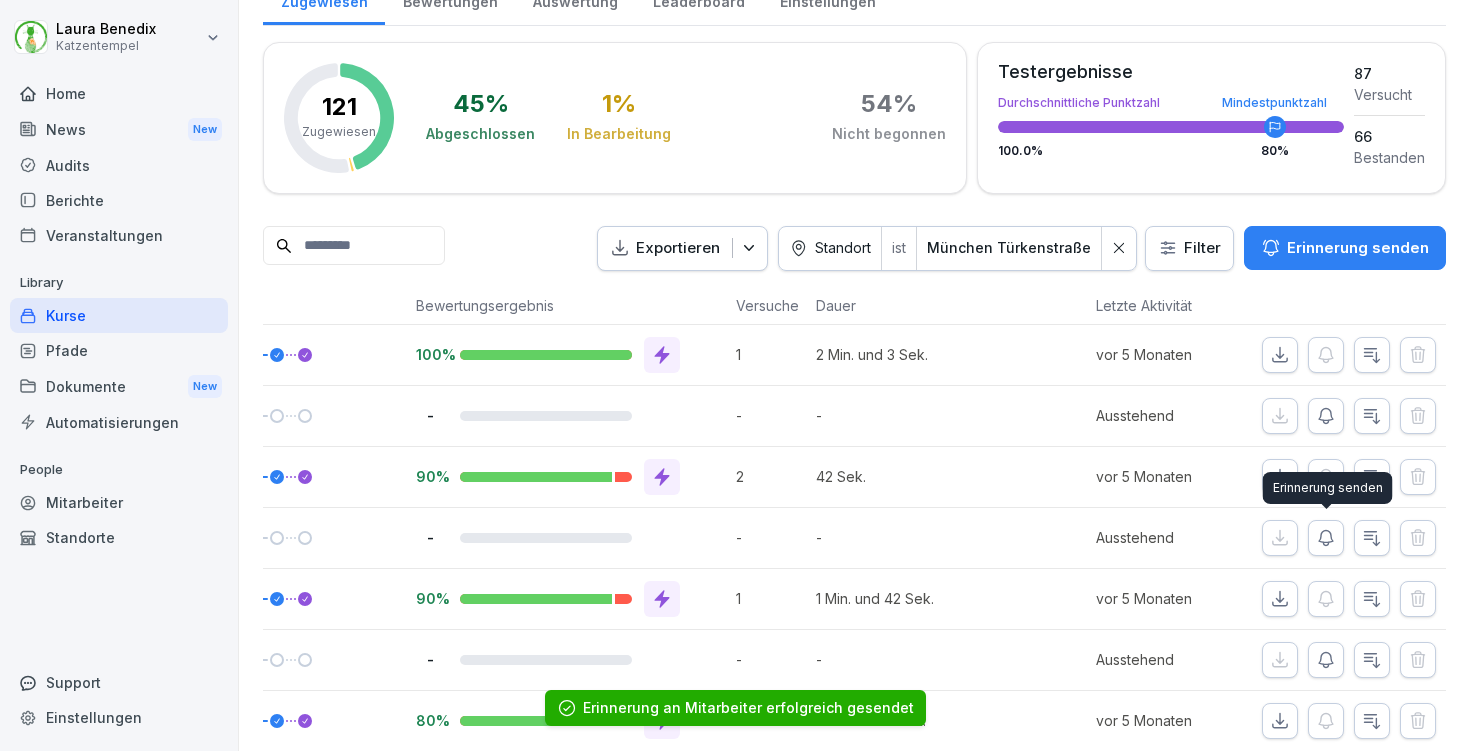 click at bounding box center [1326, 538] 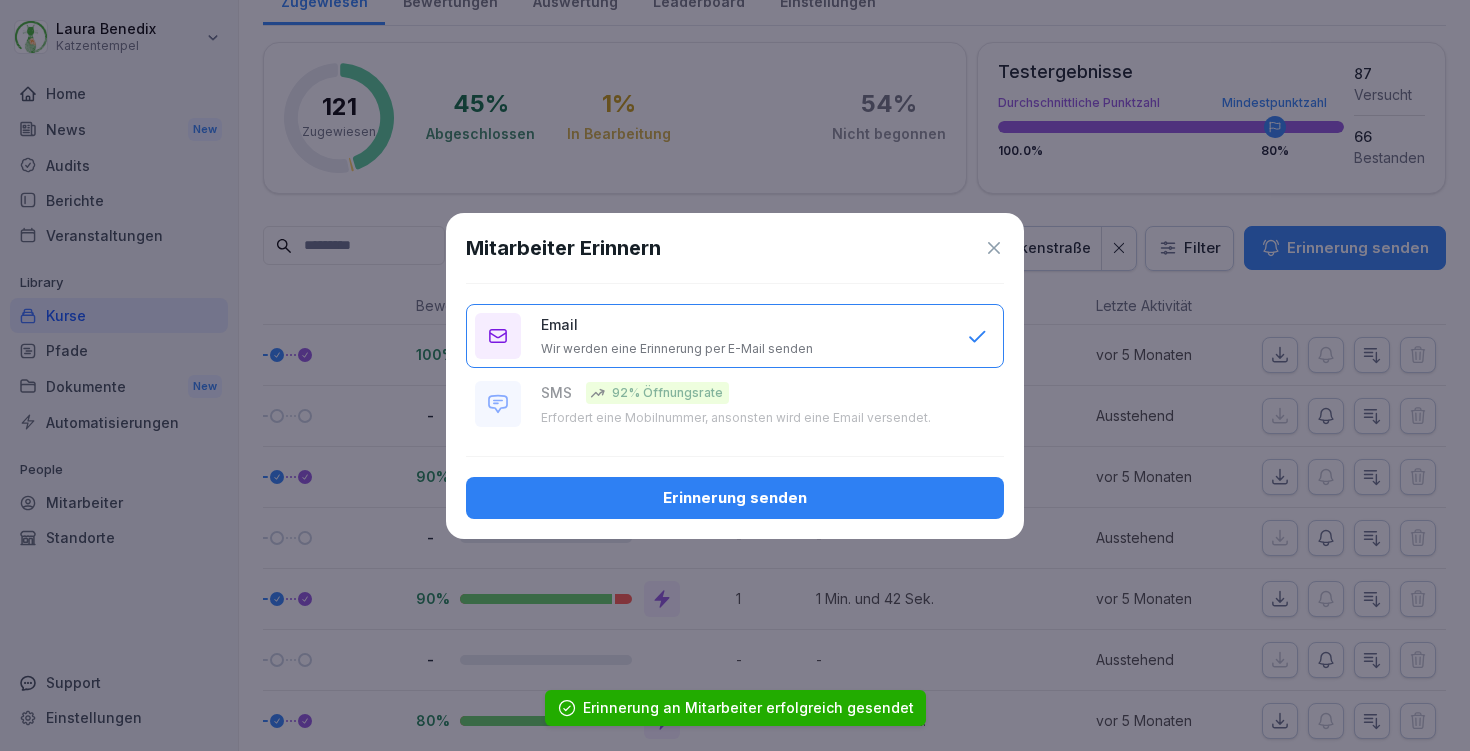 click on "Erinnerung senden" at bounding box center [735, 498] 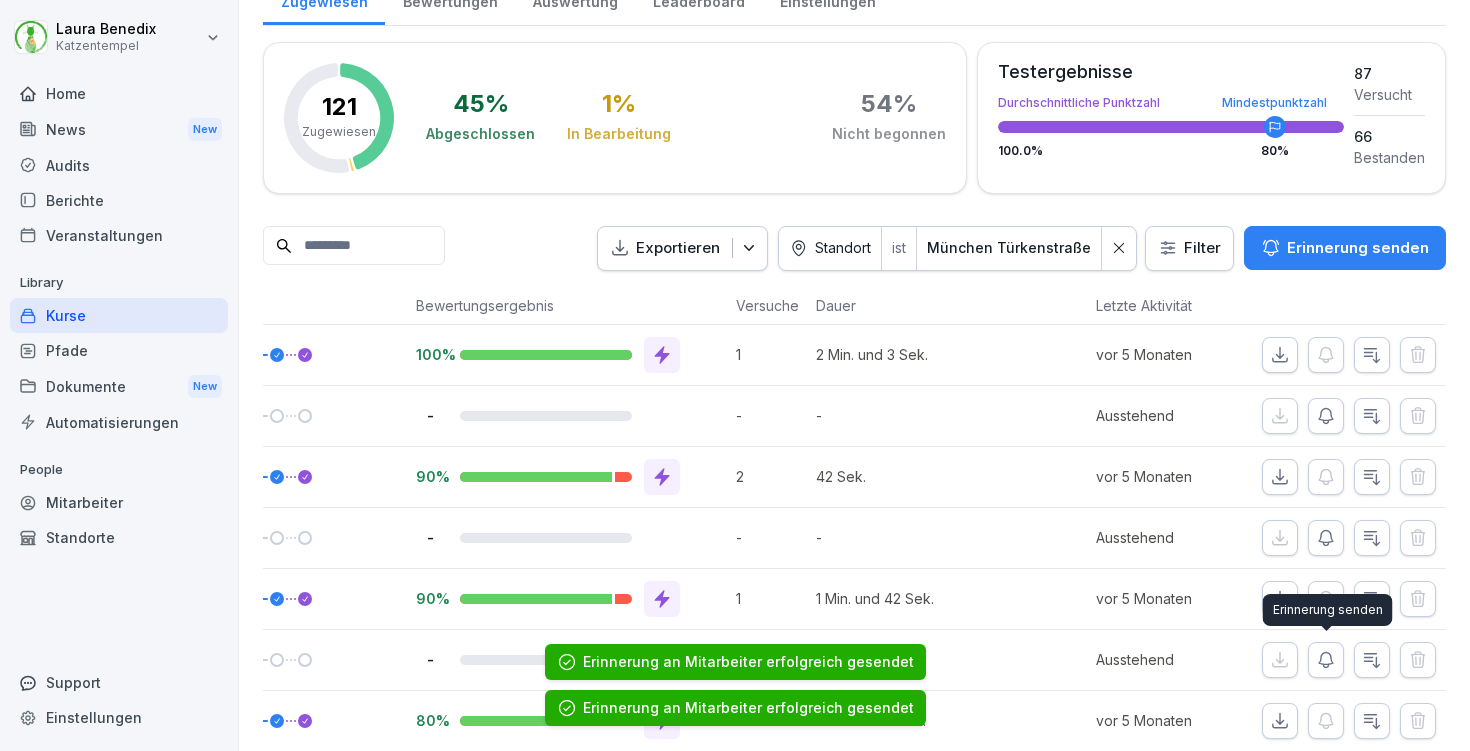 click 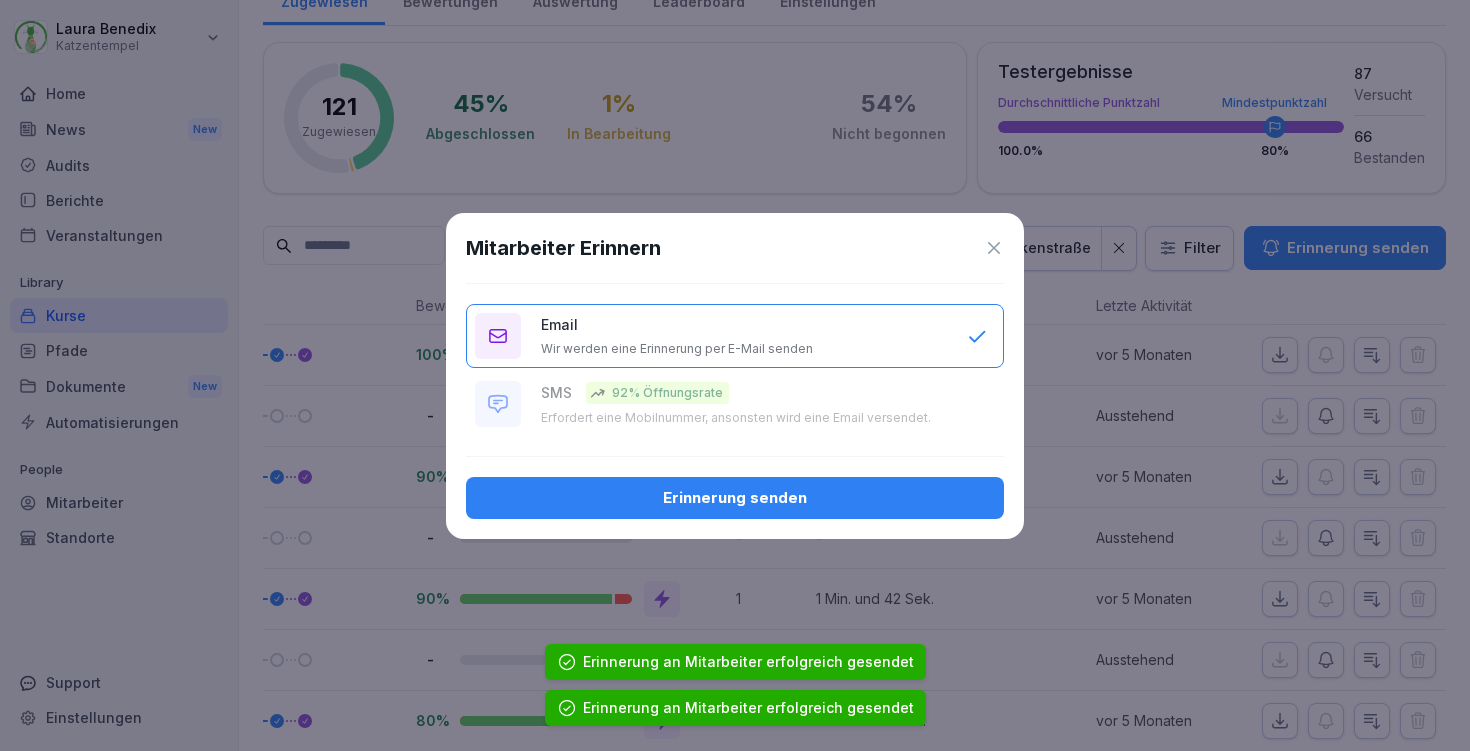 click on "Erinnerung senden" at bounding box center (735, 498) 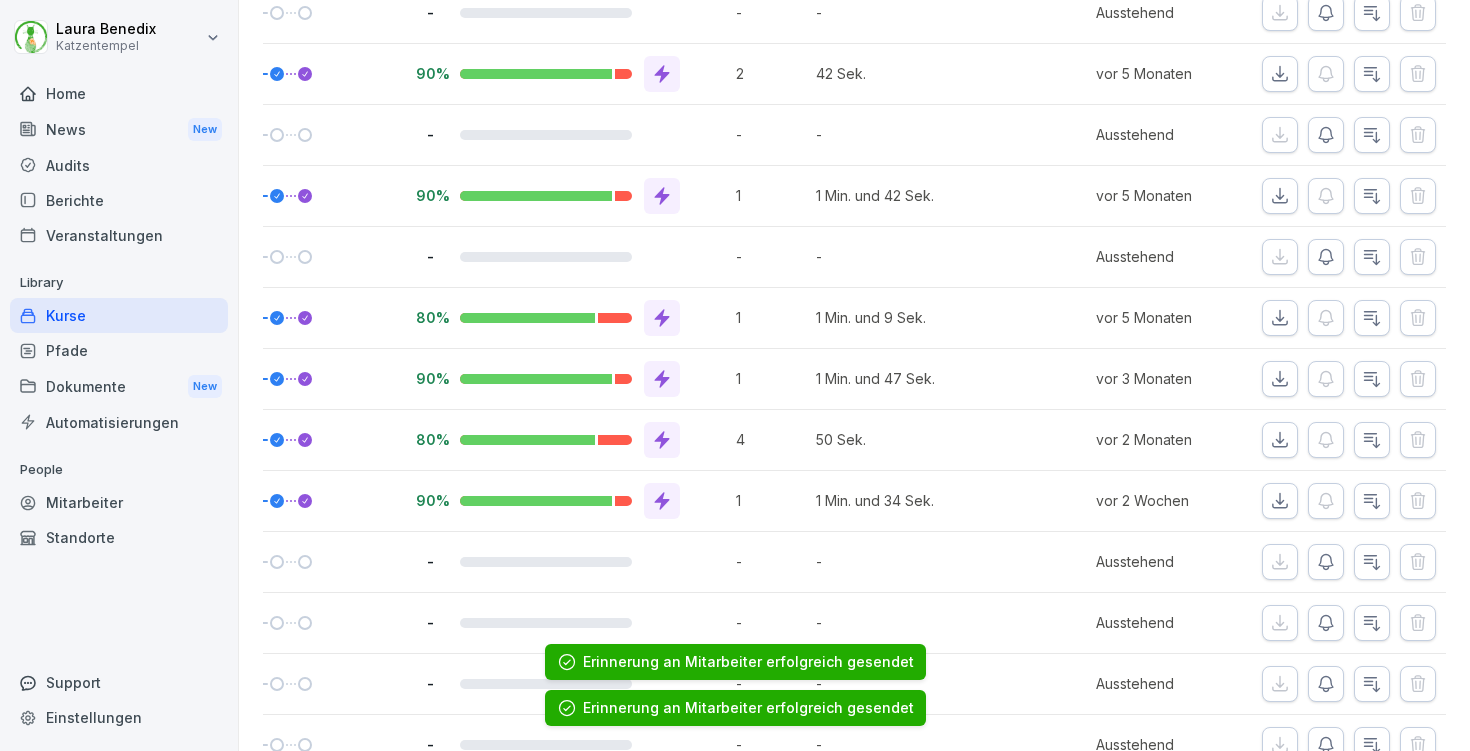 scroll, scrollTop: 703, scrollLeft: 0, axis: vertical 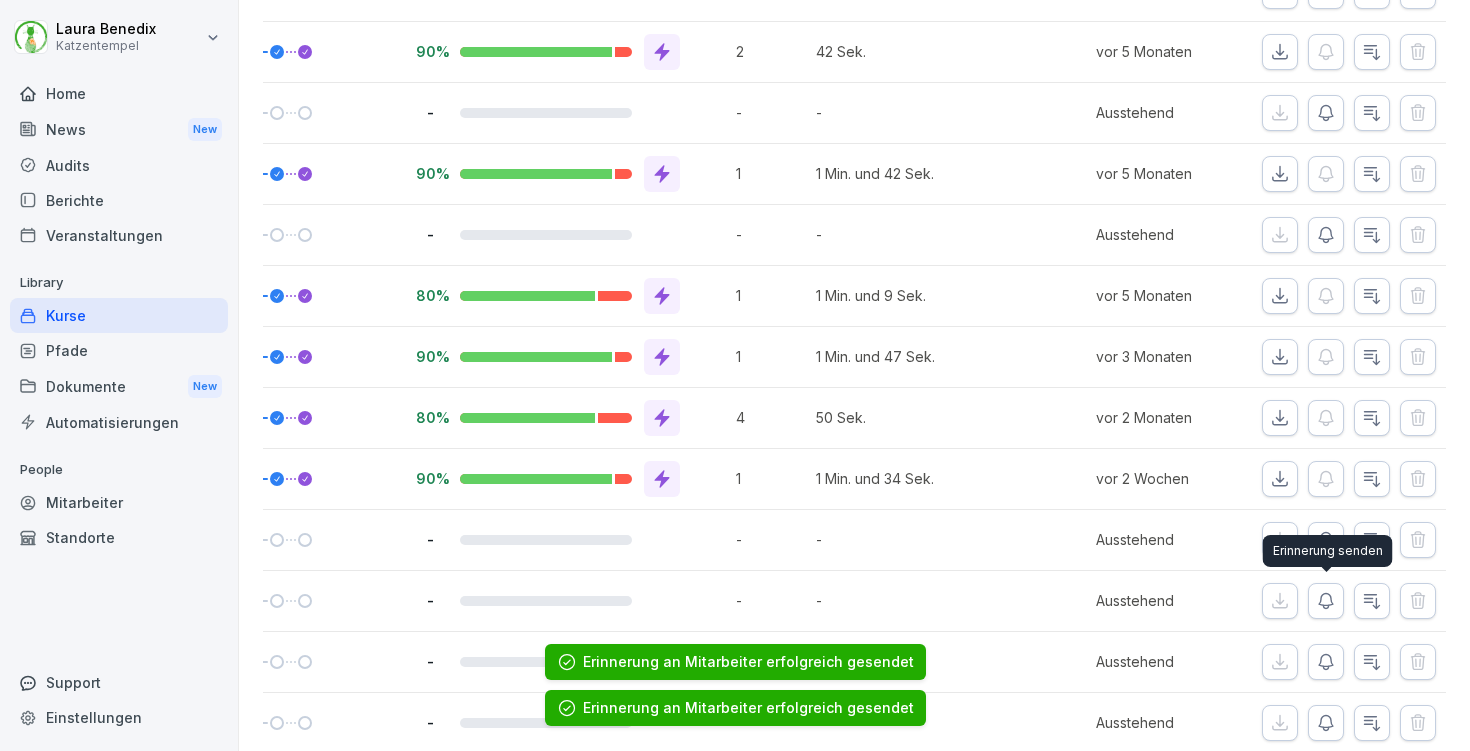 click on "Erinnerung senden Erinnerung senden" at bounding box center (1328, 551) 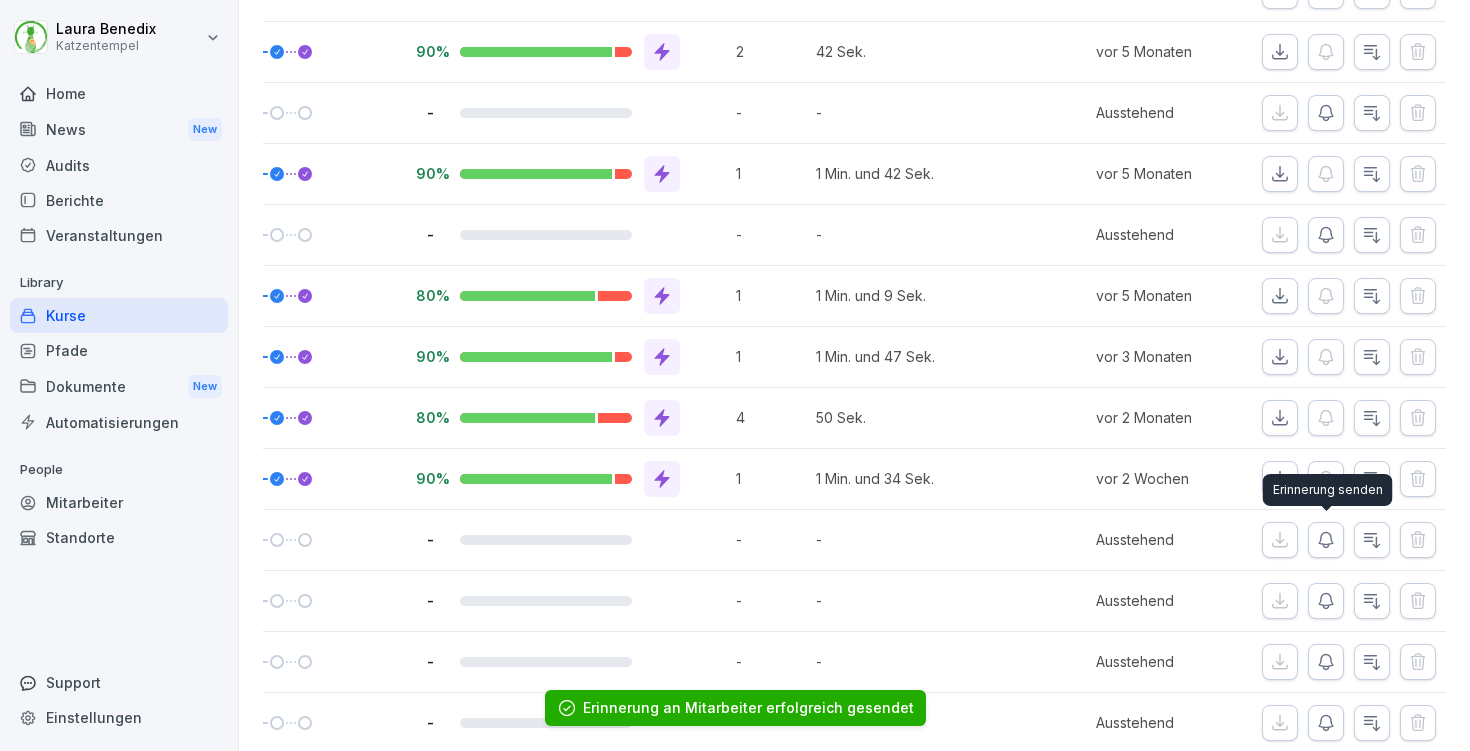 click 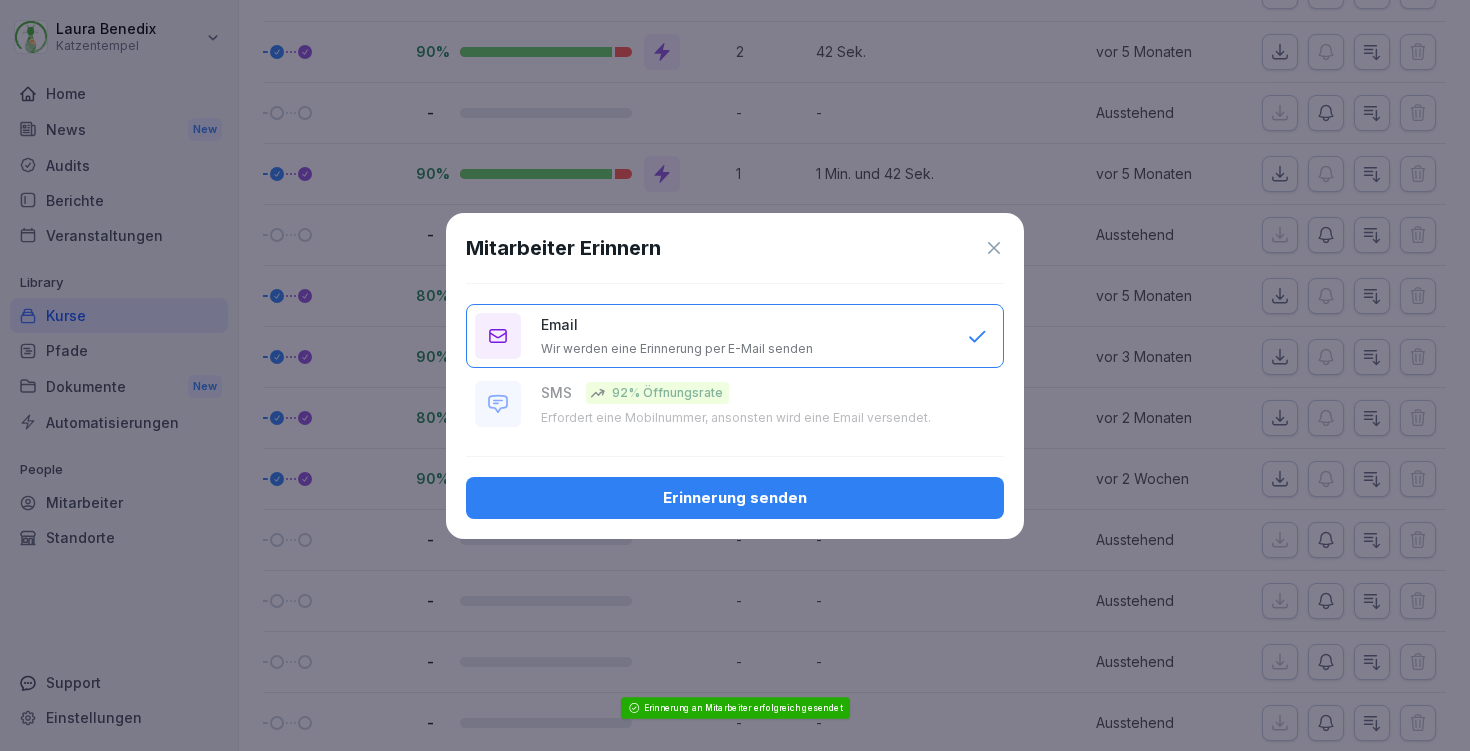 click on "Erinnerung senden" at bounding box center (735, 498) 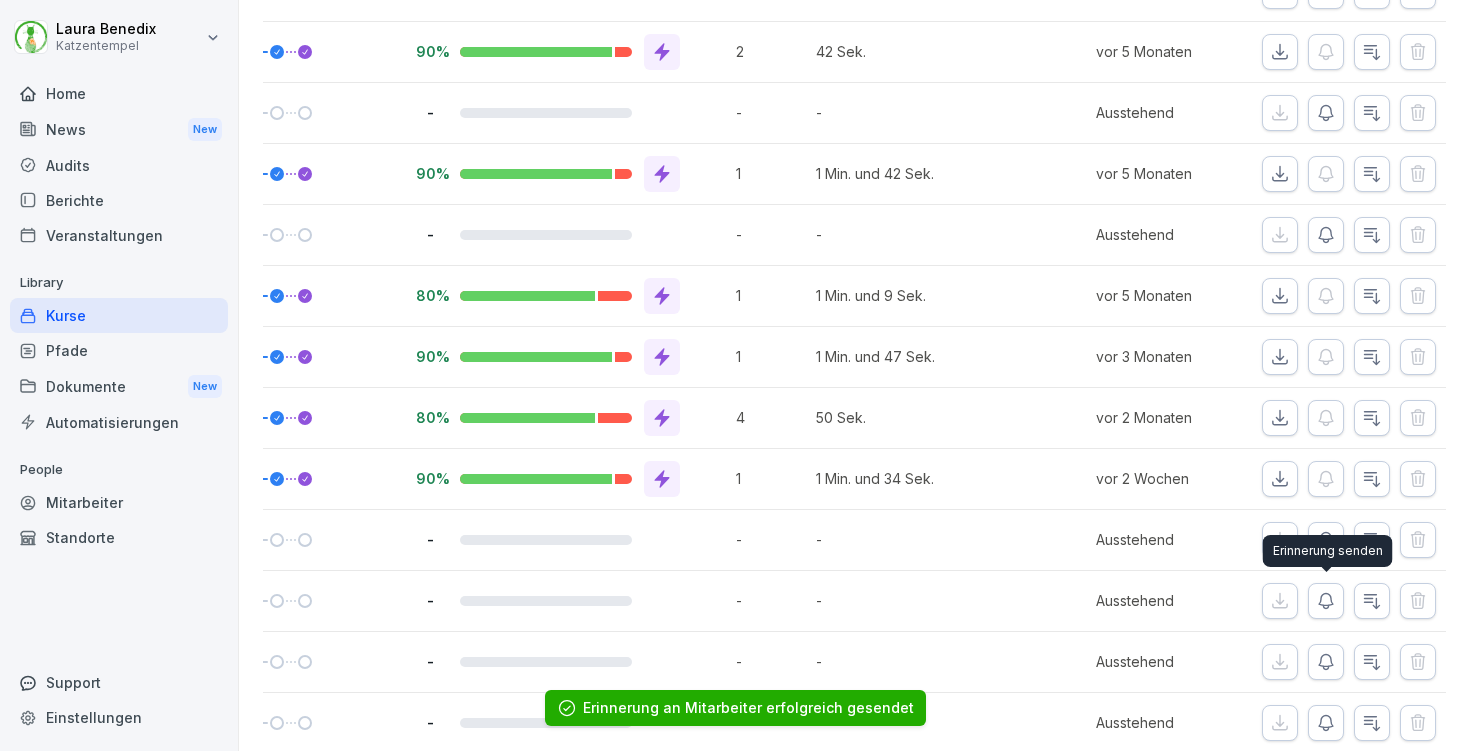 click 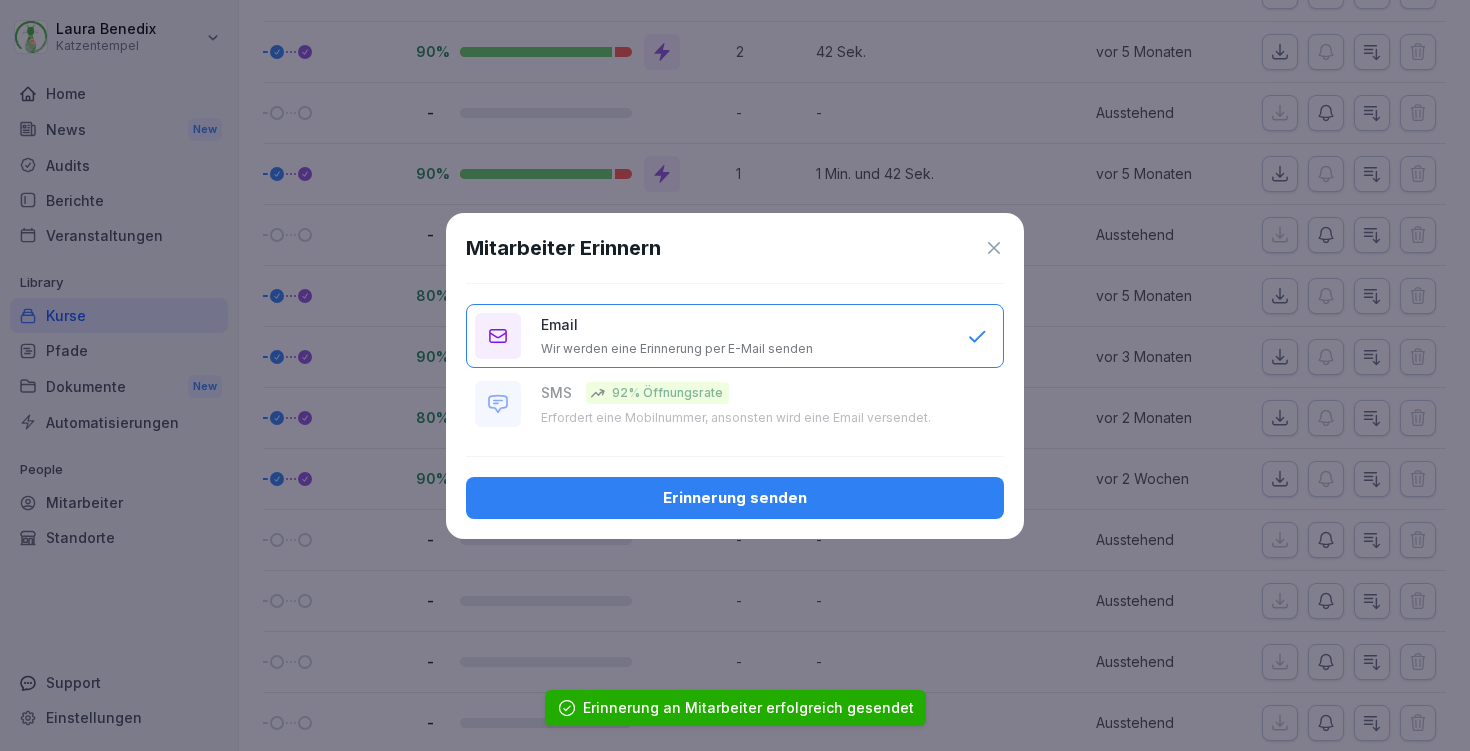 click on "Erinnerung senden" at bounding box center (735, 498) 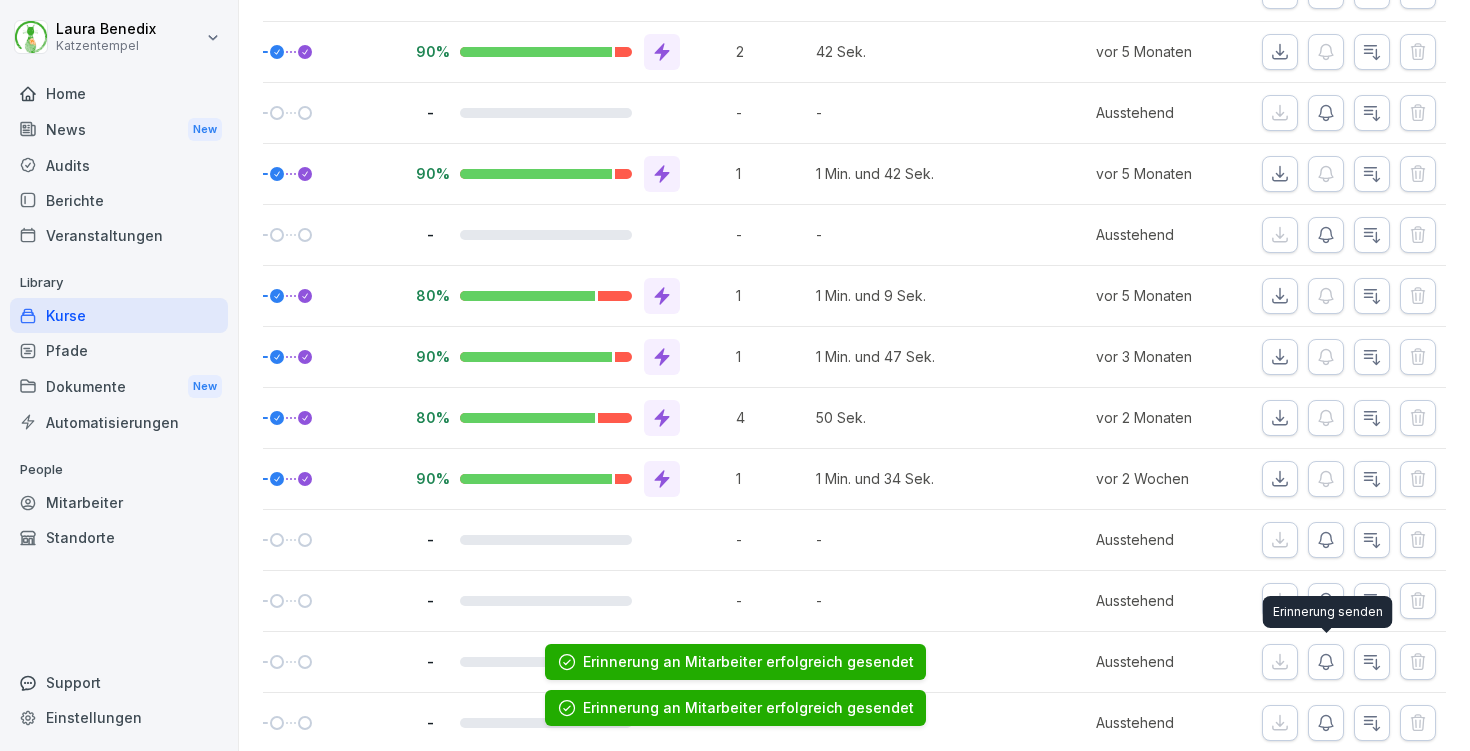 click 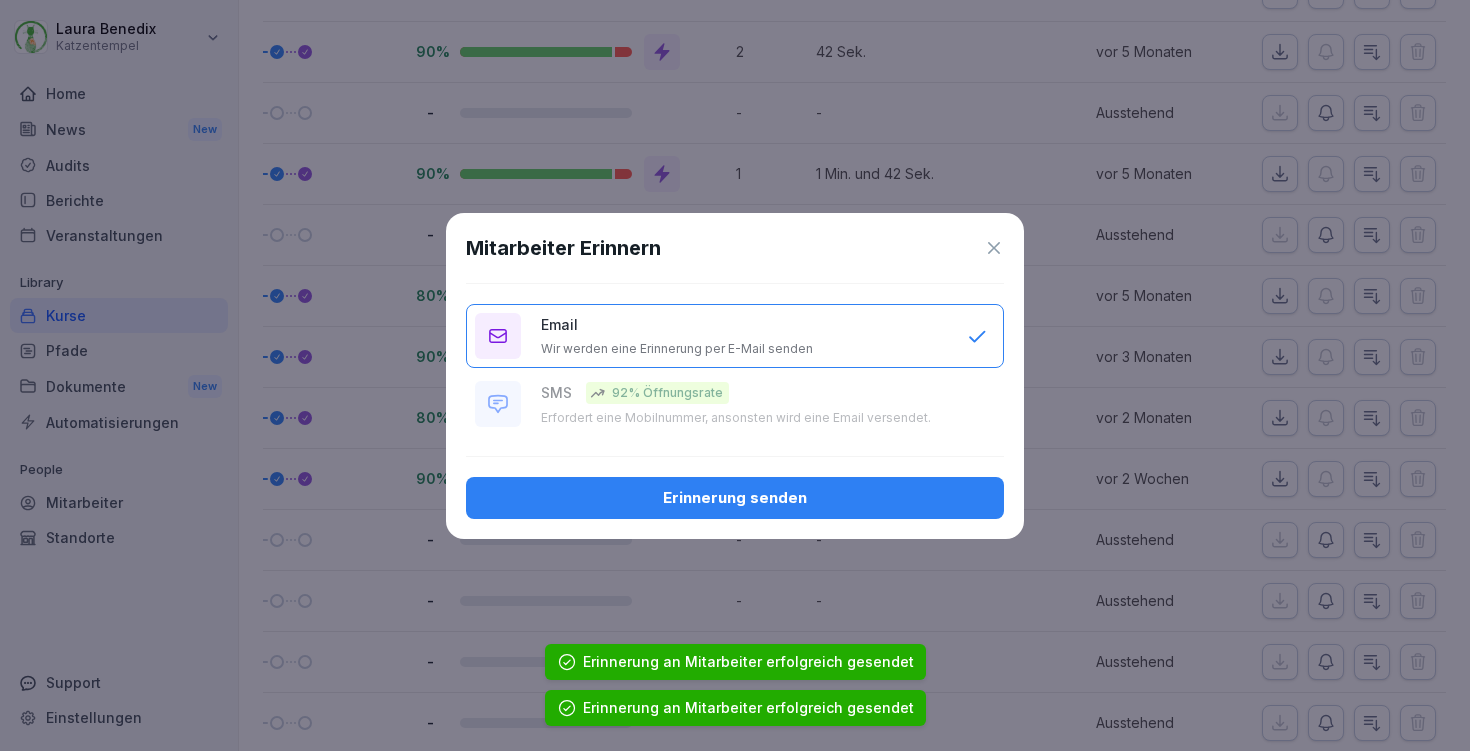 click on "Erinnerung senden" at bounding box center [735, 498] 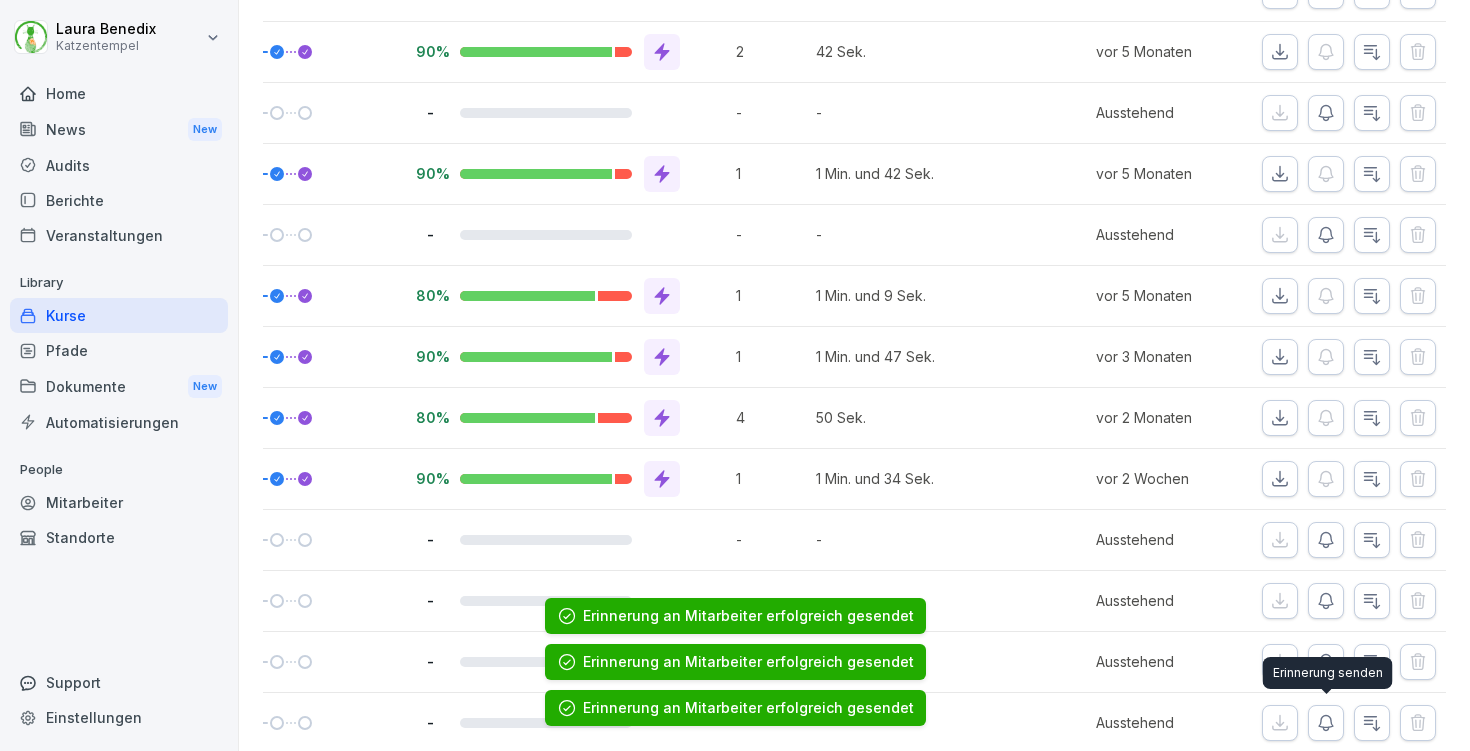 click at bounding box center (1326, 723) 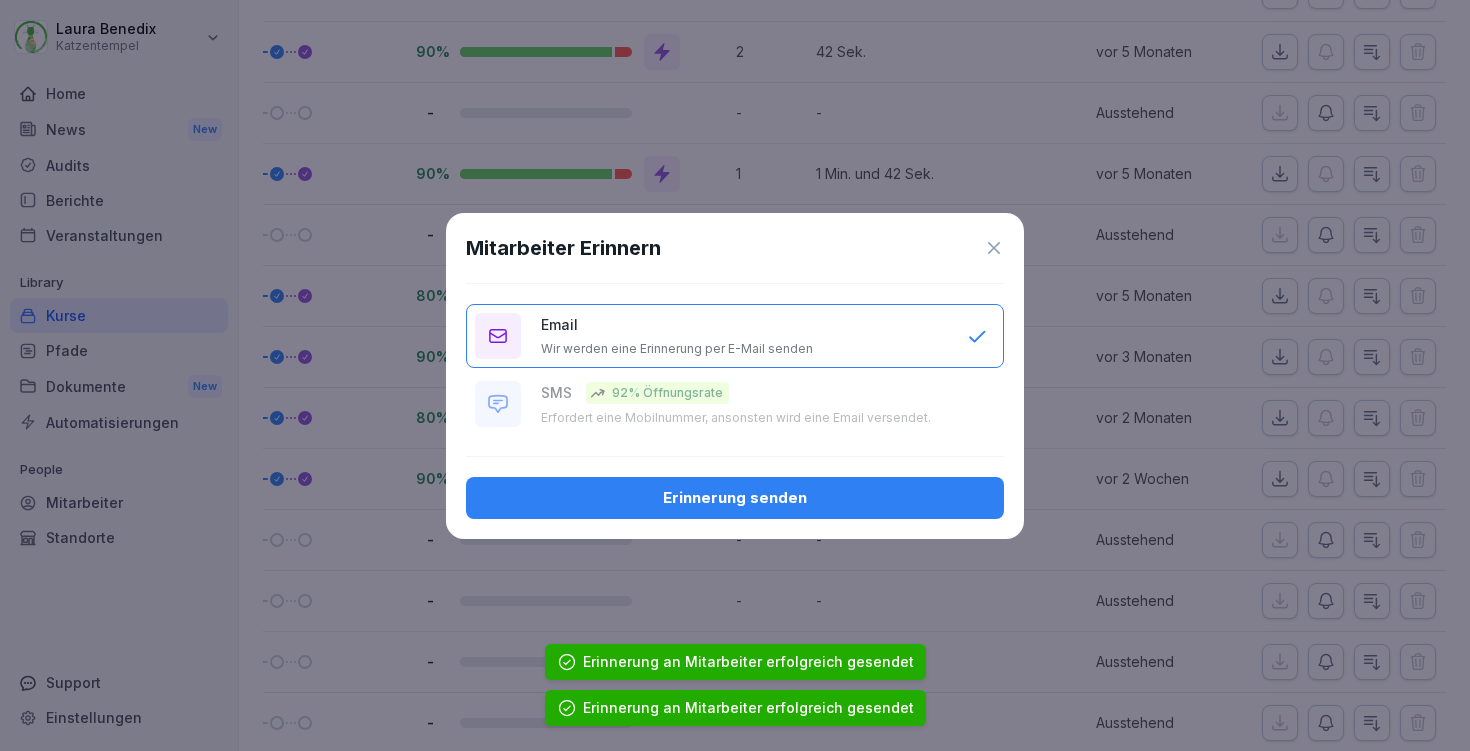 click on "Erinnerung senden" at bounding box center (735, 498) 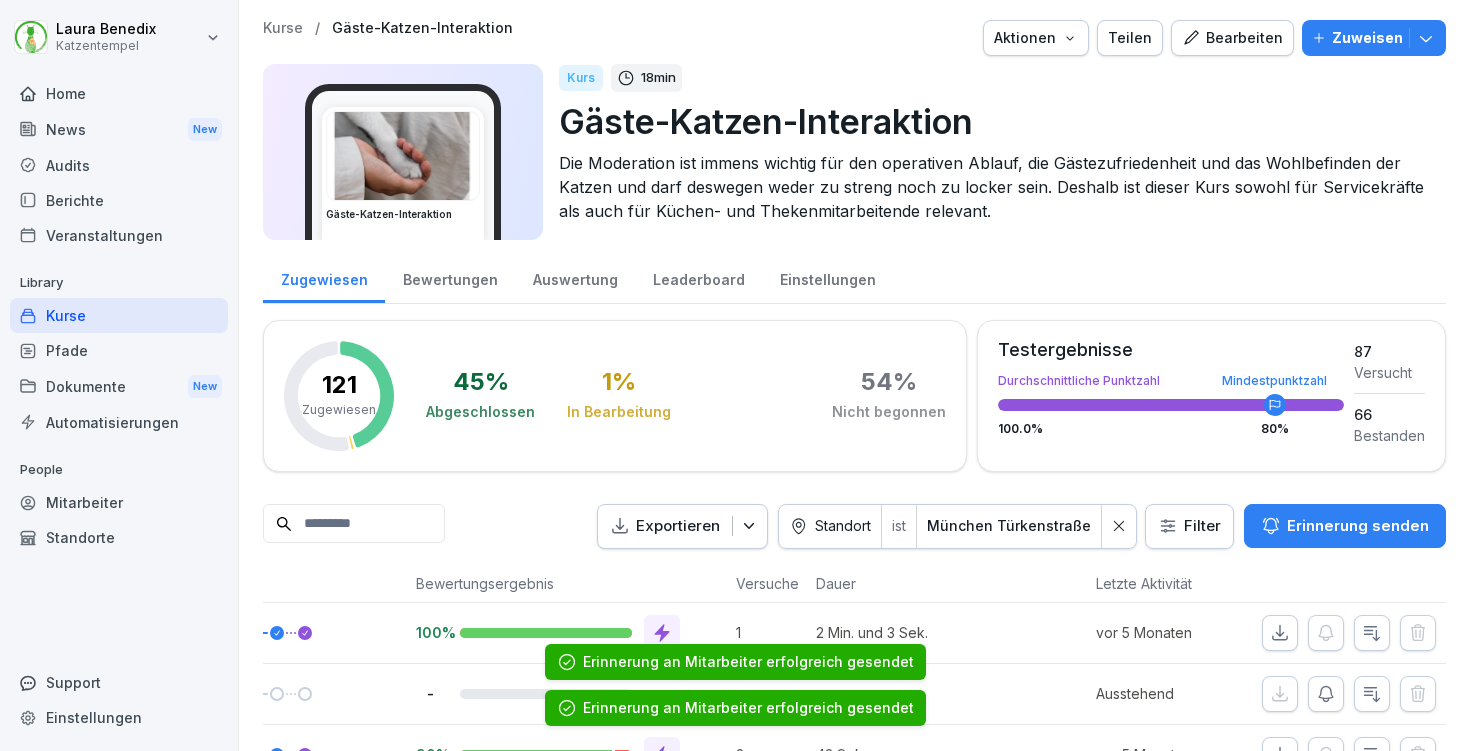 scroll, scrollTop: 0, scrollLeft: 0, axis: both 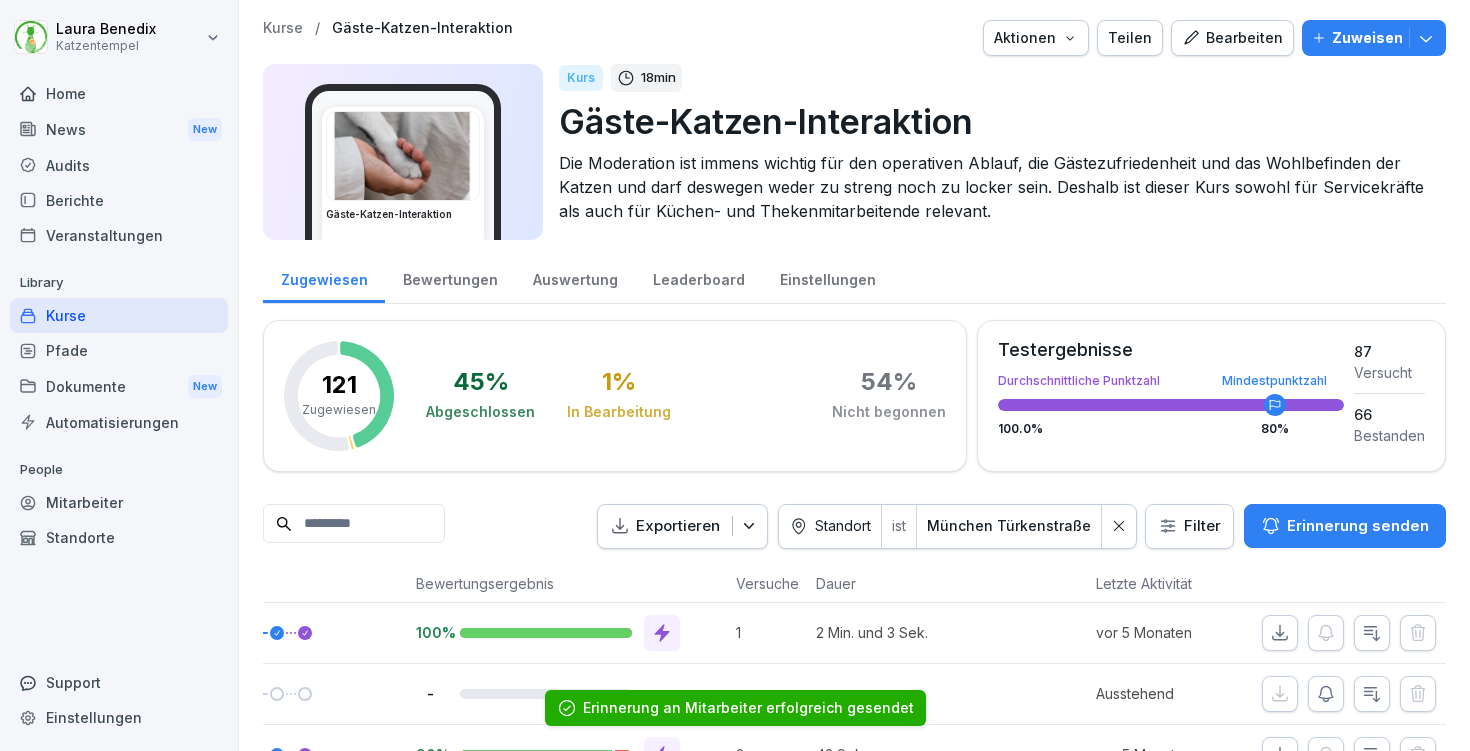 click on "Kurse" at bounding box center [283, 28] 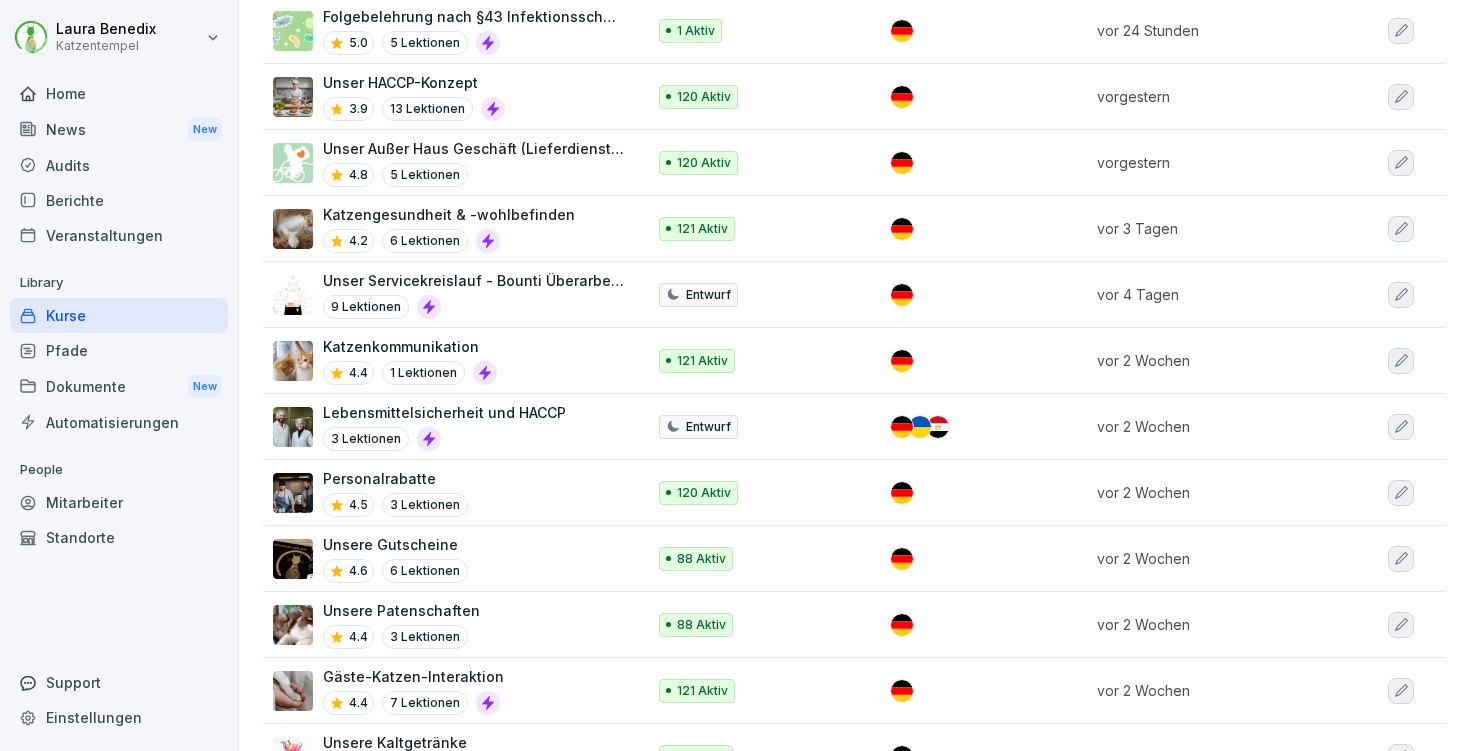scroll, scrollTop: 437, scrollLeft: 0, axis: vertical 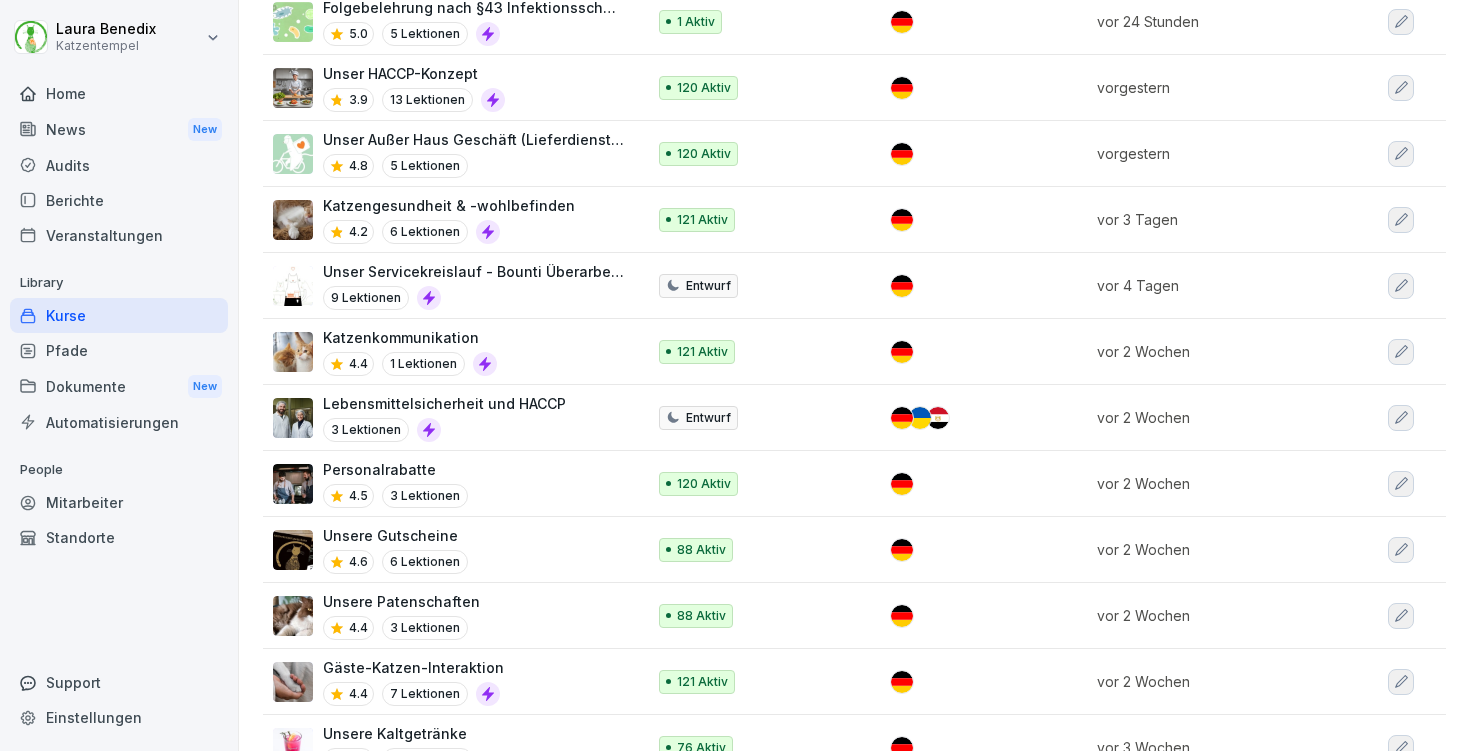 click on "Katzenkommunikation 4.4 1 Lektionen" at bounding box center (449, 351) 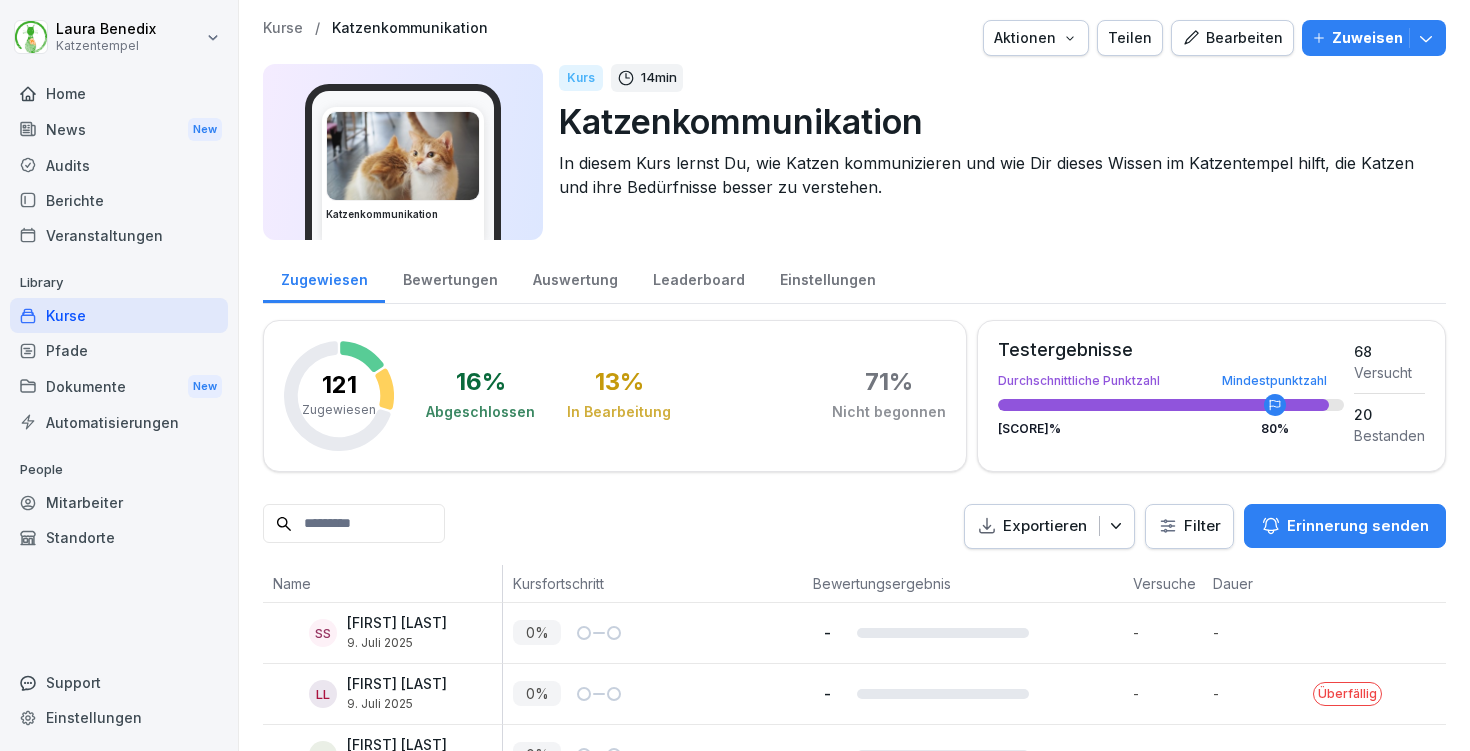 scroll, scrollTop: 0, scrollLeft: 0, axis: both 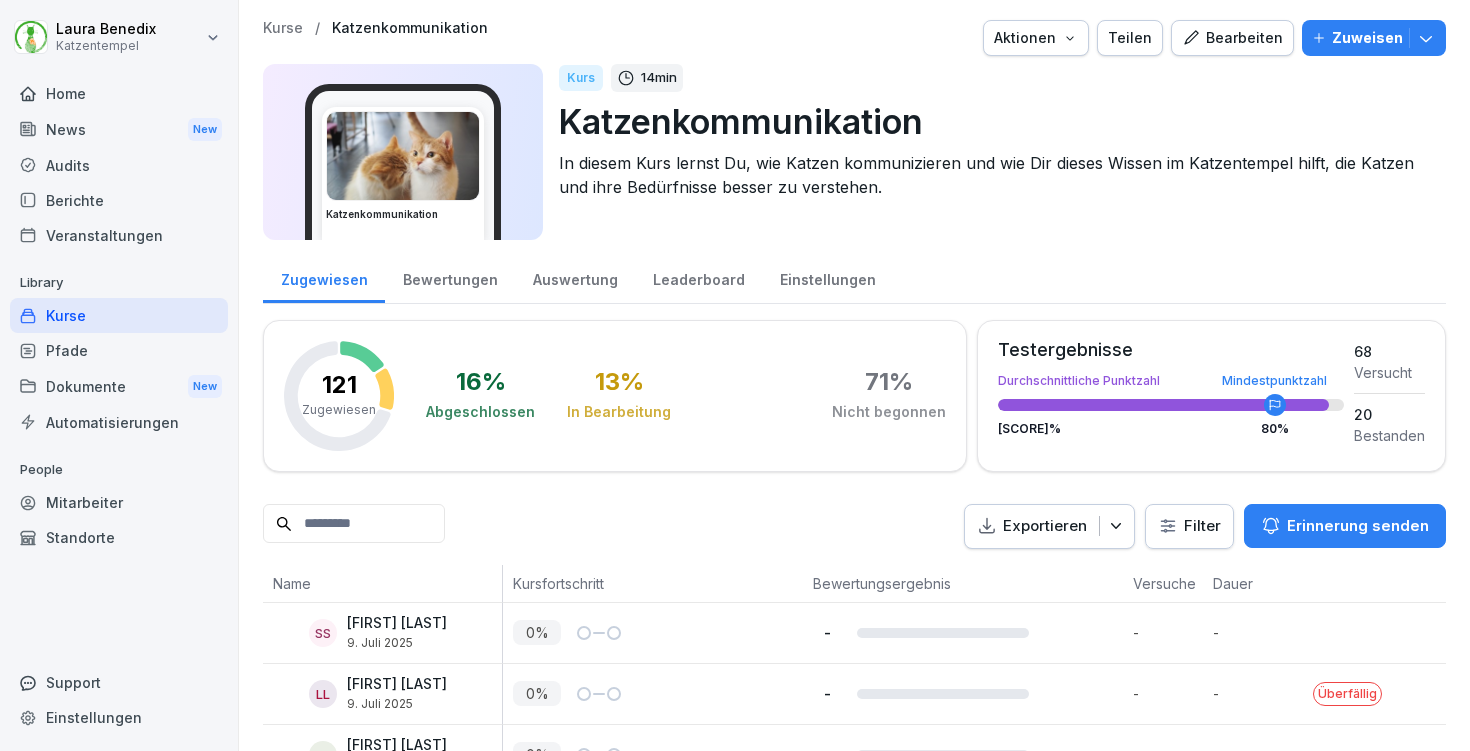 click on "Bewertungen" at bounding box center (450, 277) 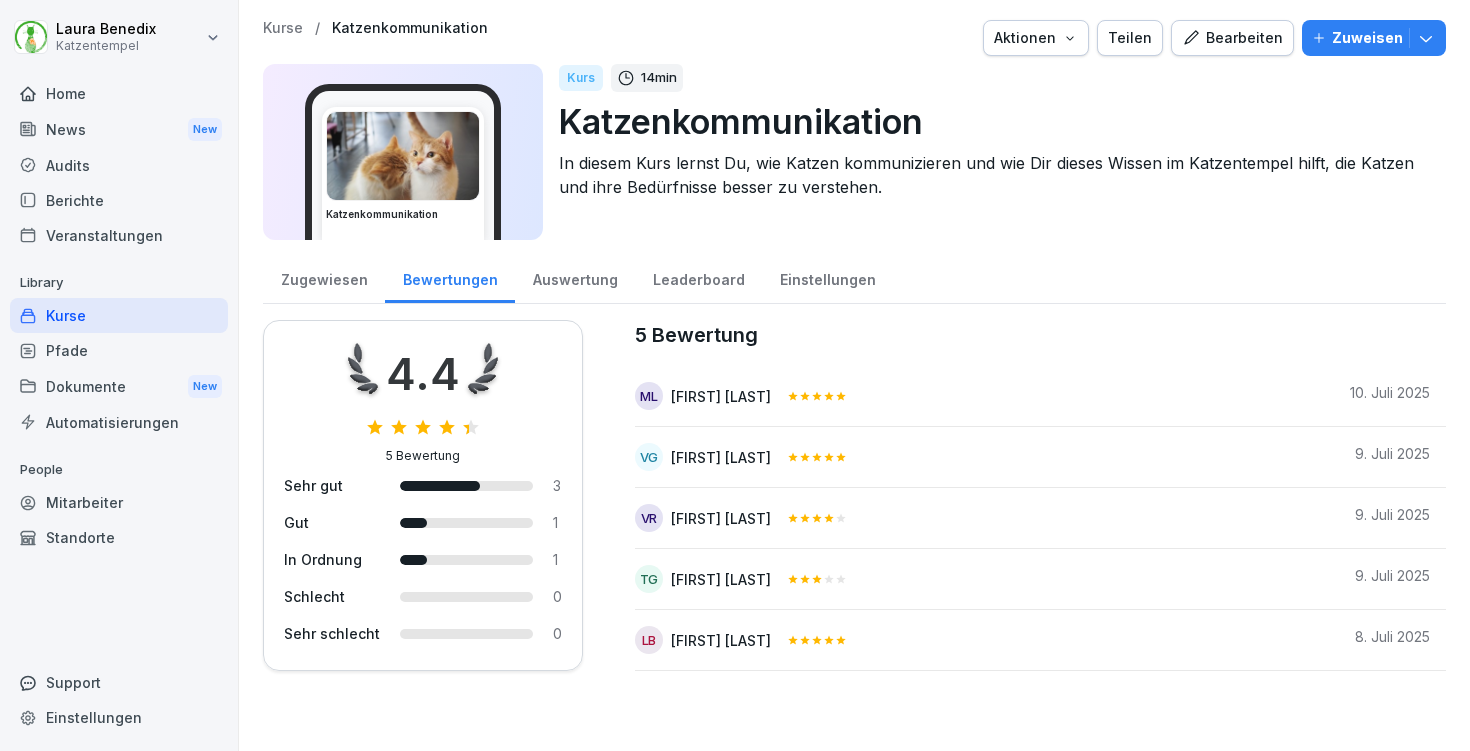 click on "Zugewiesen" at bounding box center (324, 277) 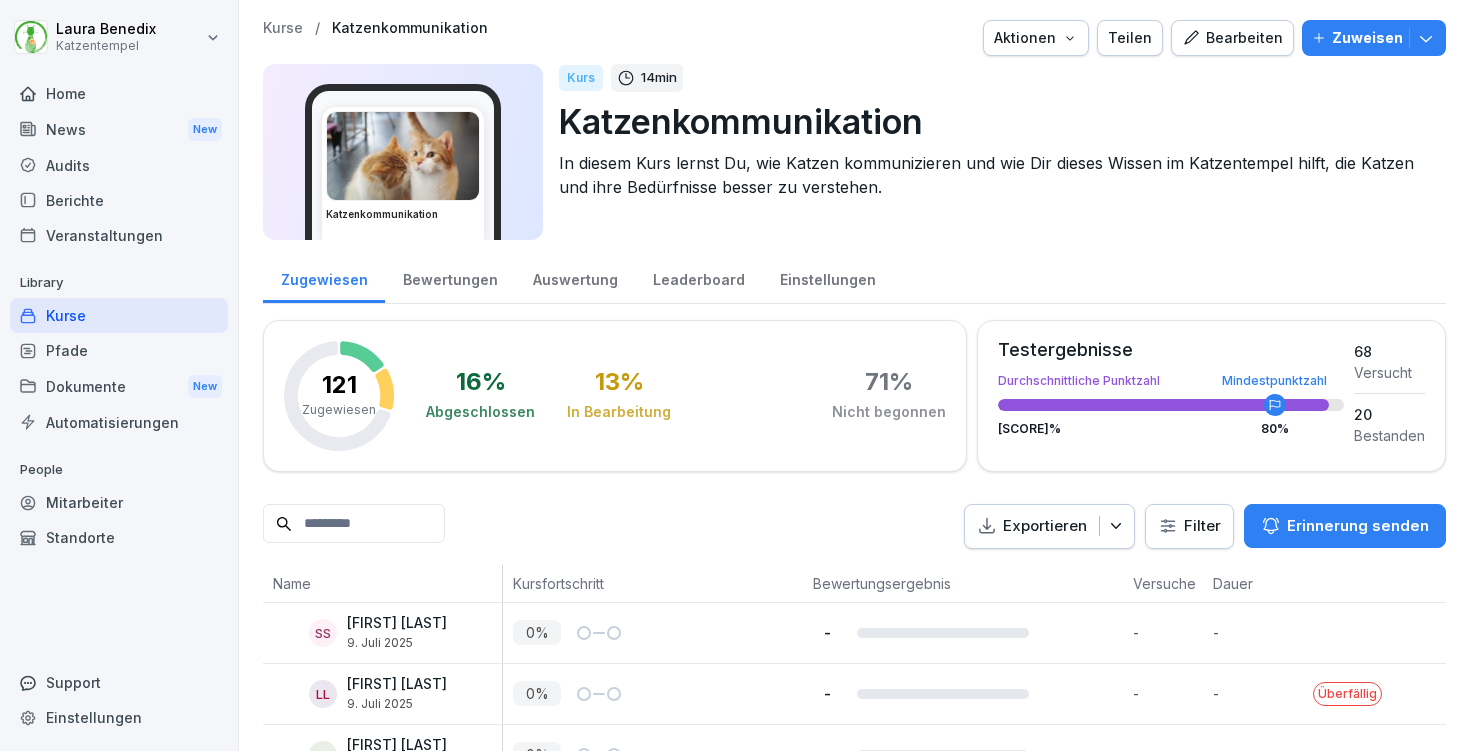 click on "Filter" at bounding box center (1189, 526) 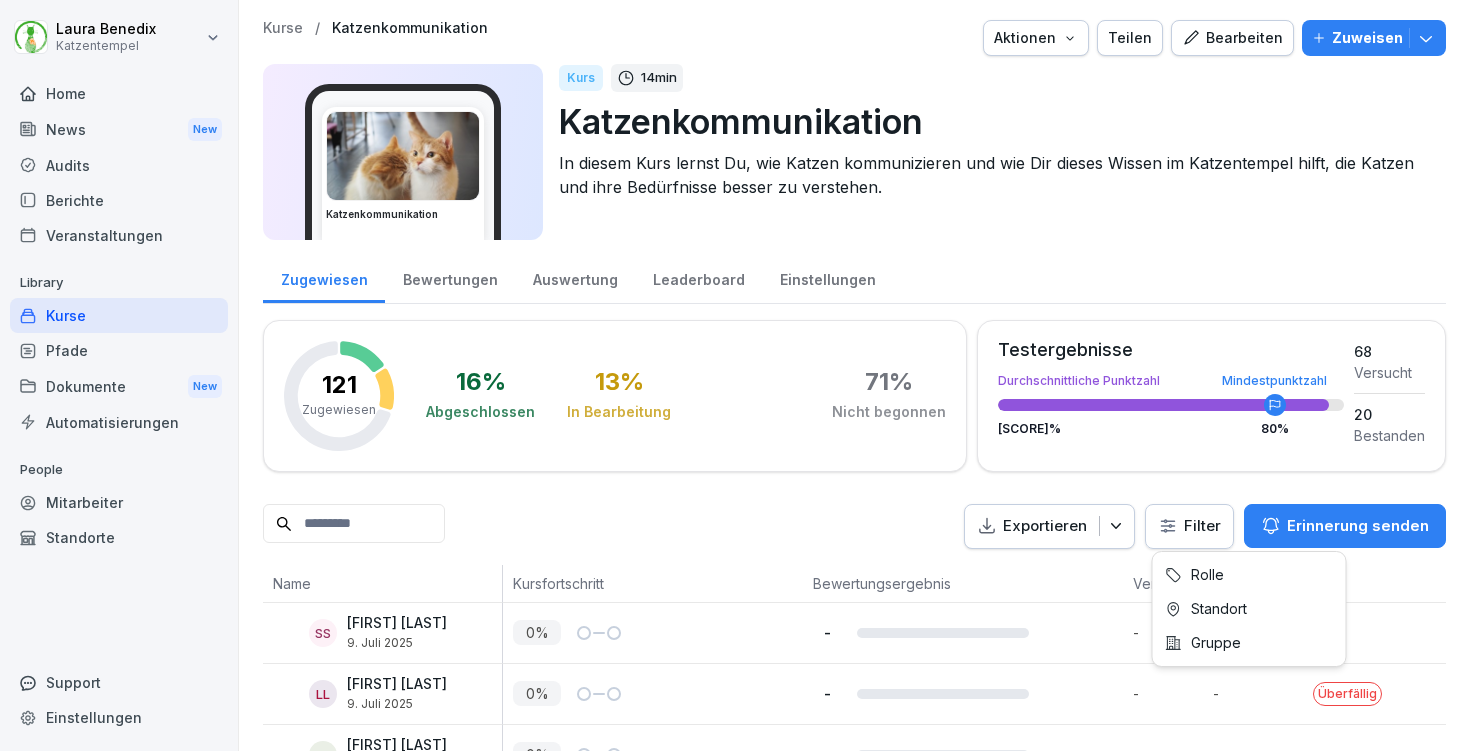 click on "Laura   Benedix Katzentempel Home News New Audits Berichte Veranstaltungen Library Kurse Pfade Dokumente New Automatisierungen People Mitarbeiter Standorte Support Einstellungen Kurse / Katzenkommunikation Aktionen   Teilen Bearbeiten Zuweisen Katzenkommunikation Kurs 14  min Katzenkommunikation In diesem Kurs lernst Du, wie Katzen kommunizieren und wie Dir dieses Wissen im Katzentempel hilft, die Katzen und ihre Bedürfnisse besser zu verstehen. Zugewiesen Bewertungen Auswertung Leaderboard Einstellungen 121 Zugewiesen 16 % Abgeschlossen 13 % In Bearbeitung 71 % Nicht begonnen Testergebnisse Durchschnittliche Punktzahl Mindestpunktzahl 95.6 % 80 % 68 Versucht 20 Bestanden Exportieren Filter Erinnerung senden Name Kursfortschritt Bewertungsergebnis Versuche Dauer Letzte Aktivität SS Sezin Sezer 9. Juli 2025 0 % - - - Ausstehend LL Lavinia Loparco 9. Juli 2025 0 % - - - Überfällig Ausstehend AJ Ans Jose 9. Juli 2025 0 % - - - Ausstehend EA Esma Atis 9. Juli 2025 0 % - - - Ausstehend SE Sonja Egger 0 % - - -" at bounding box center (735, 375) 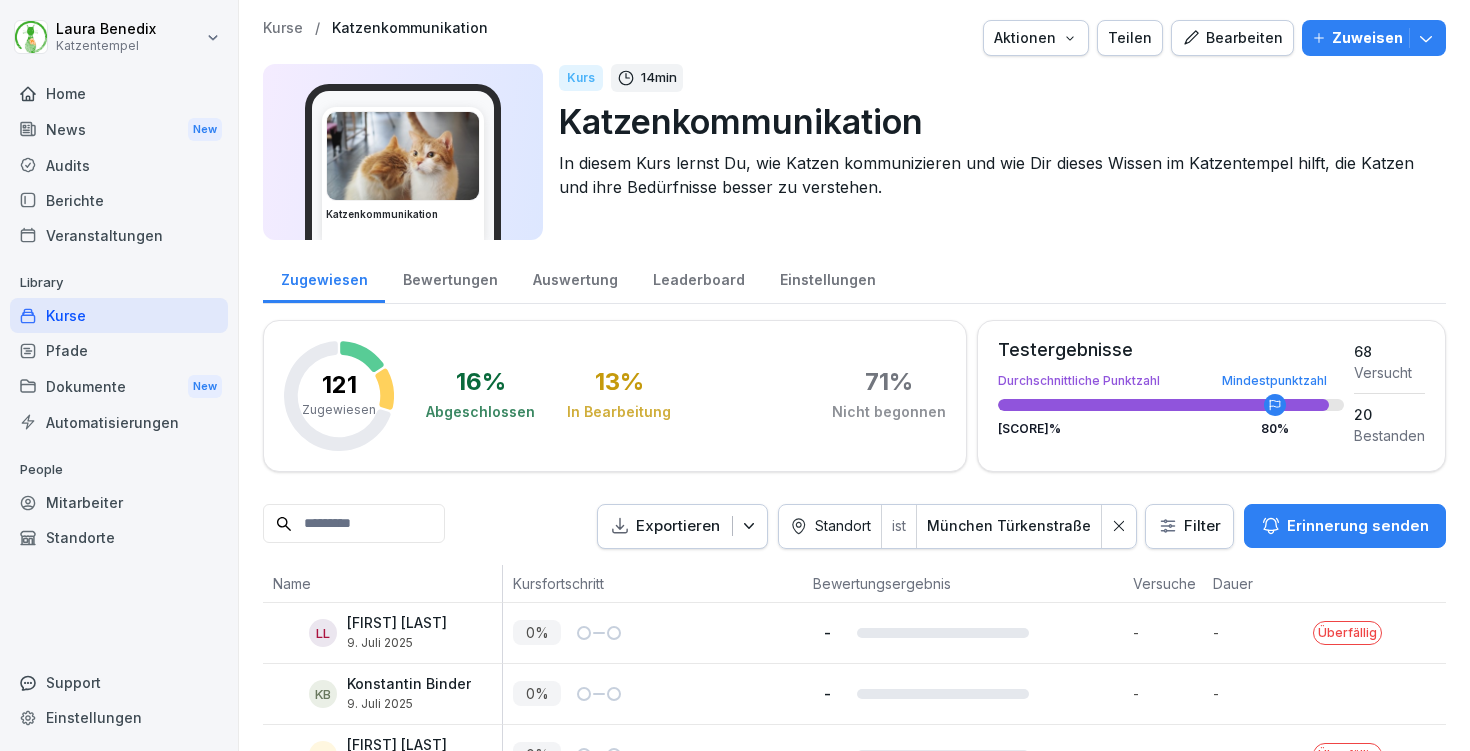 scroll, scrollTop: -1, scrollLeft: 0, axis: vertical 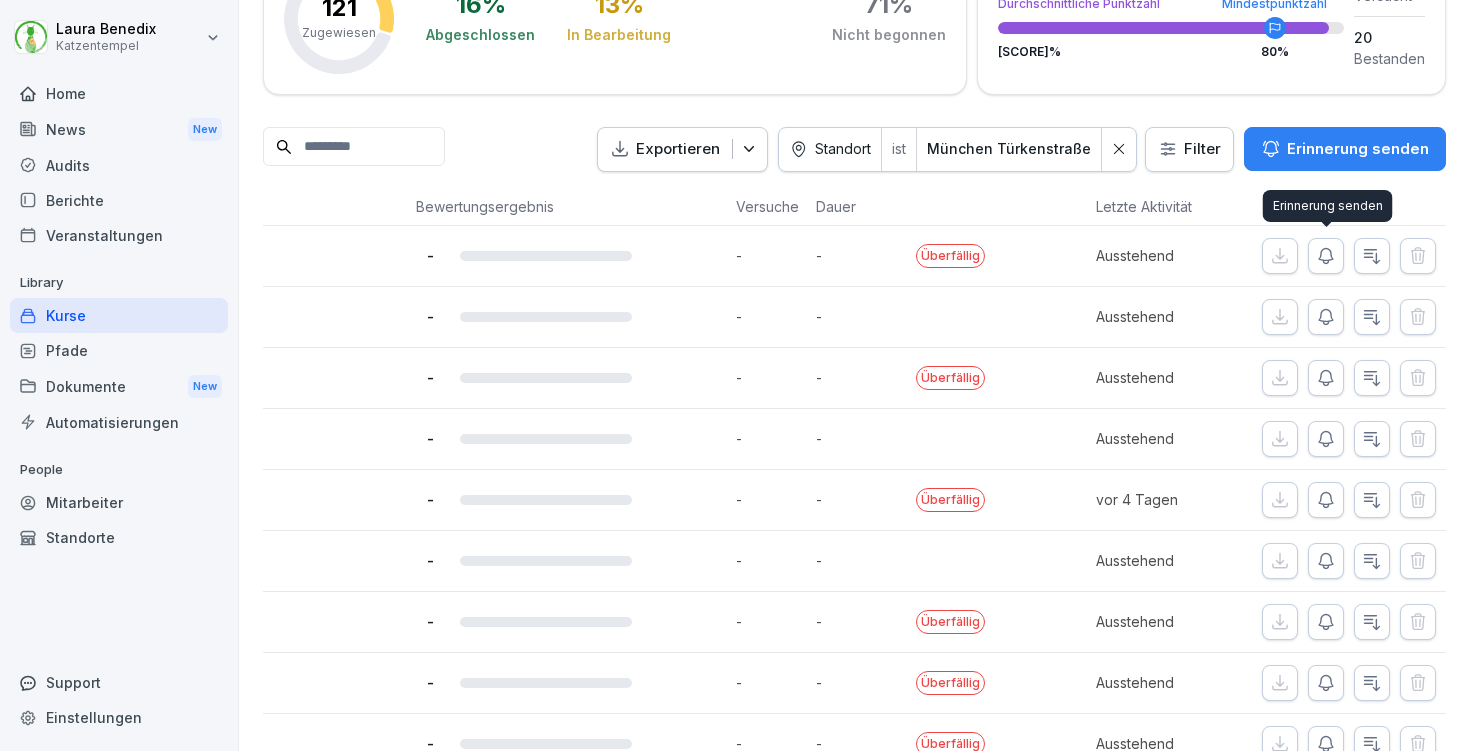 click 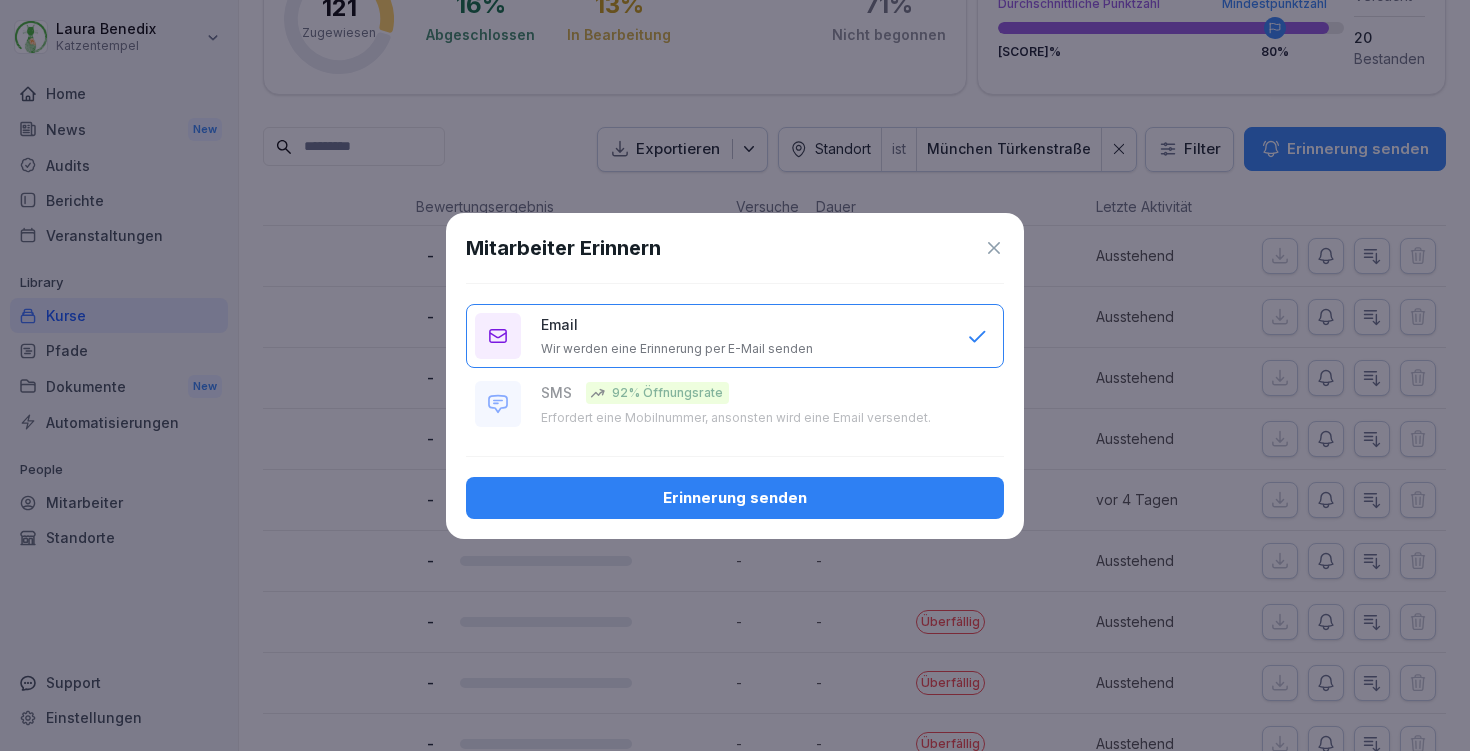 click on "Erinnerung senden" at bounding box center [735, 498] 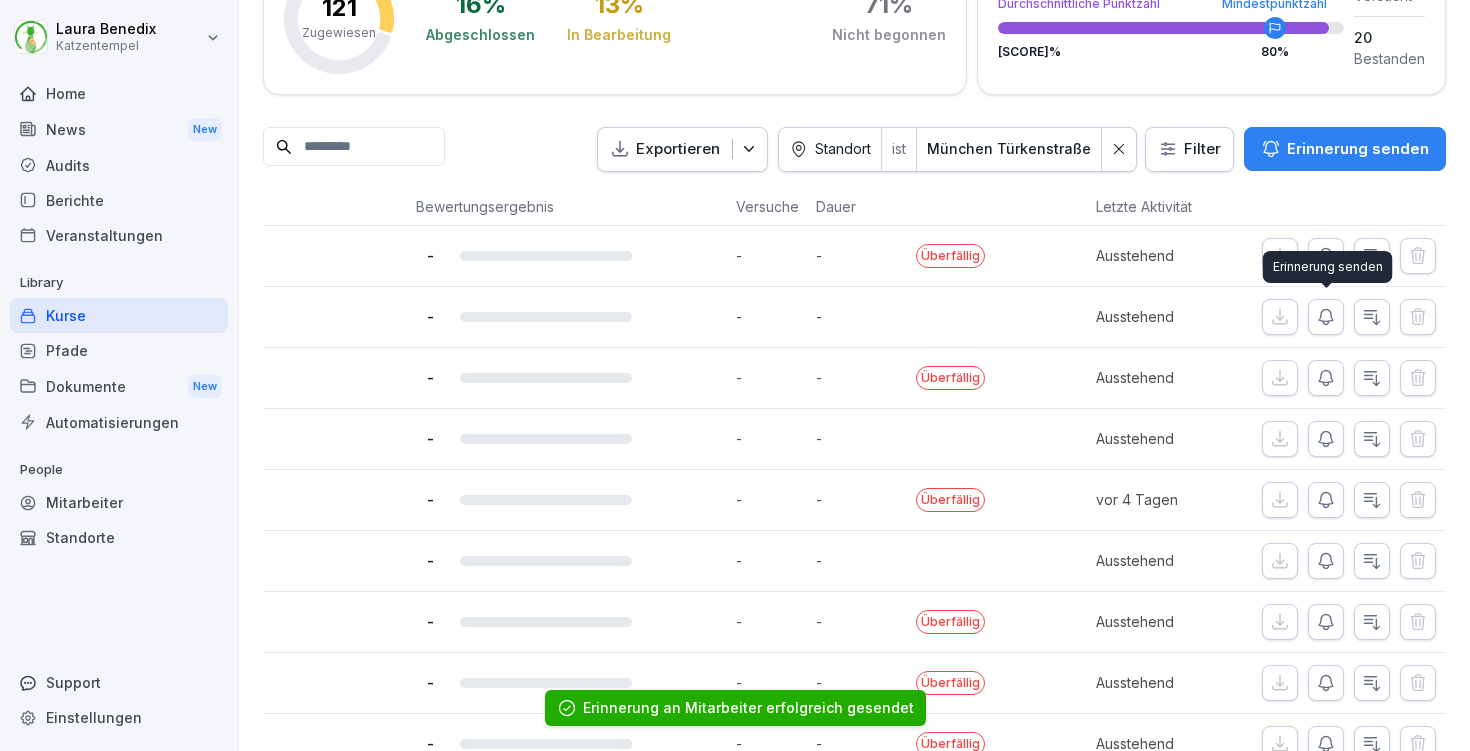 click 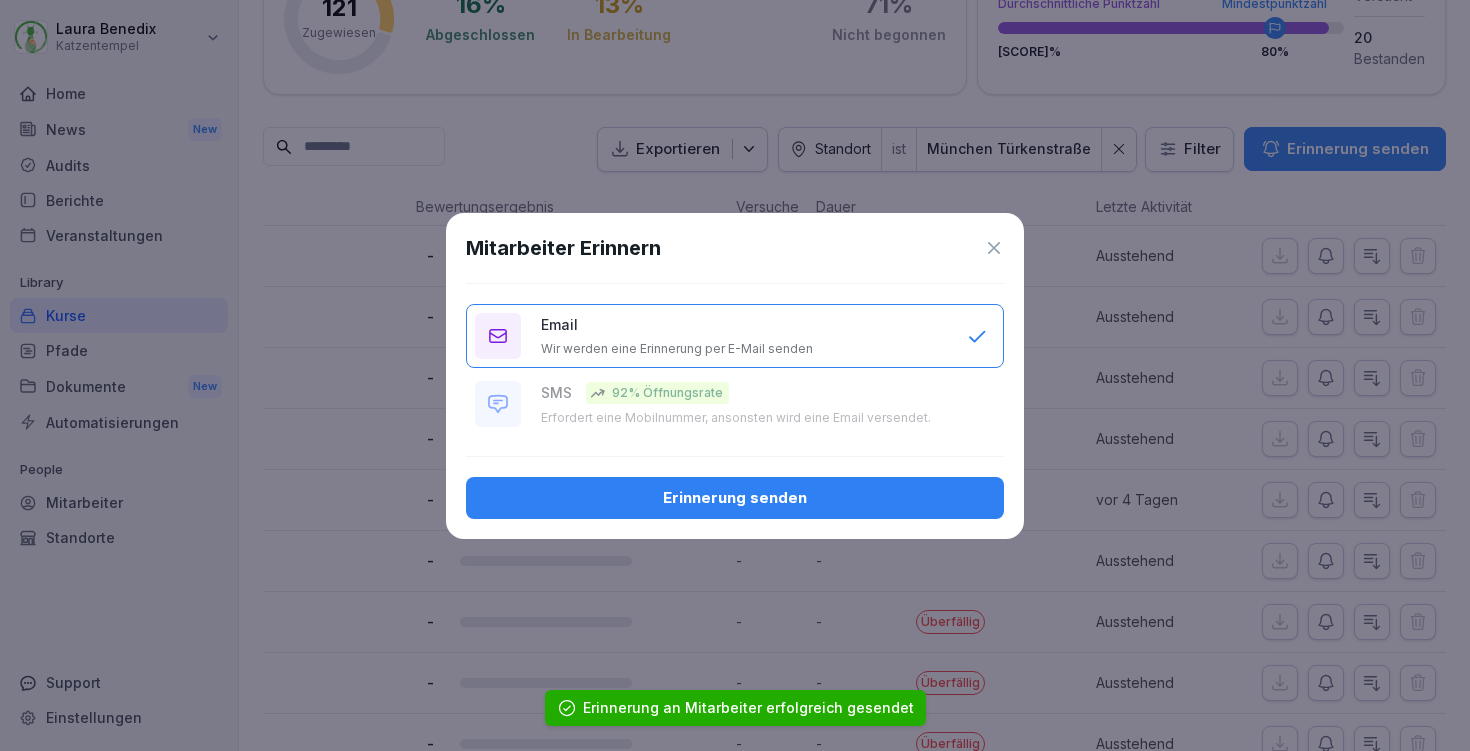 click on "Erinnerung senden" at bounding box center [735, 498] 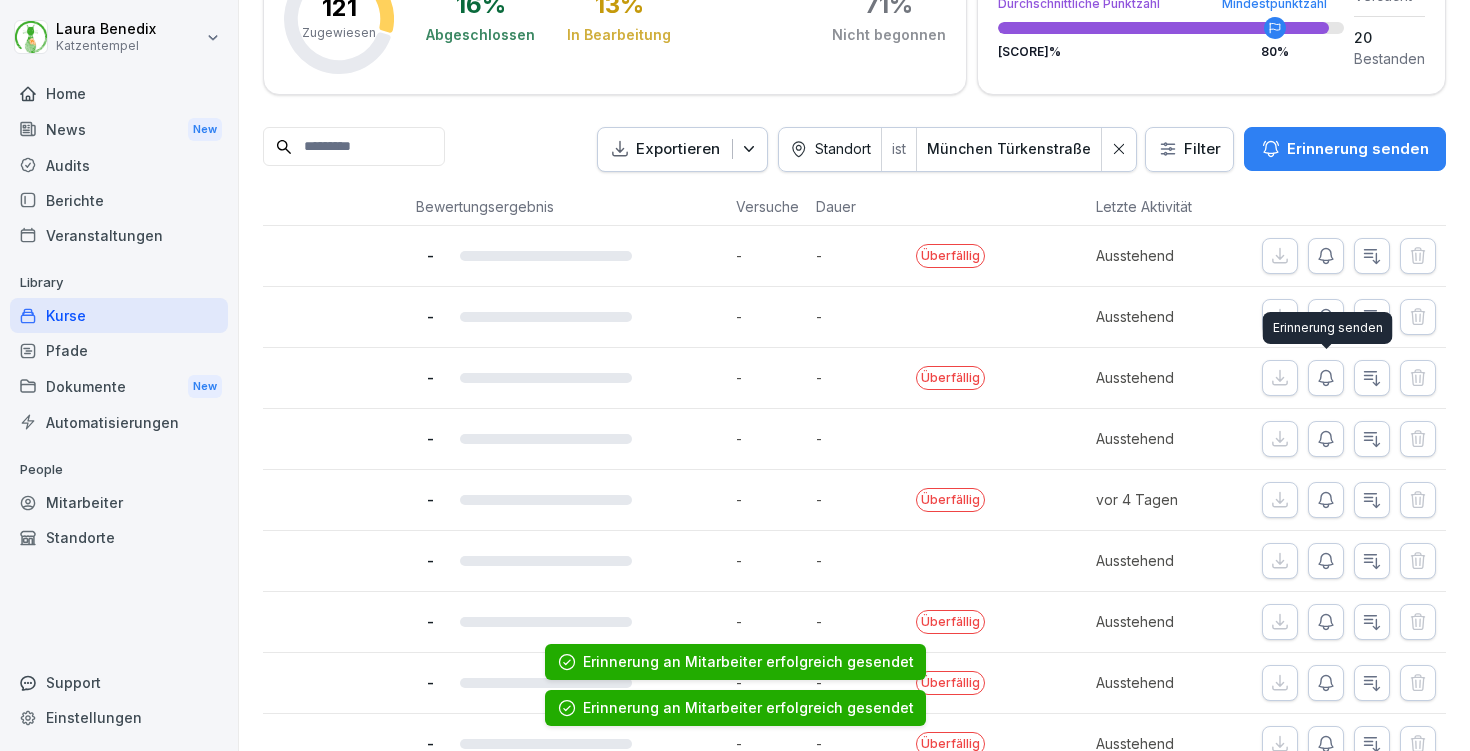 click 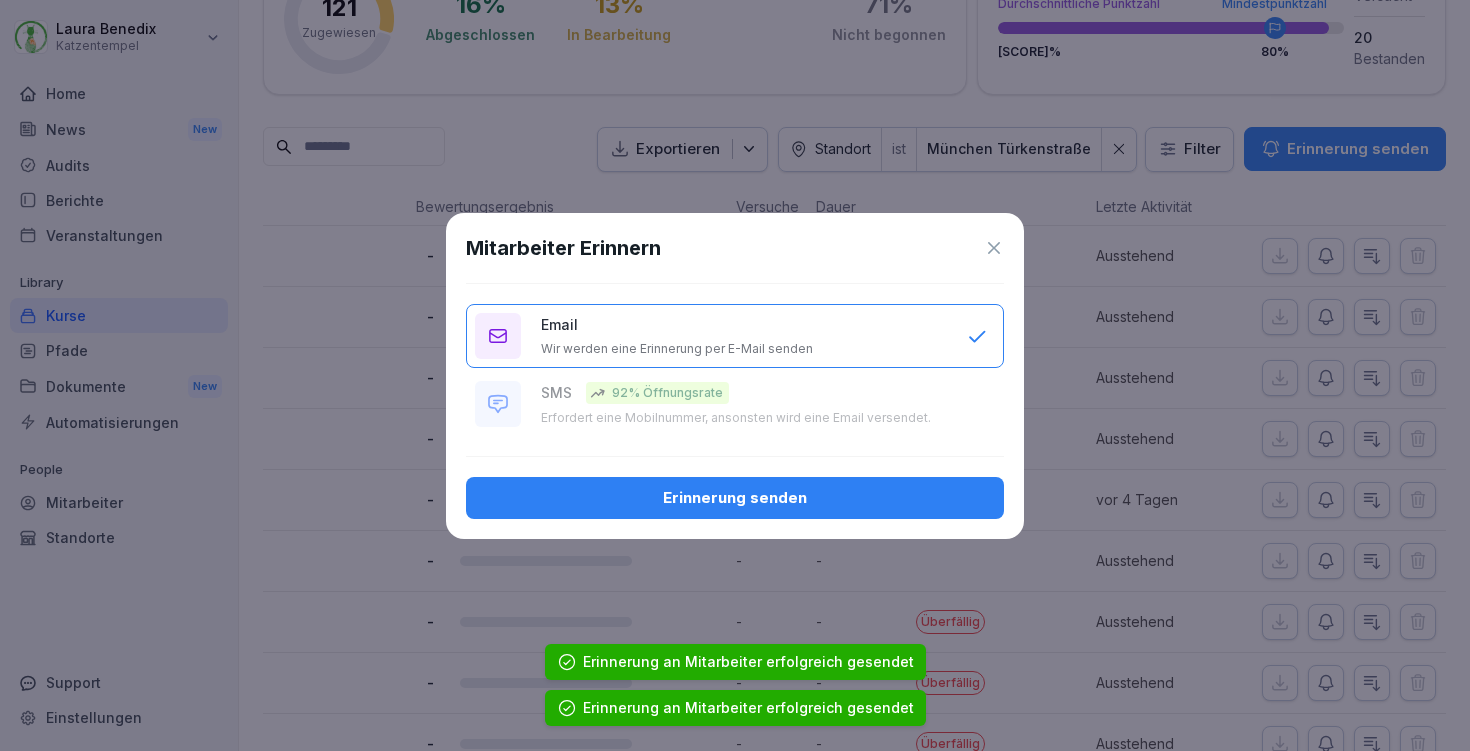 click on "Erinnerung senden" at bounding box center [735, 498] 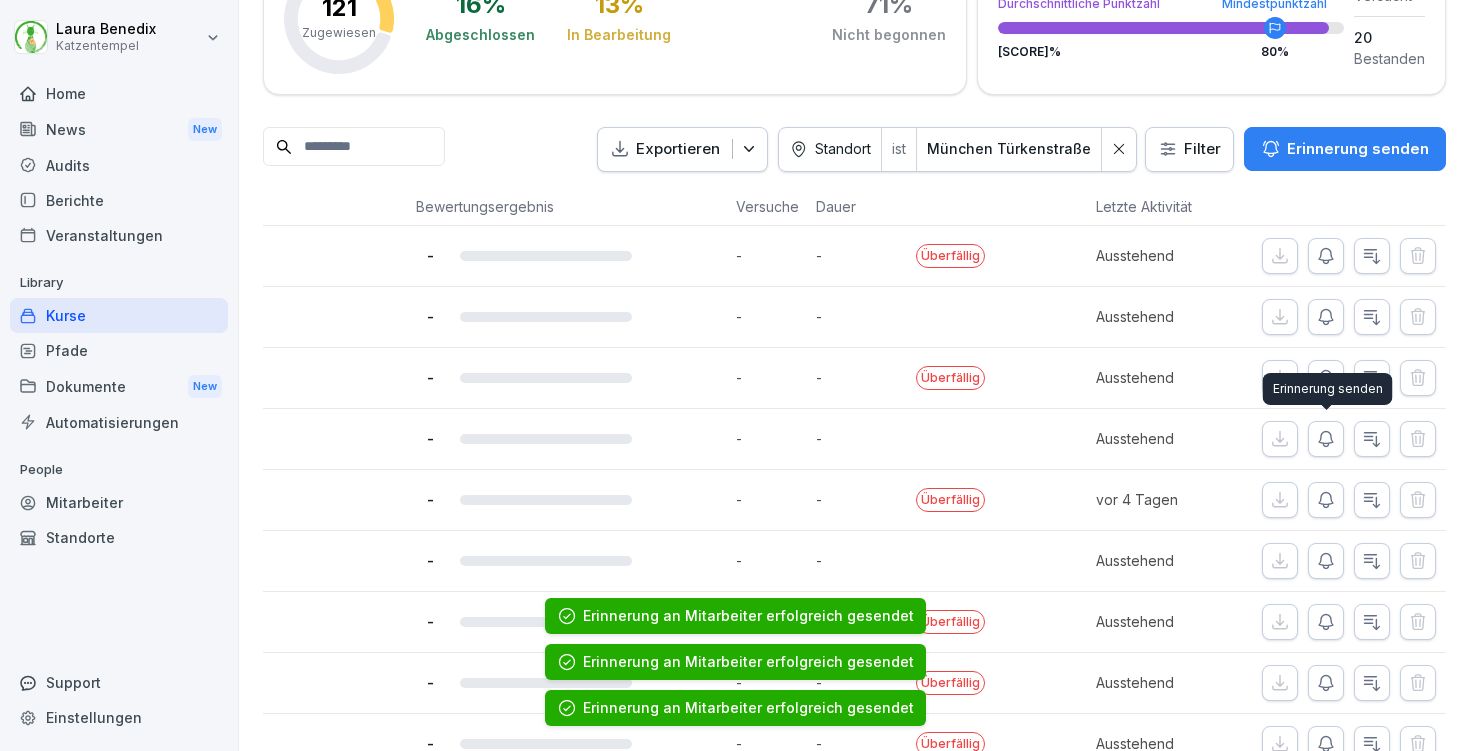 click 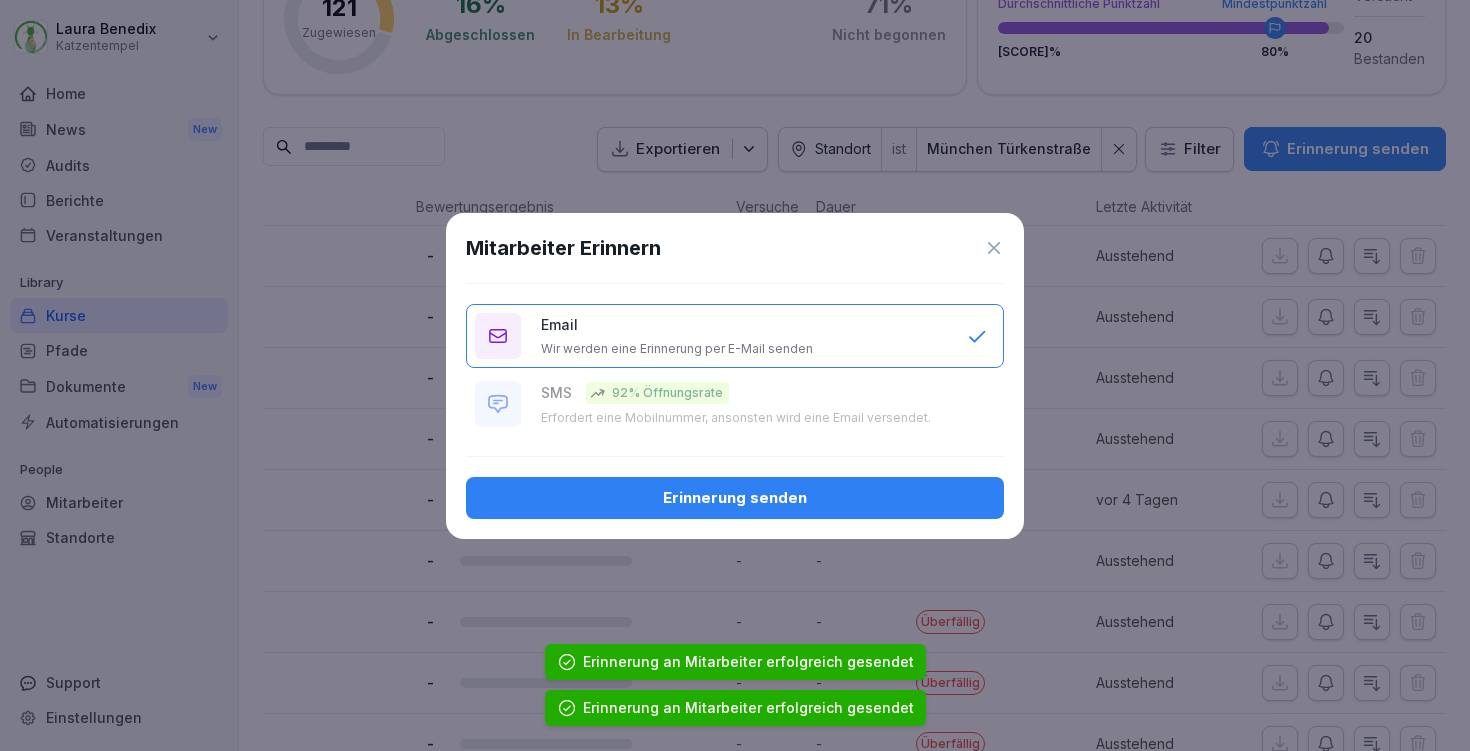 click on "Erinnerung senden" at bounding box center [735, 498] 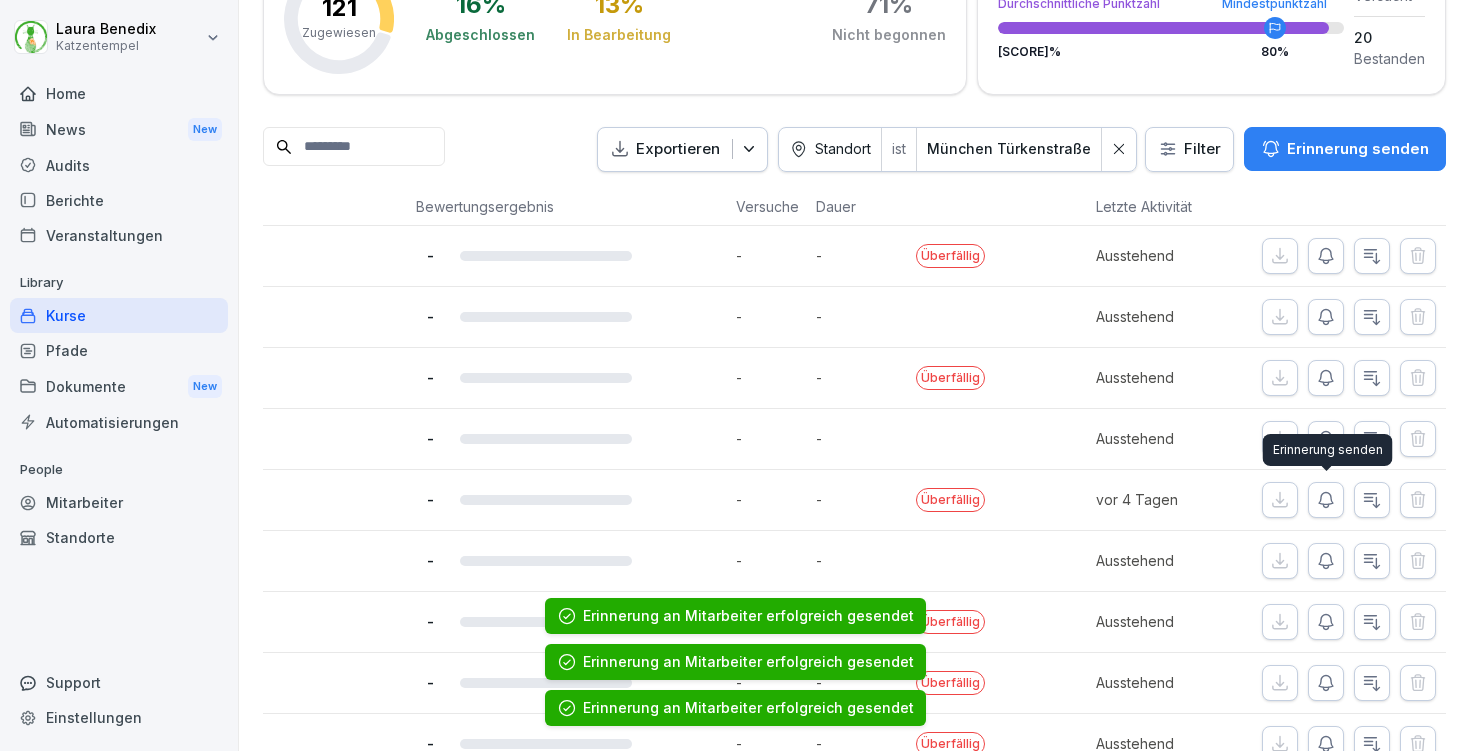 click 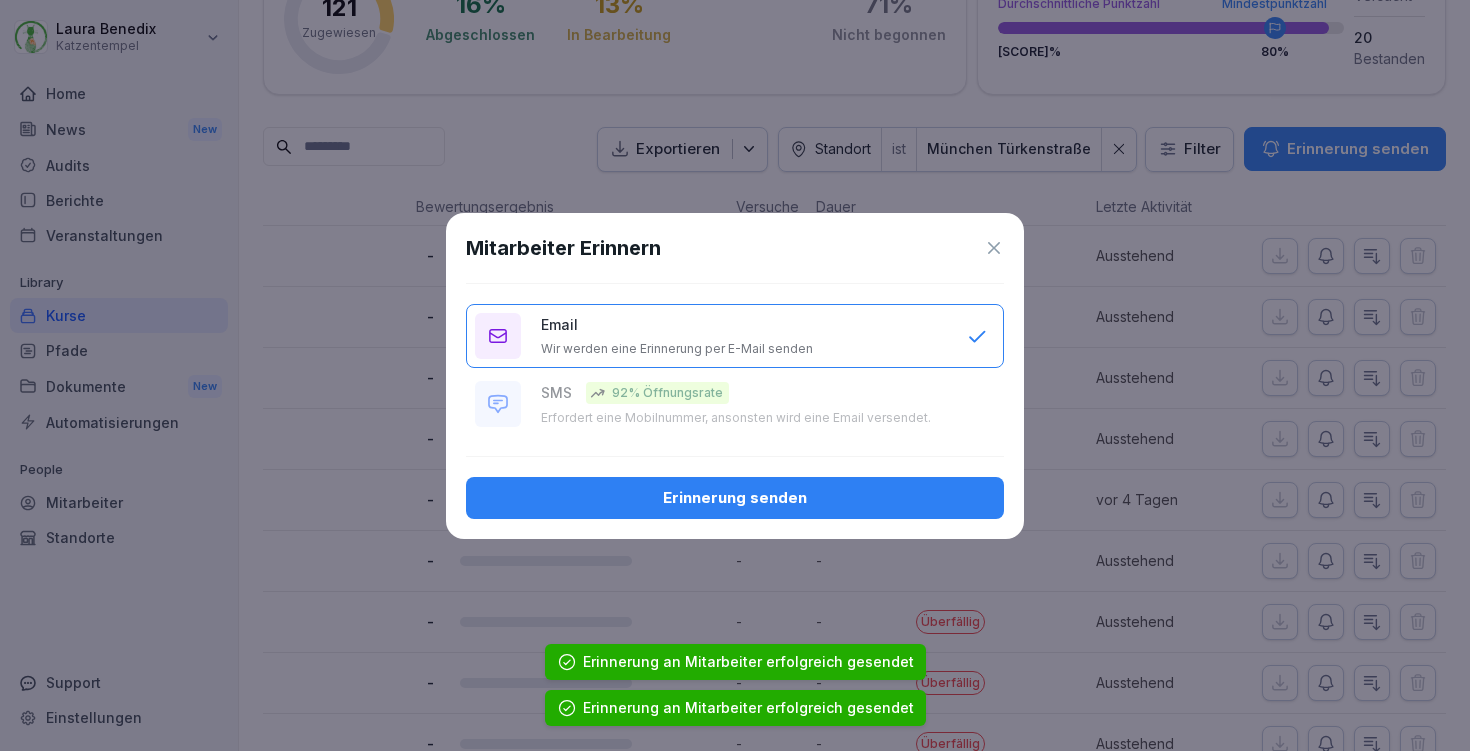 click on "Erinnerung senden" at bounding box center (735, 498) 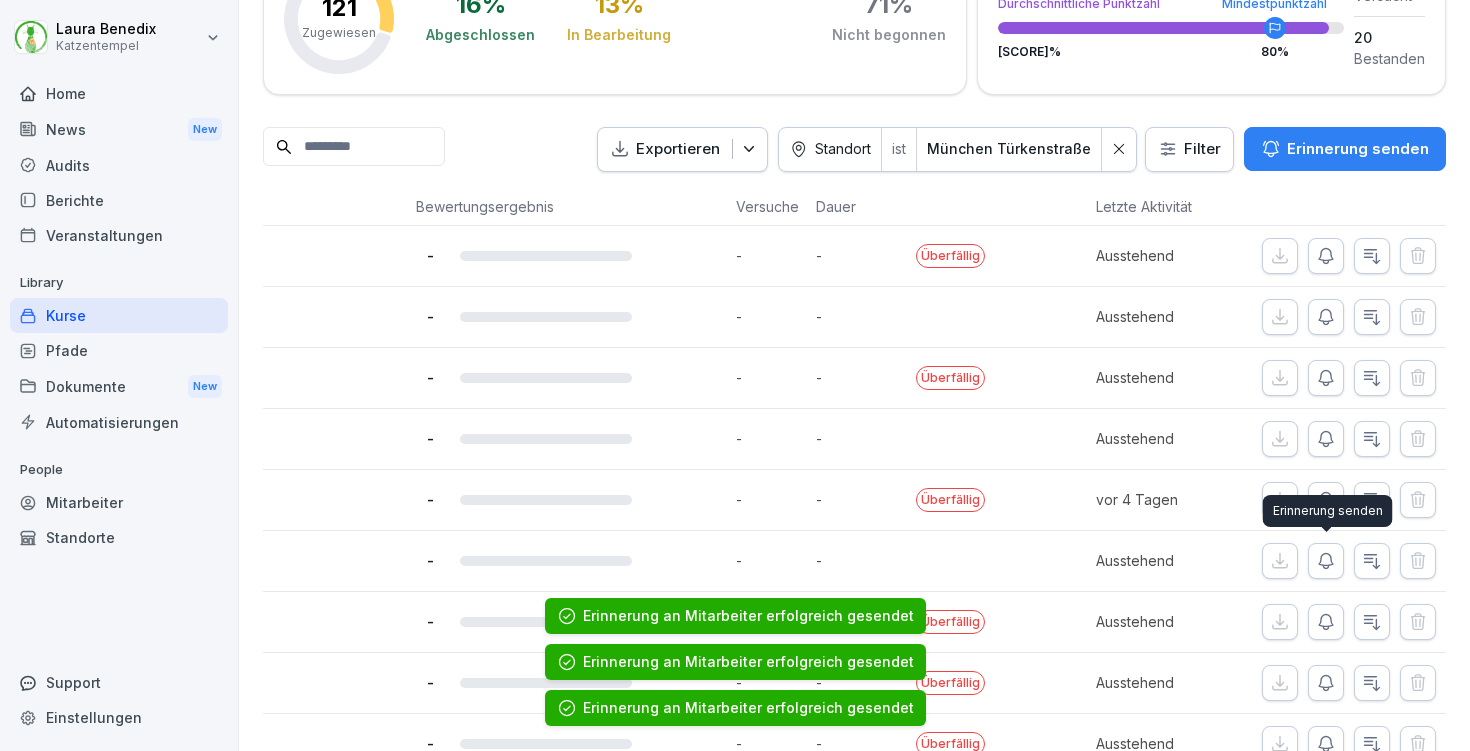 click 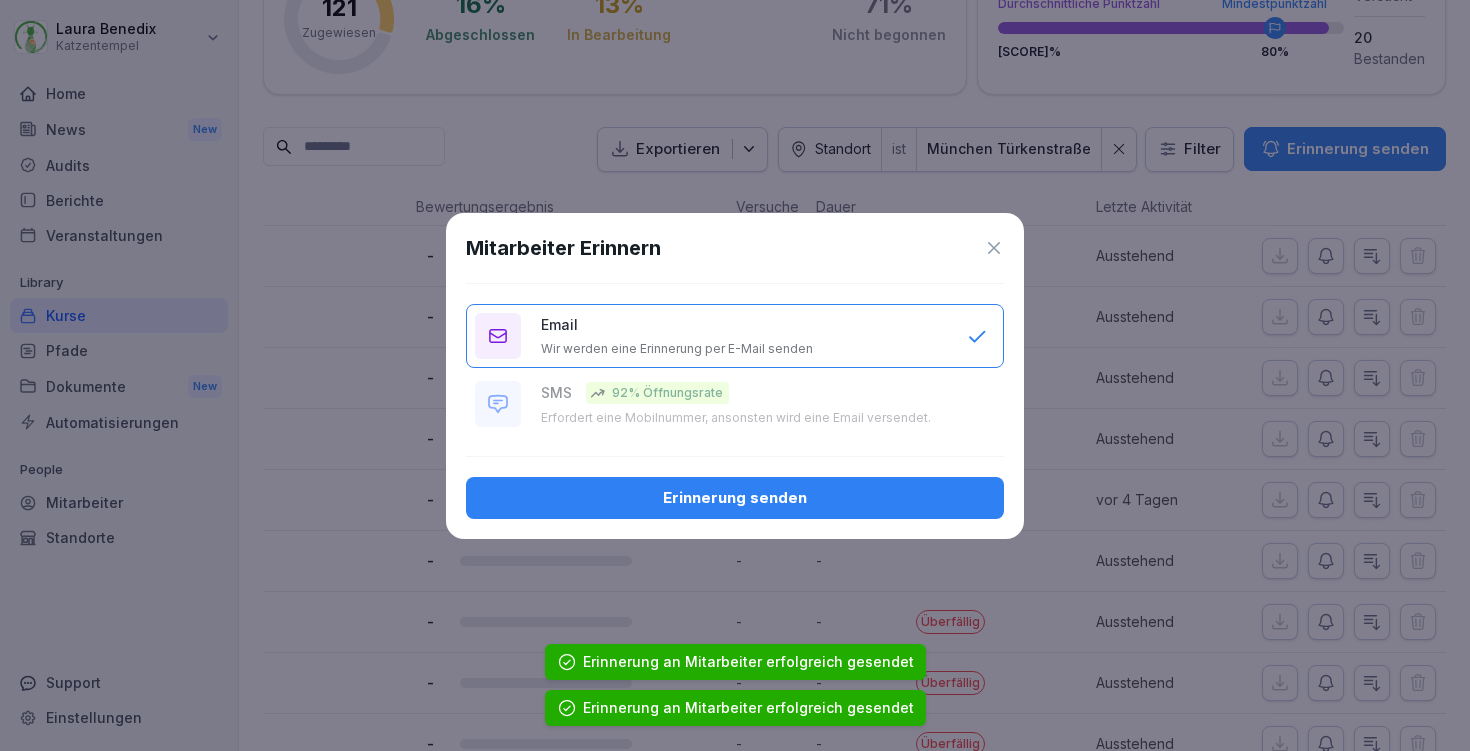 click on "Erinnerung senden" at bounding box center [735, 498] 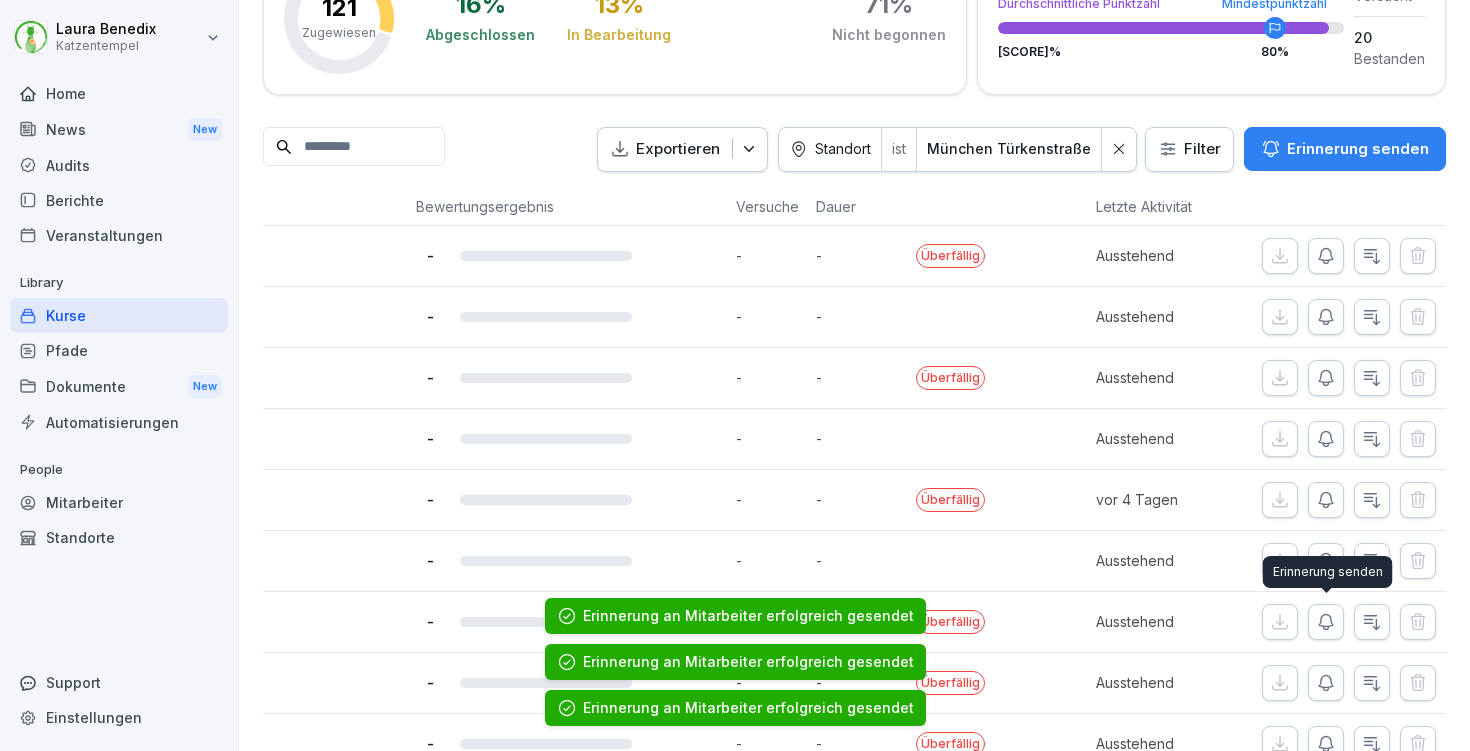 click at bounding box center [1326, 622] 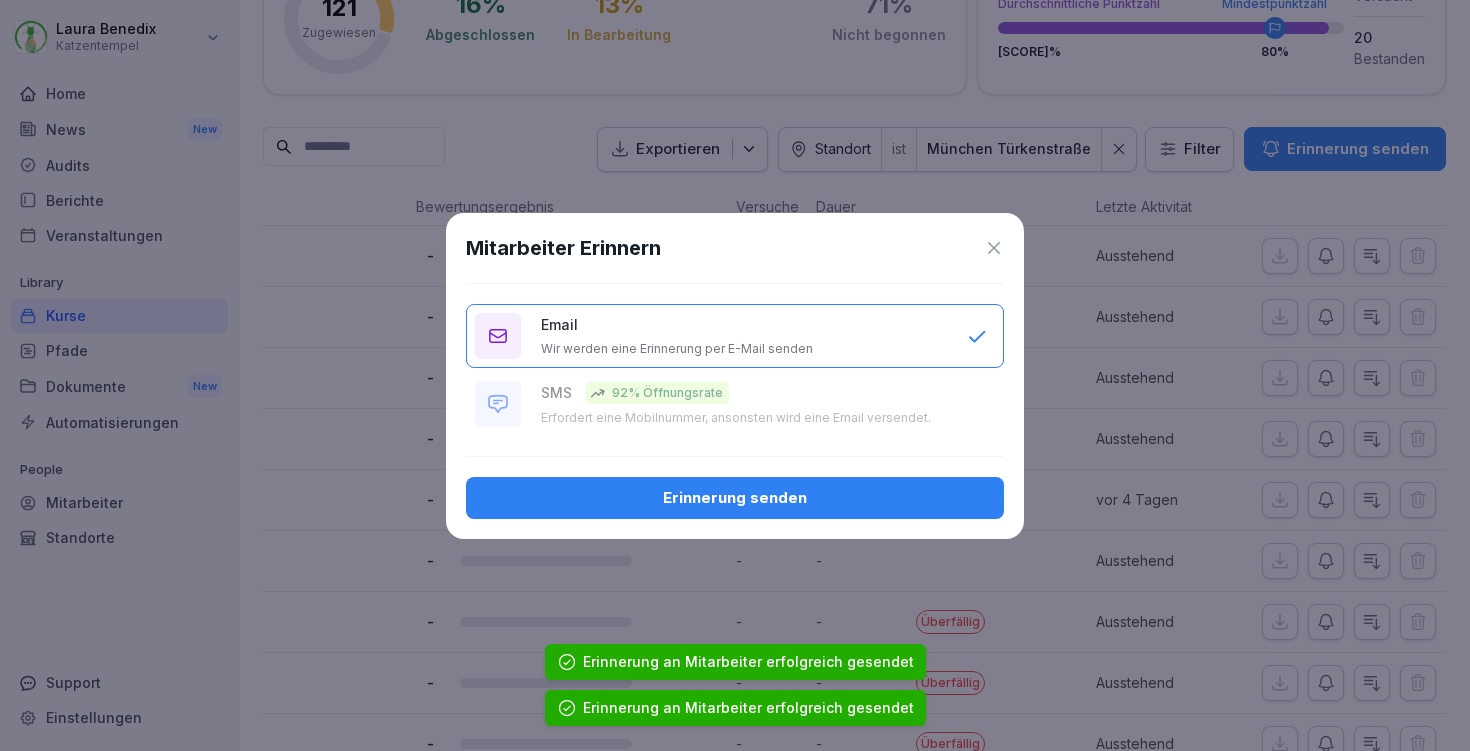 click on "Erinnerung senden" at bounding box center [735, 498] 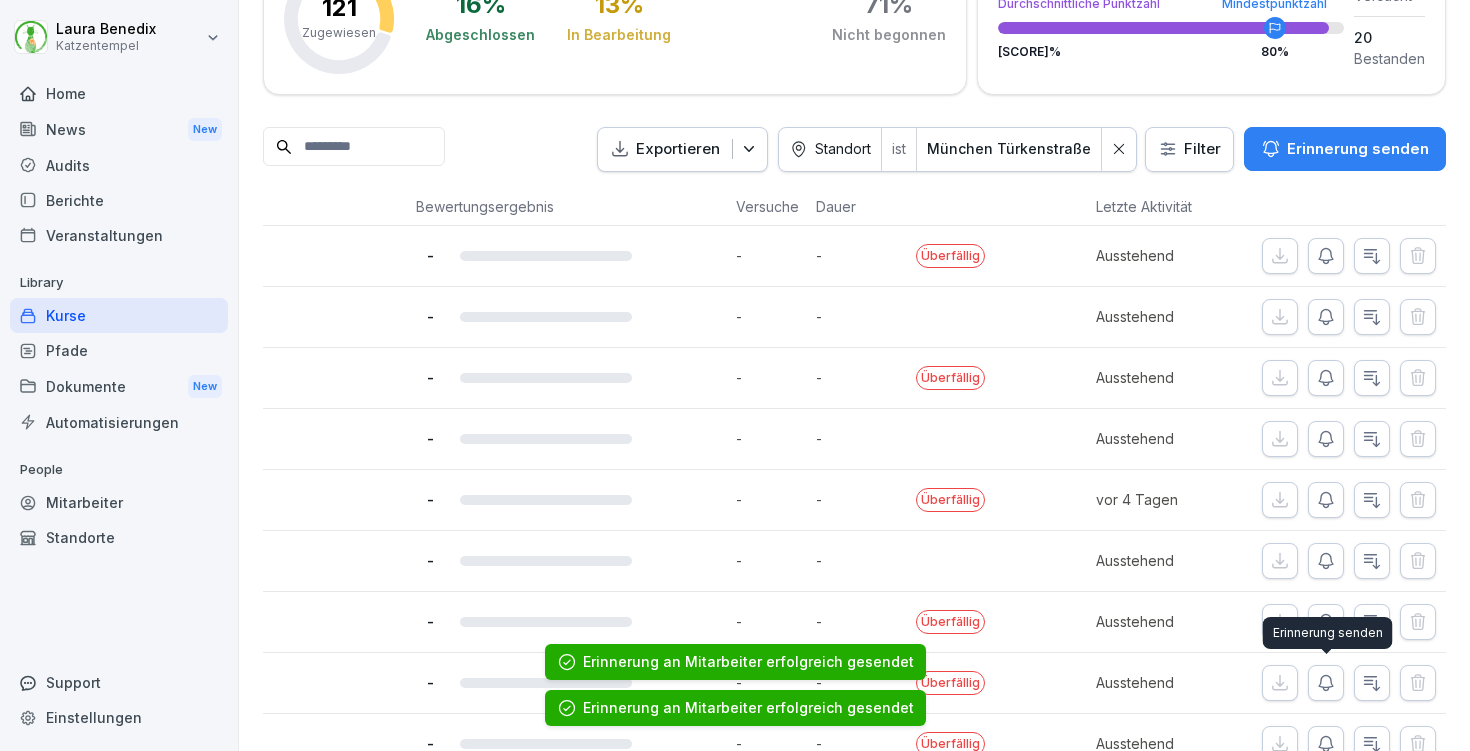 click 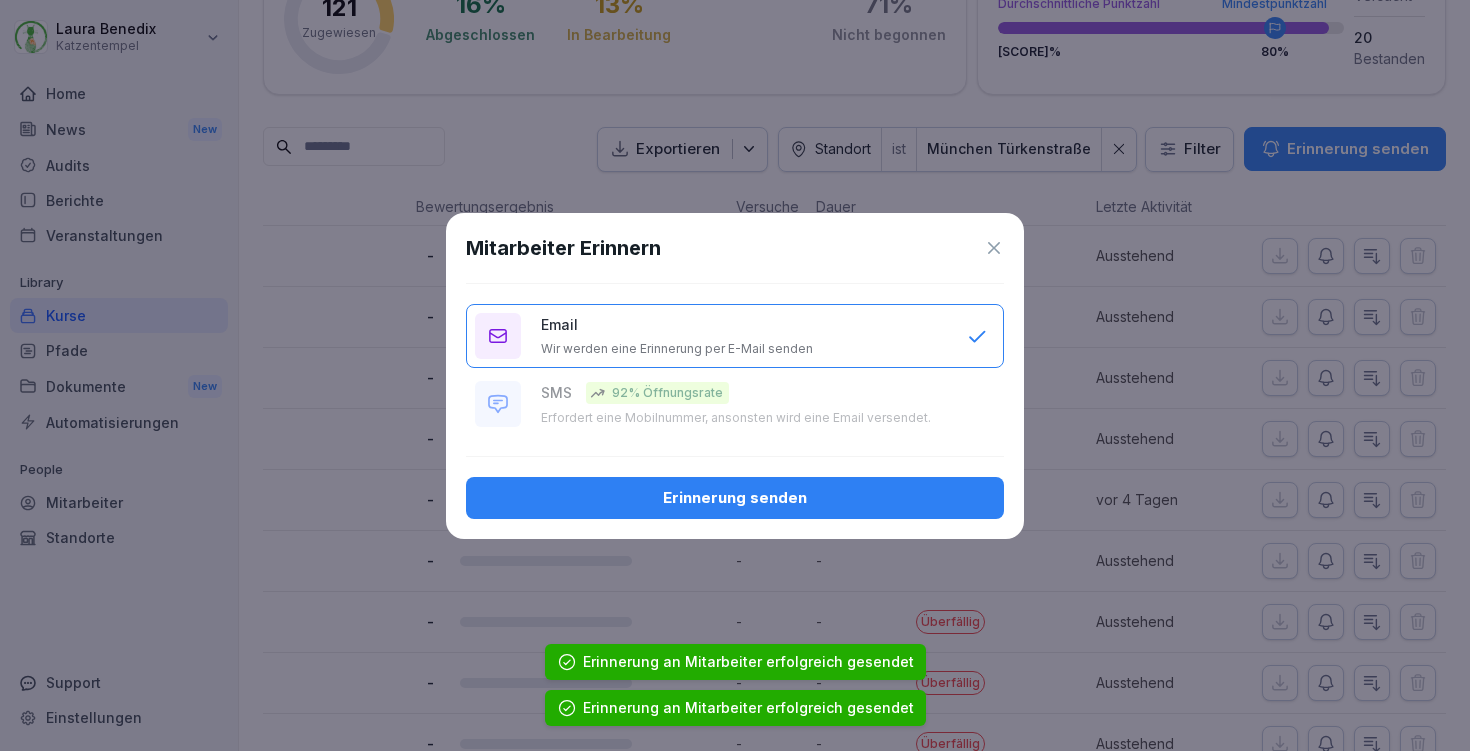 click on "Erinnerung senden" at bounding box center (735, 498) 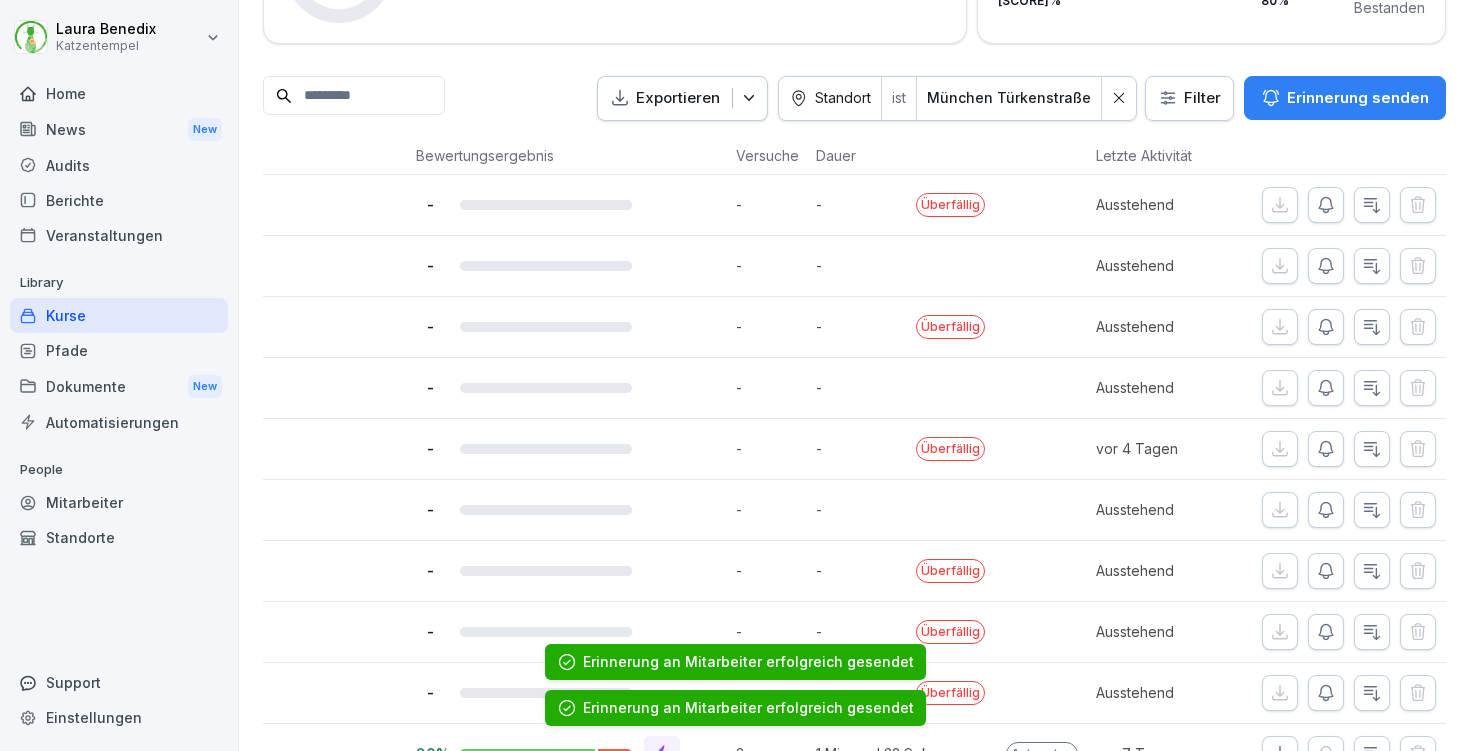 scroll, scrollTop: 437, scrollLeft: 0, axis: vertical 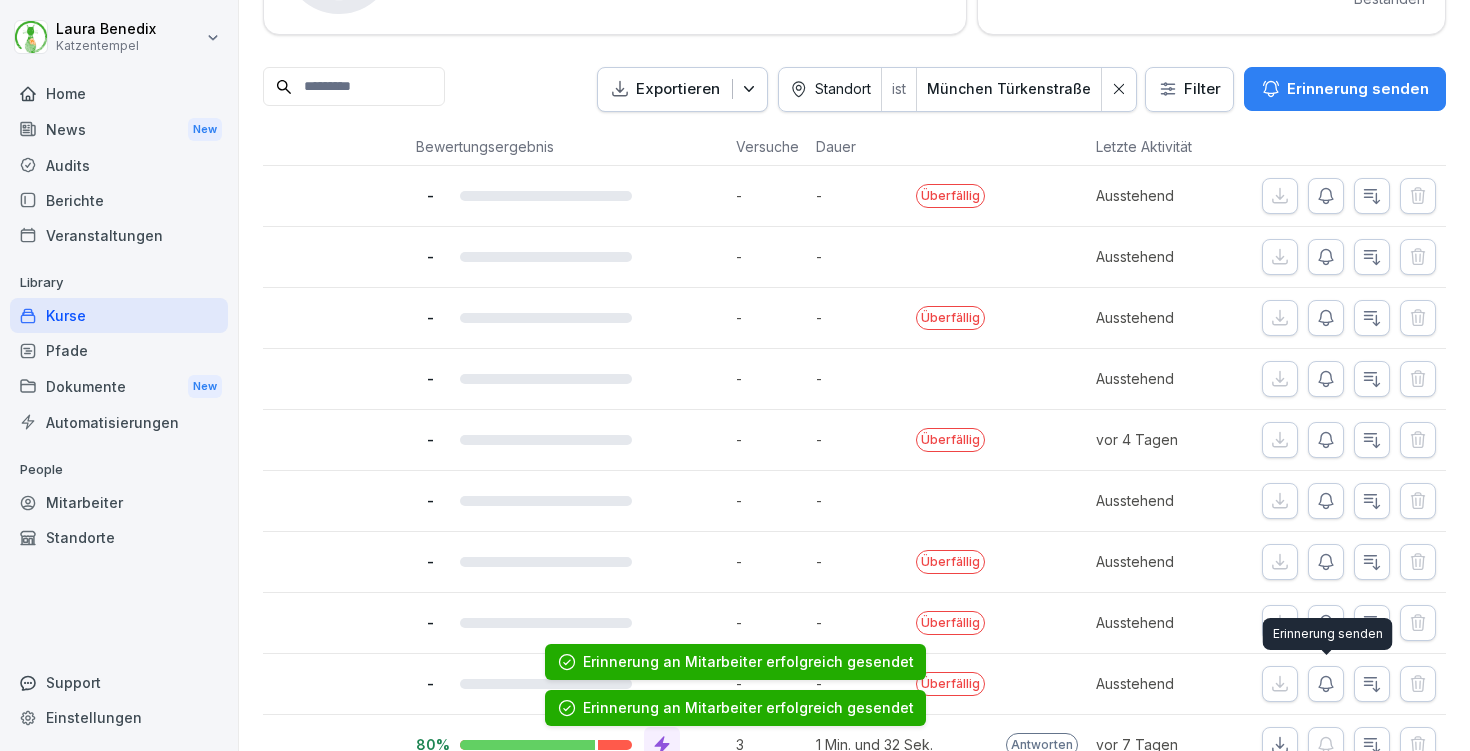 click at bounding box center [1326, 684] 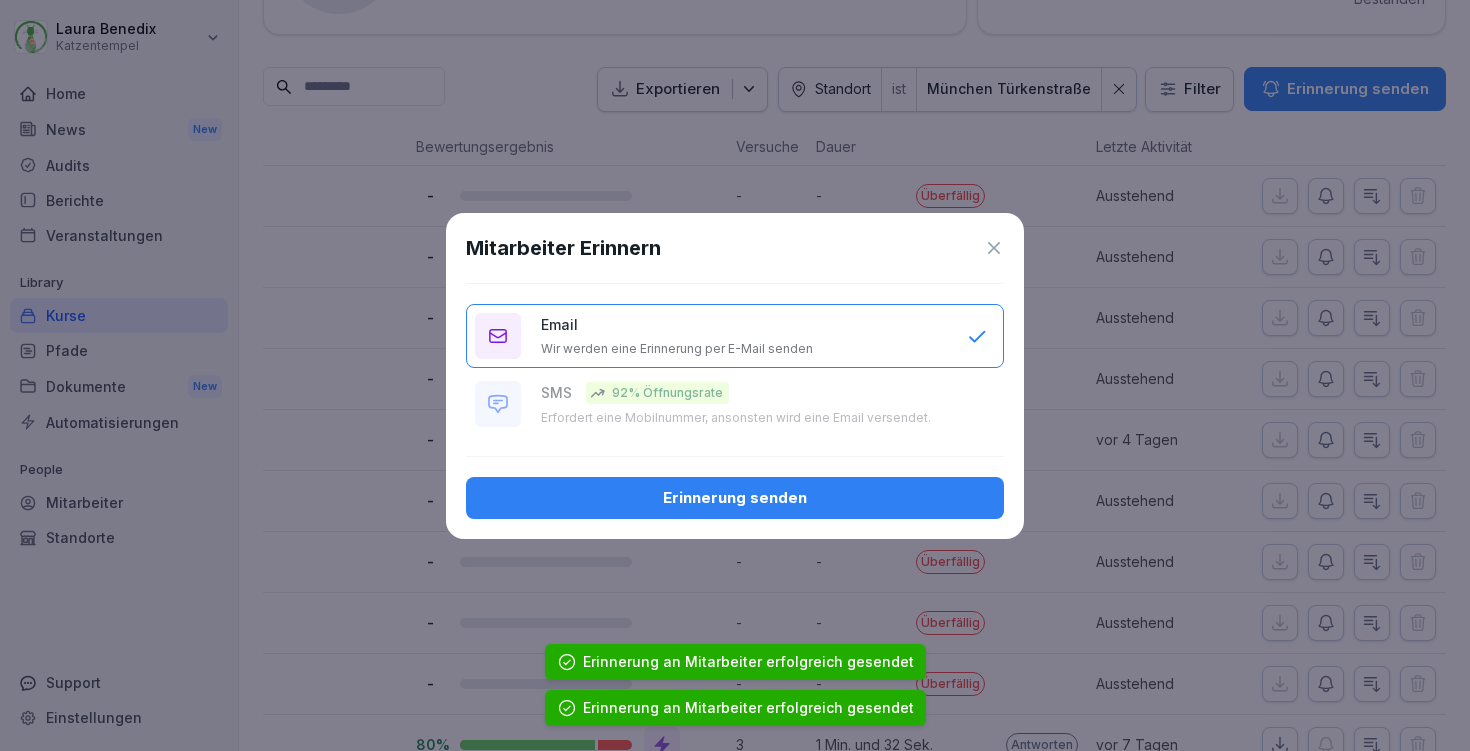 click on "Erinnerung senden" at bounding box center [735, 498] 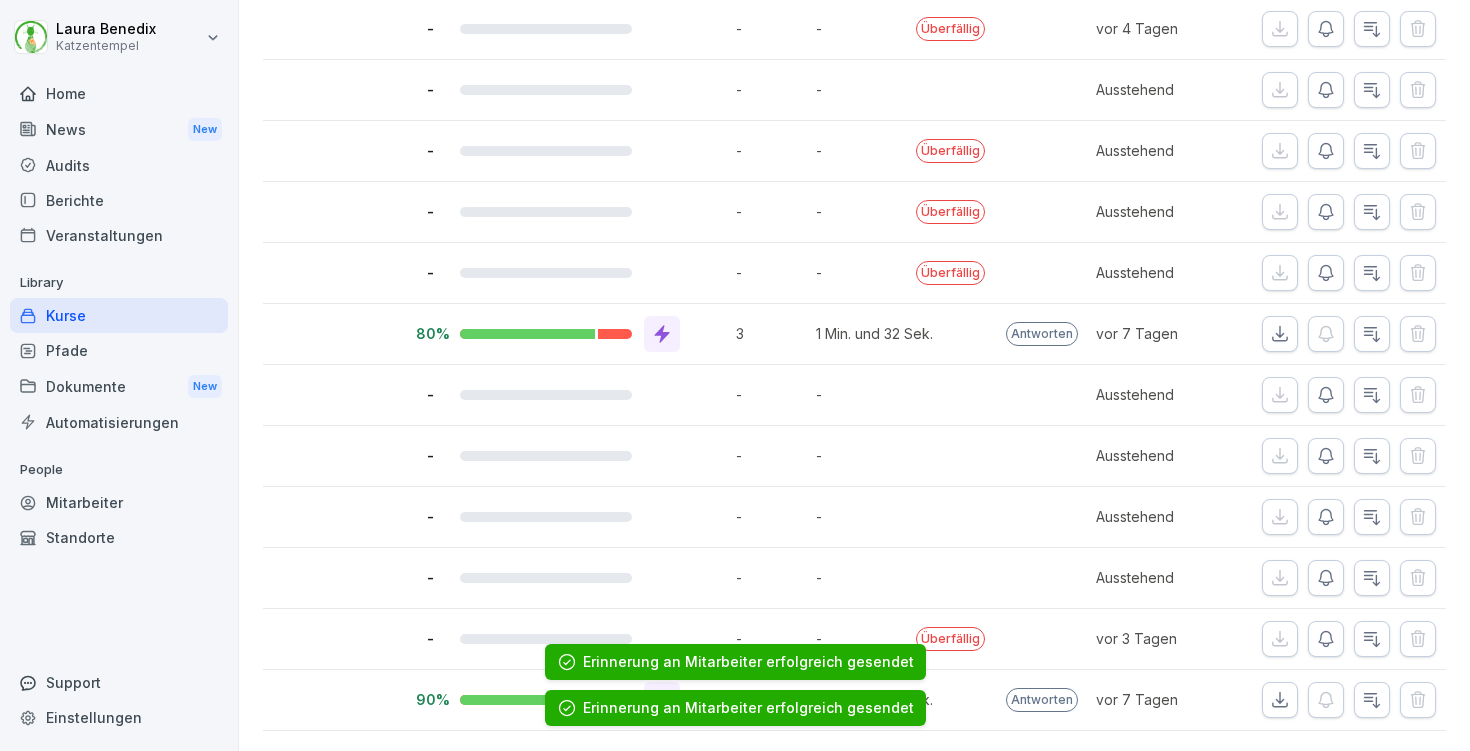 scroll, scrollTop: 847, scrollLeft: 0, axis: vertical 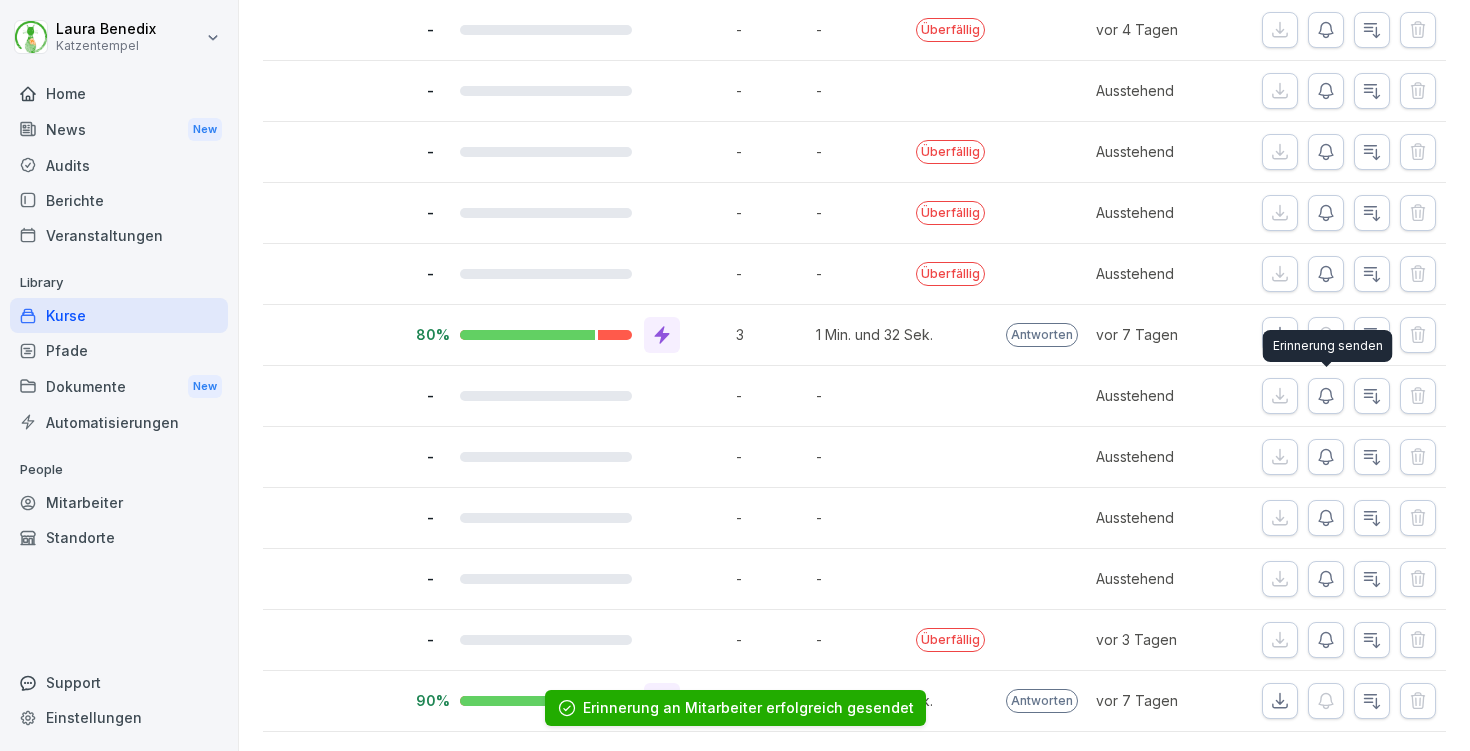 click 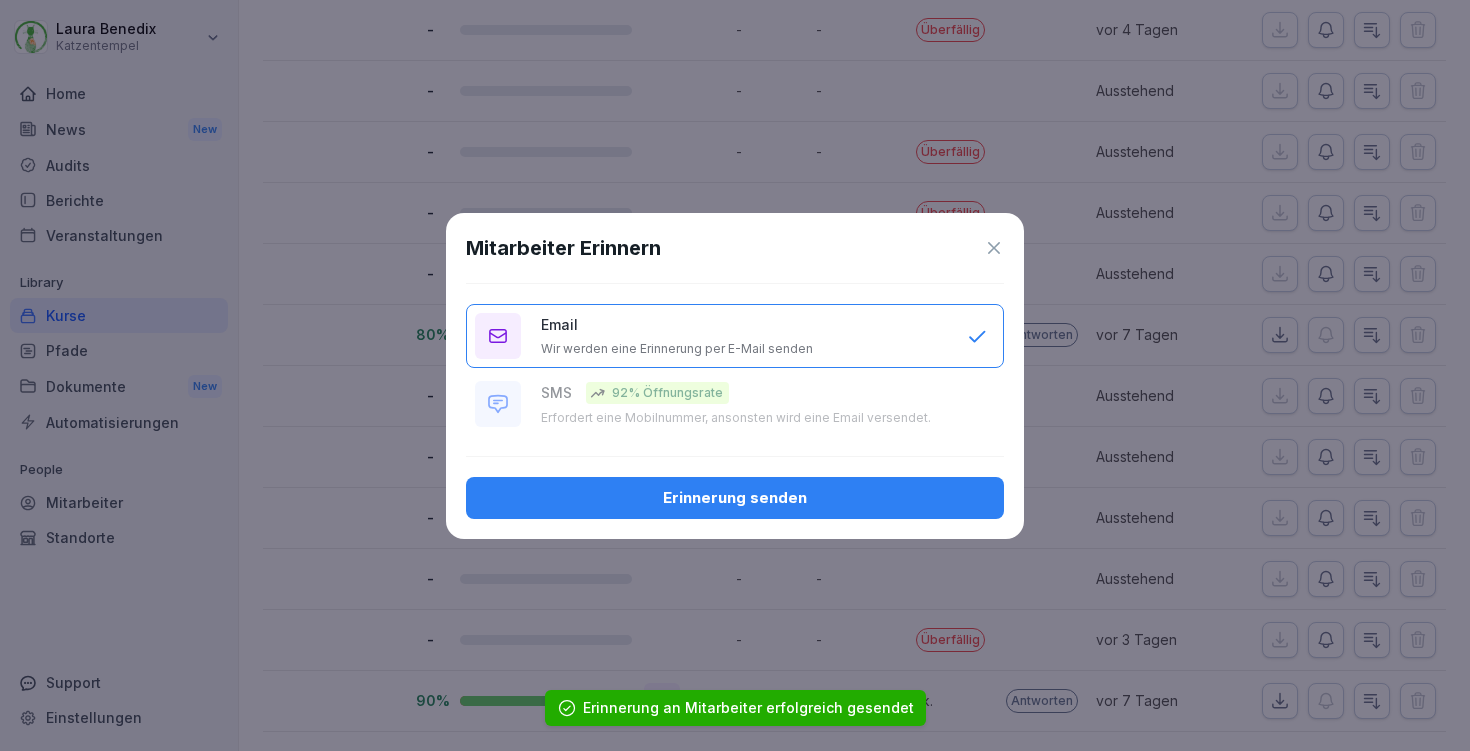 click on "Erinnerung senden" at bounding box center (735, 498) 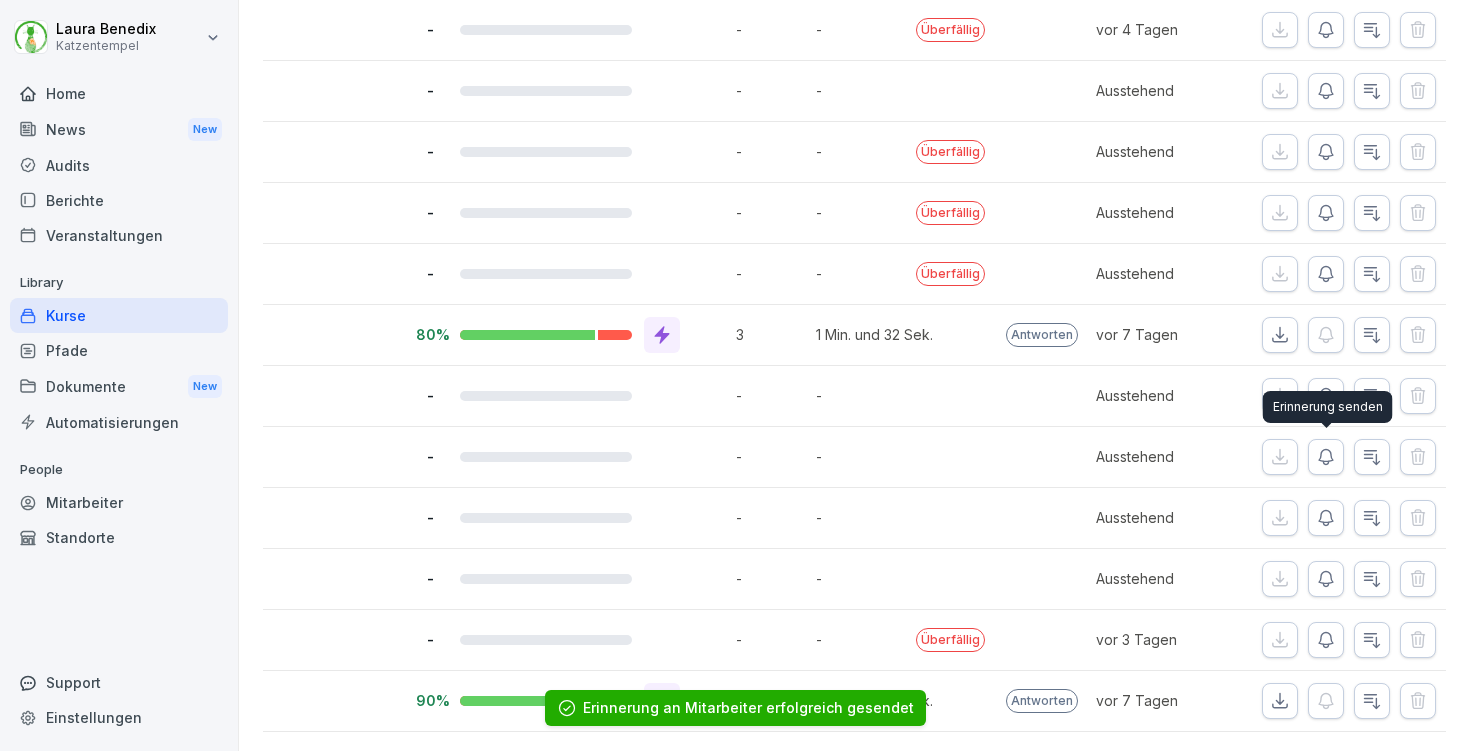 click at bounding box center [1326, 457] 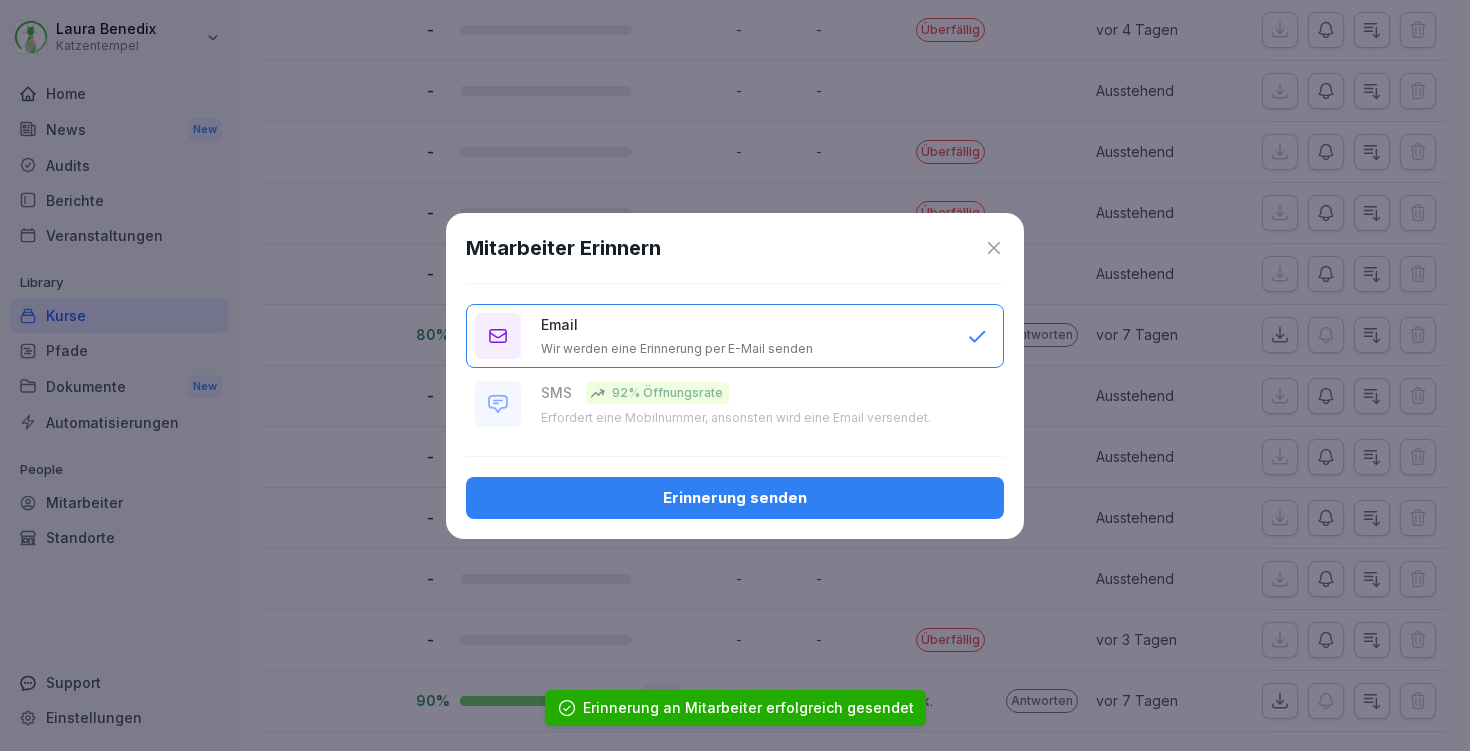 click on "Erinnerung senden" at bounding box center [735, 498] 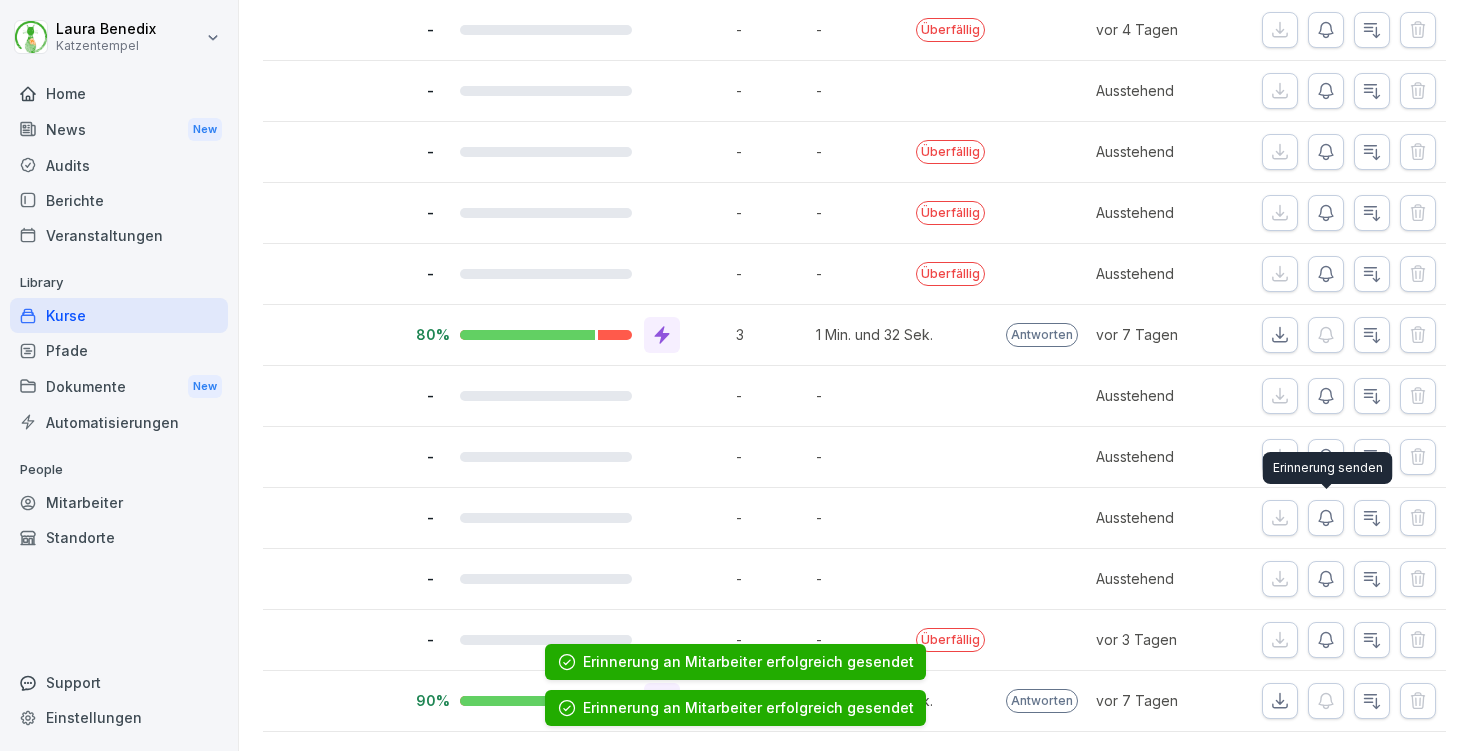 click 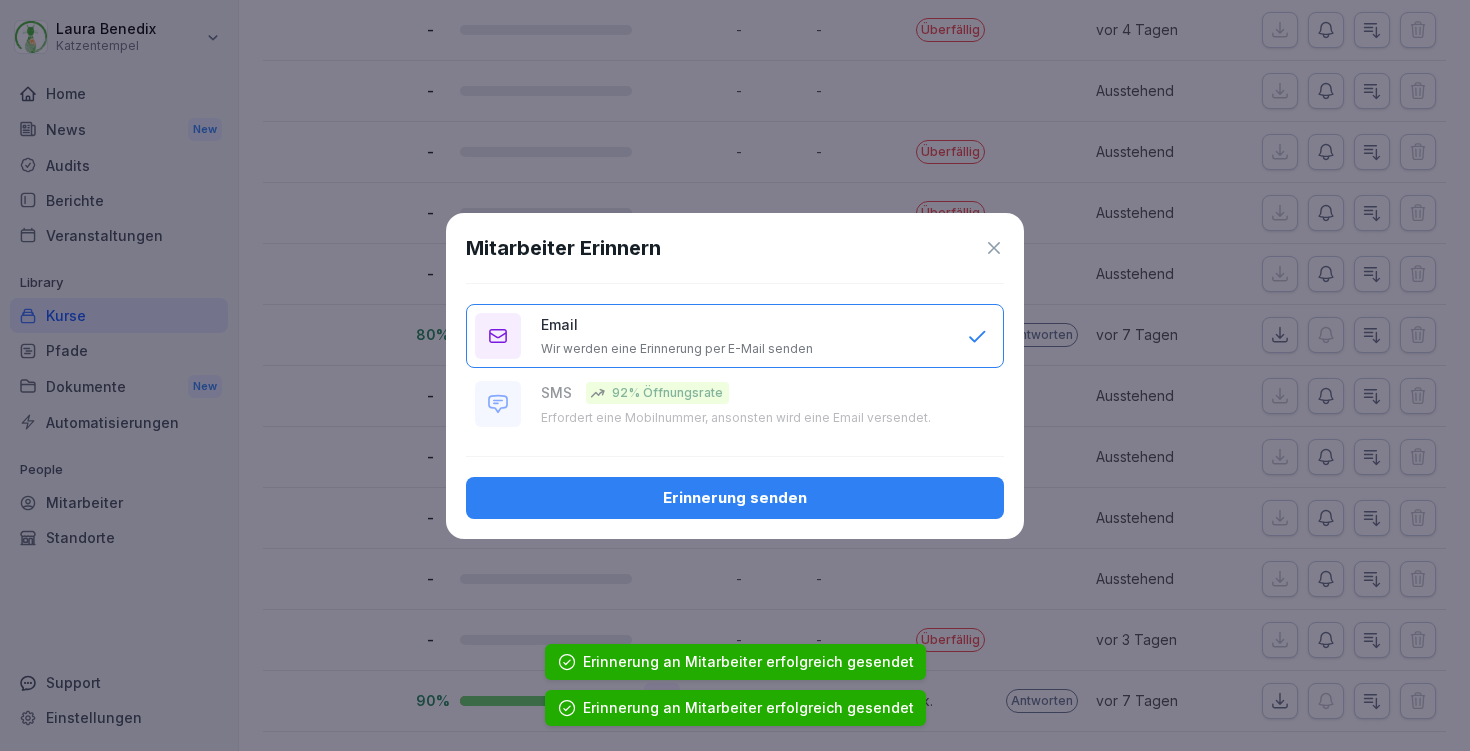 click on "Erinnerung senden" at bounding box center (735, 498) 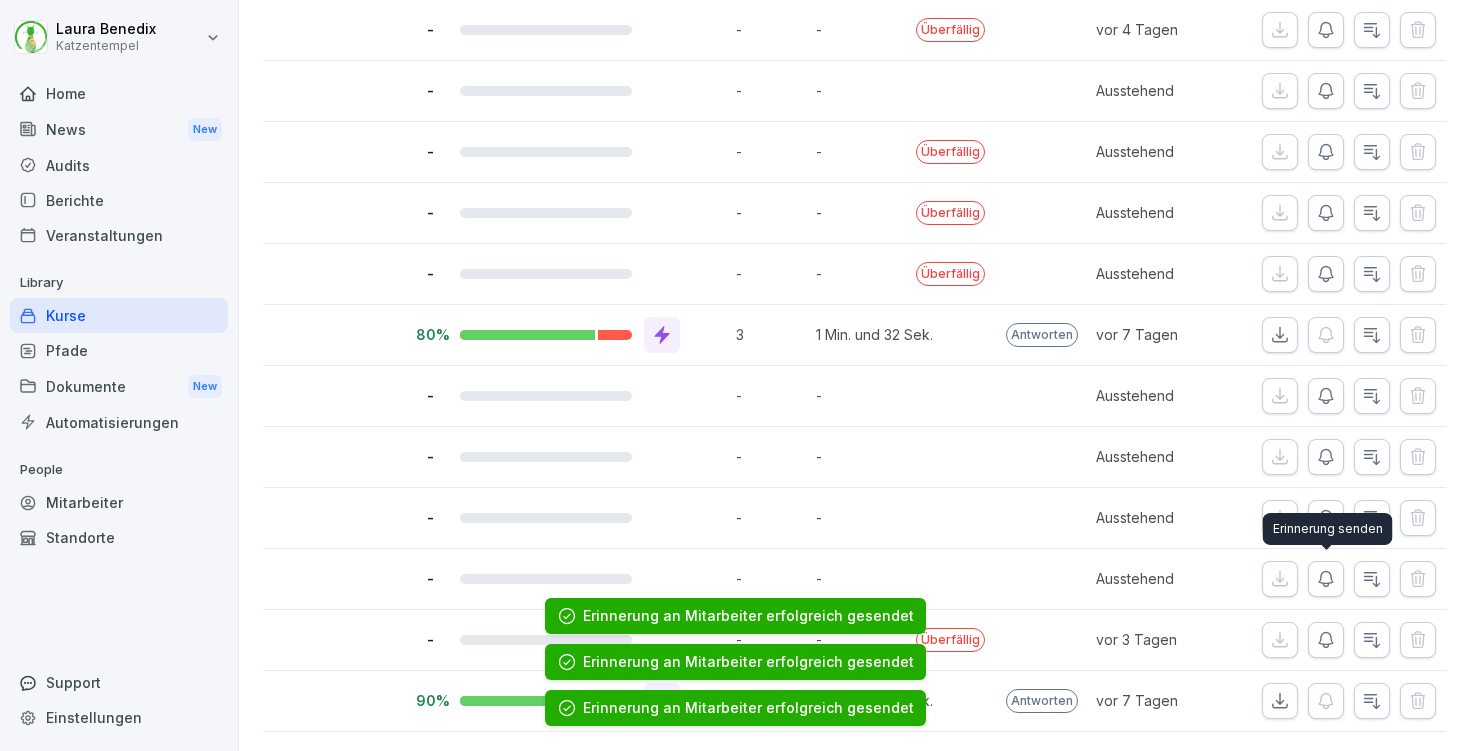 click at bounding box center (1326, 579) 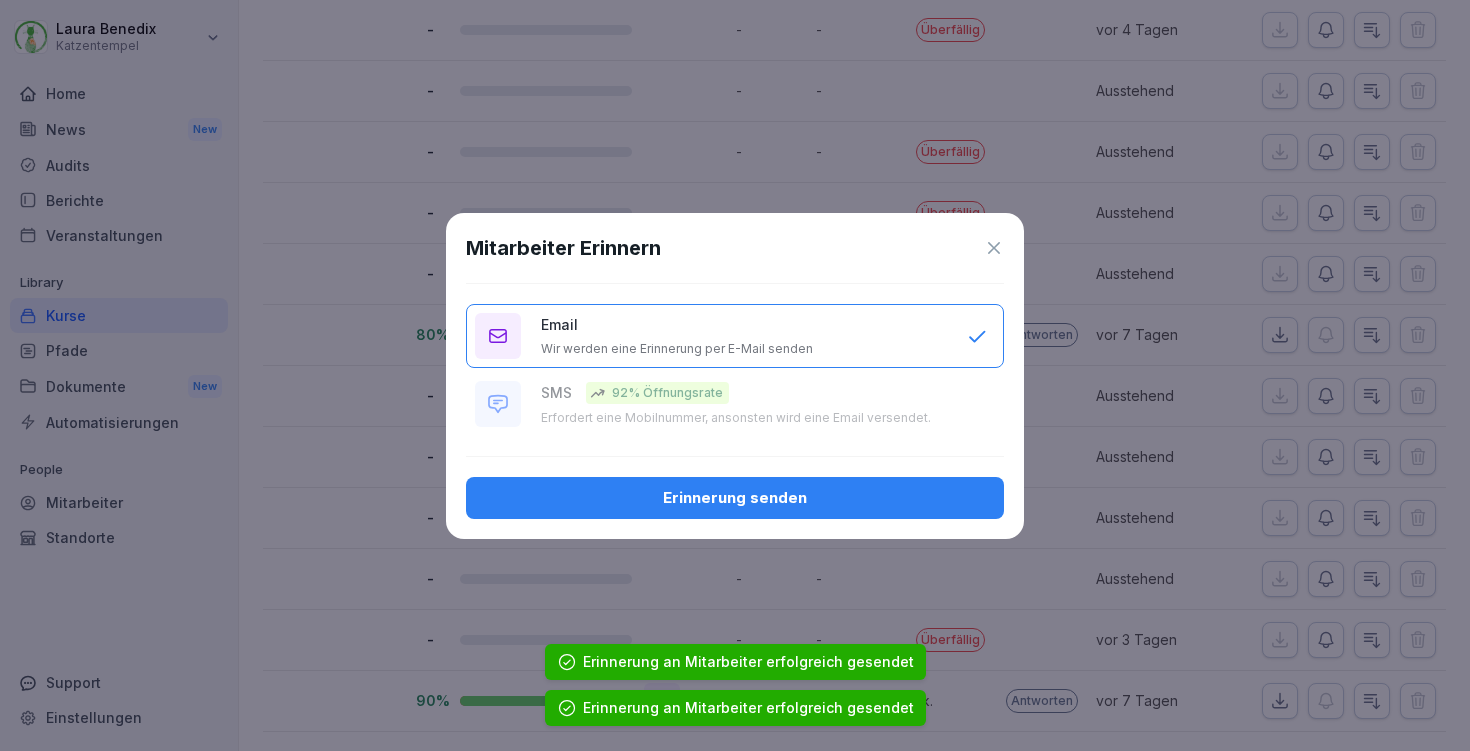 click on "Erinnerung senden" at bounding box center [735, 498] 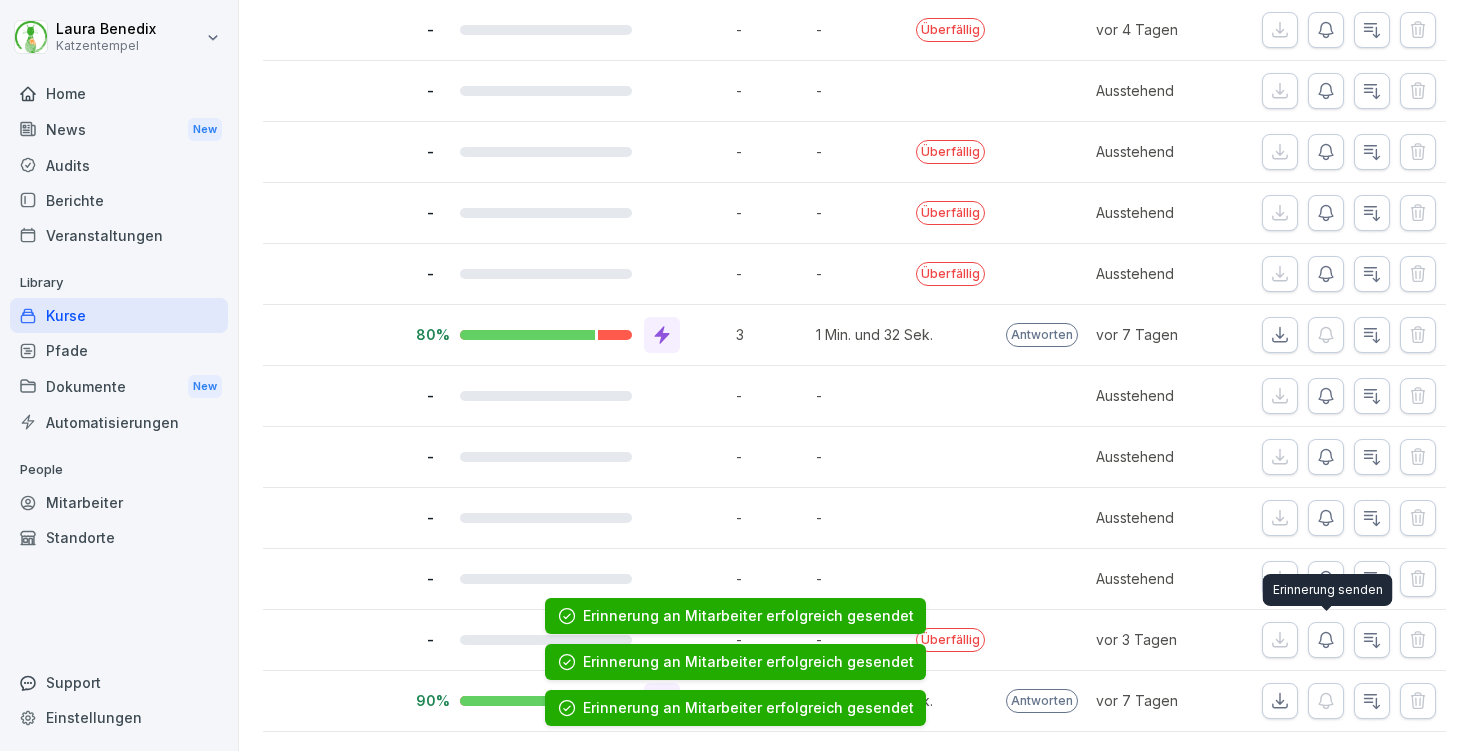 click 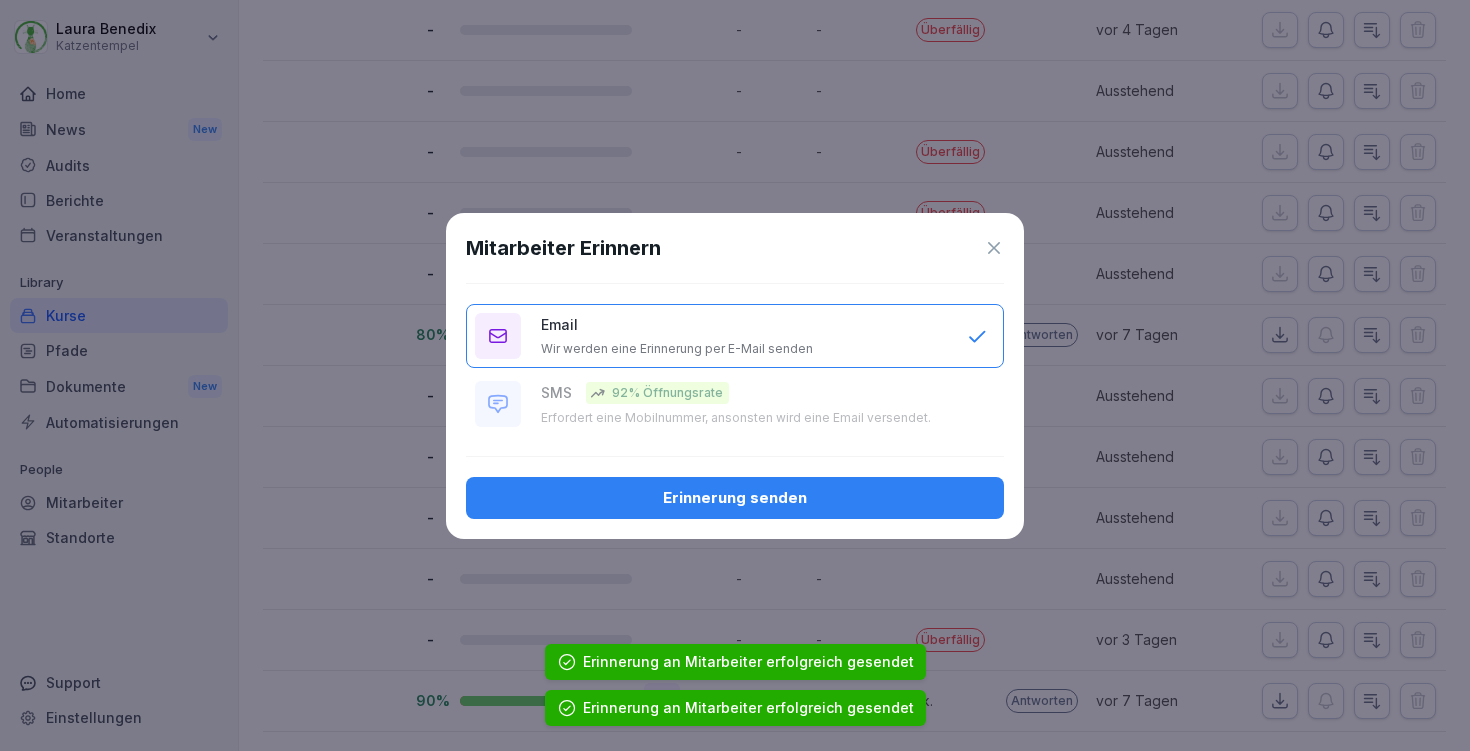 click on "Erinnerung senden" at bounding box center [735, 498] 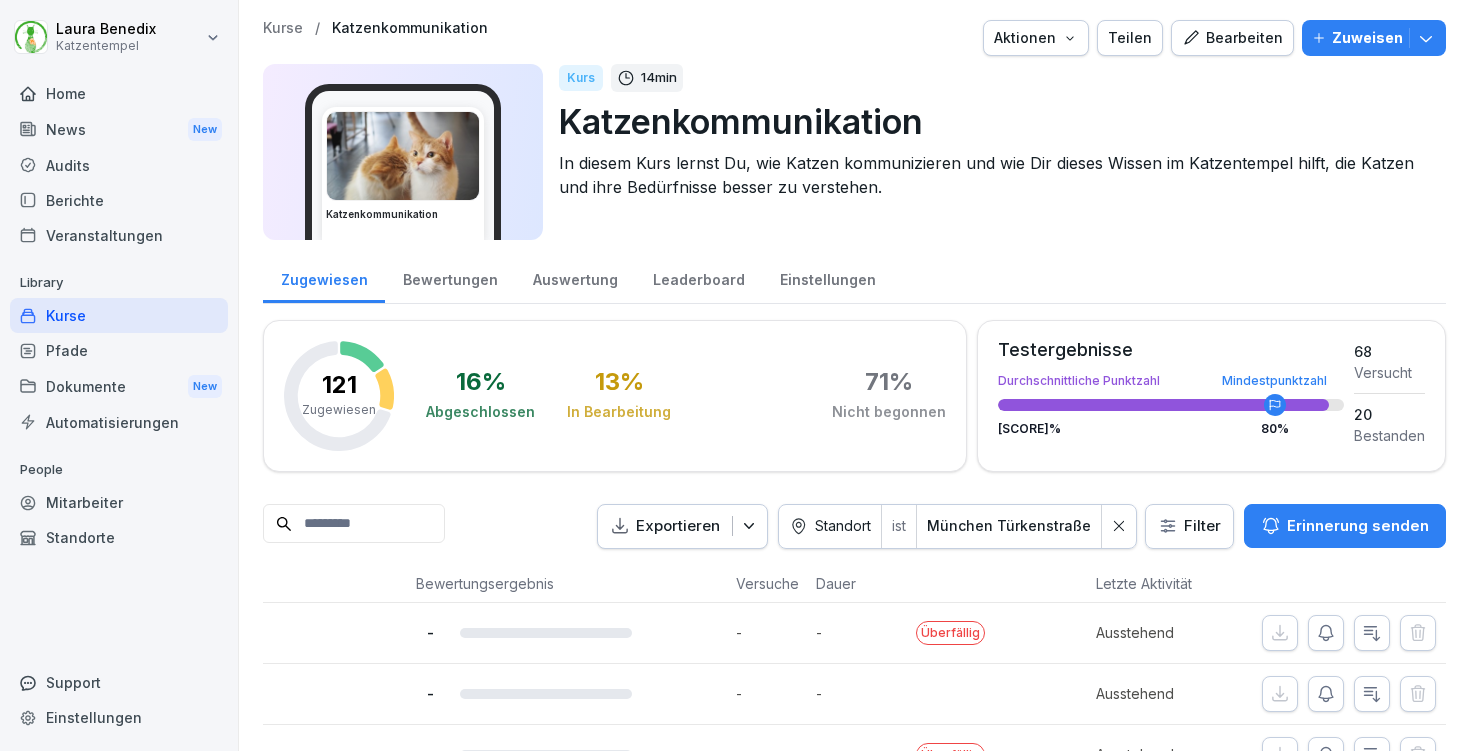 scroll, scrollTop: 0, scrollLeft: 0, axis: both 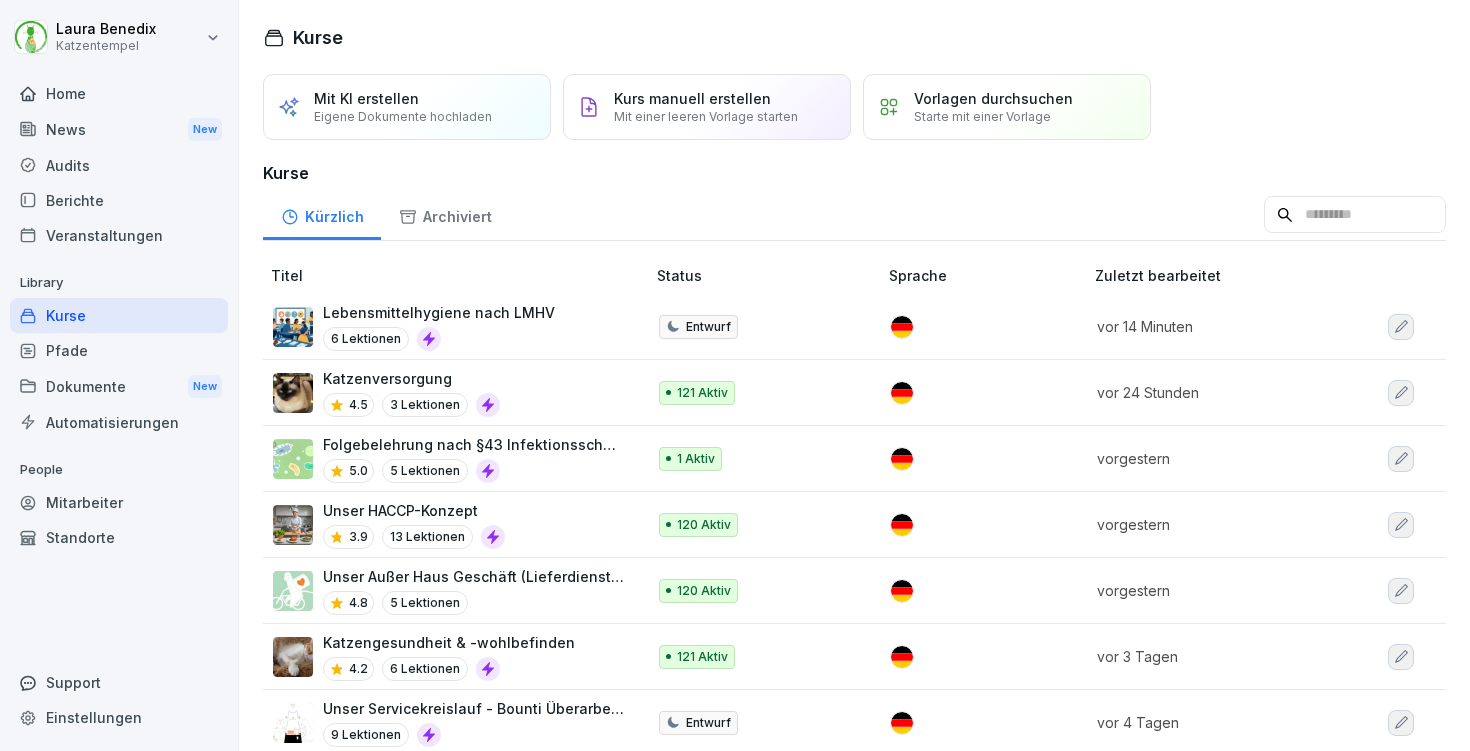 click on "Pfade" at bounding box center [119, 350] 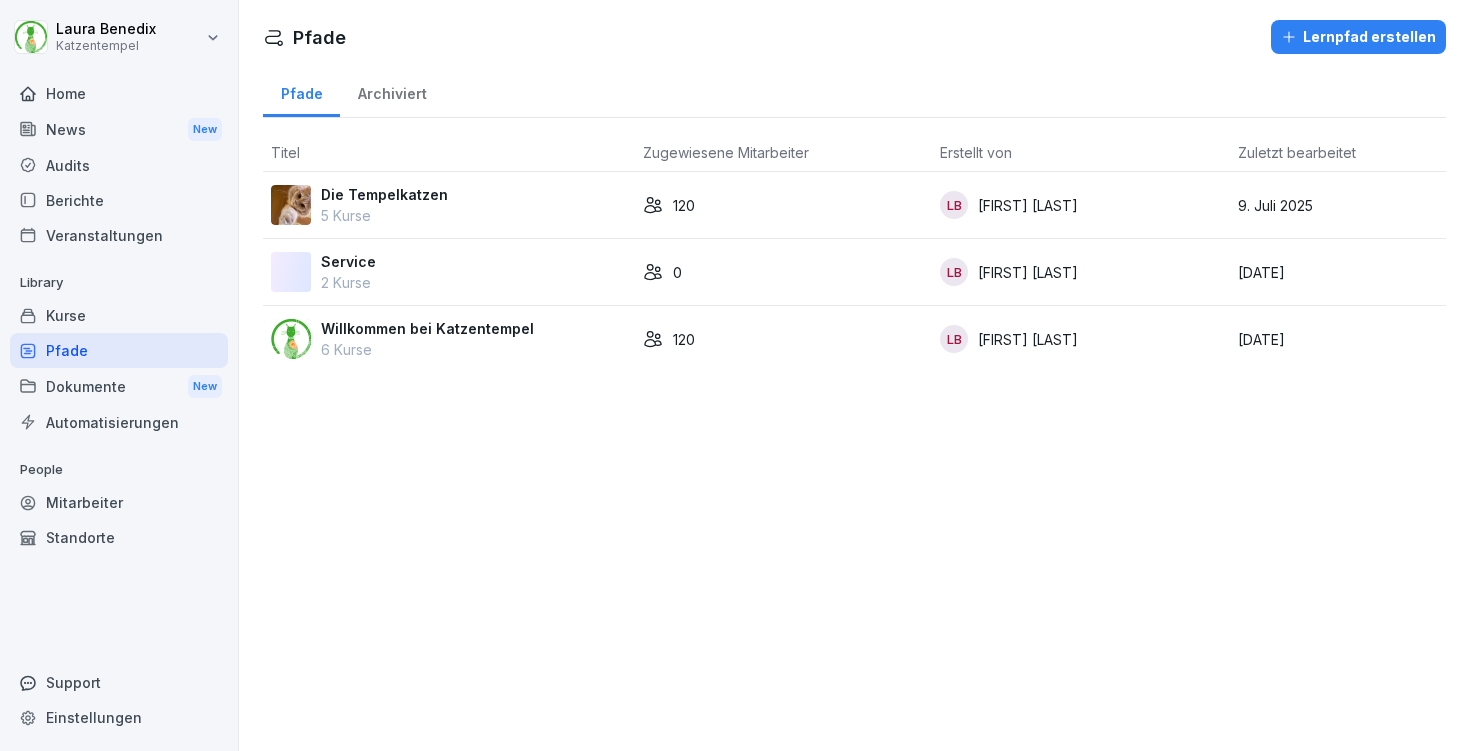 click on "Die Tempelkatzen 5 Kurse" at bounding box center [449, 205] 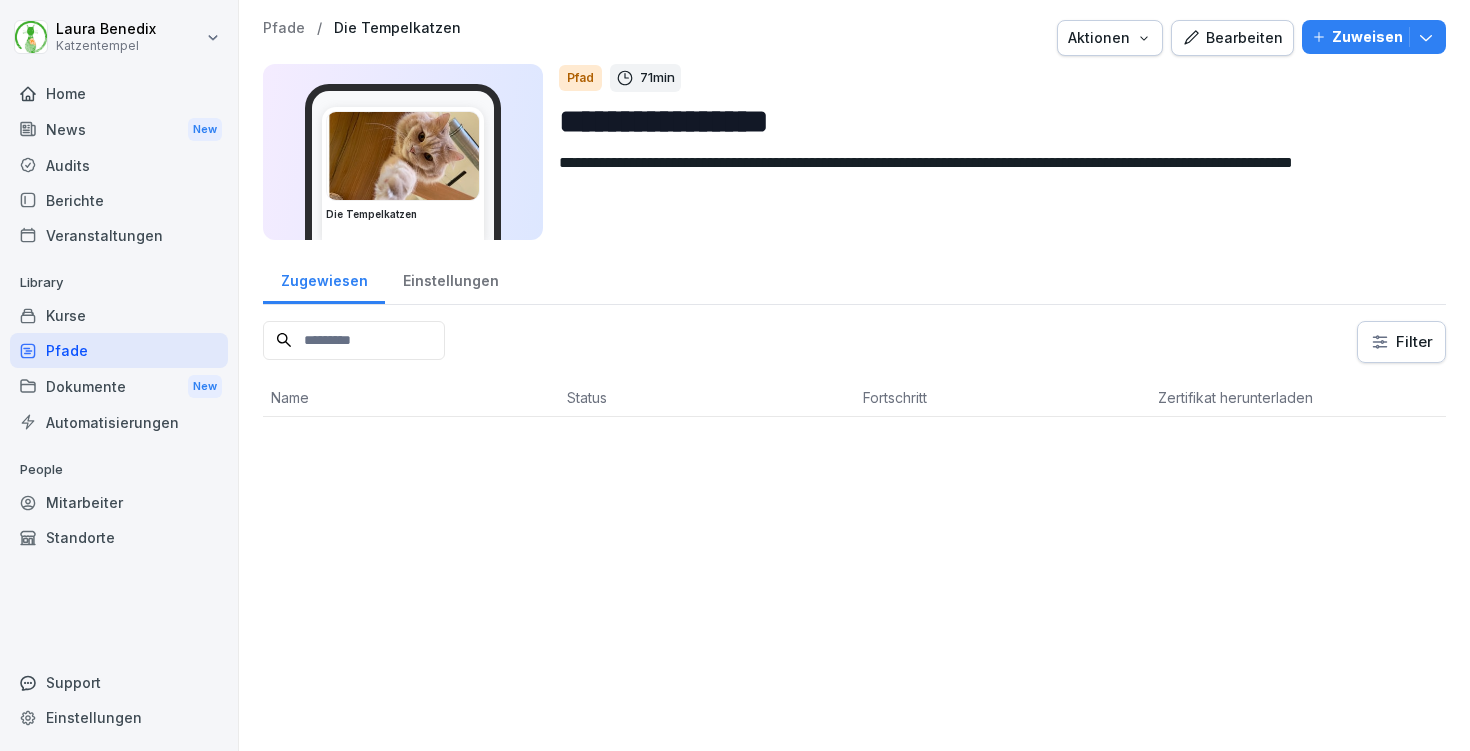 scroll, scrollTop: 0, scrollLeft: 0, axis: both 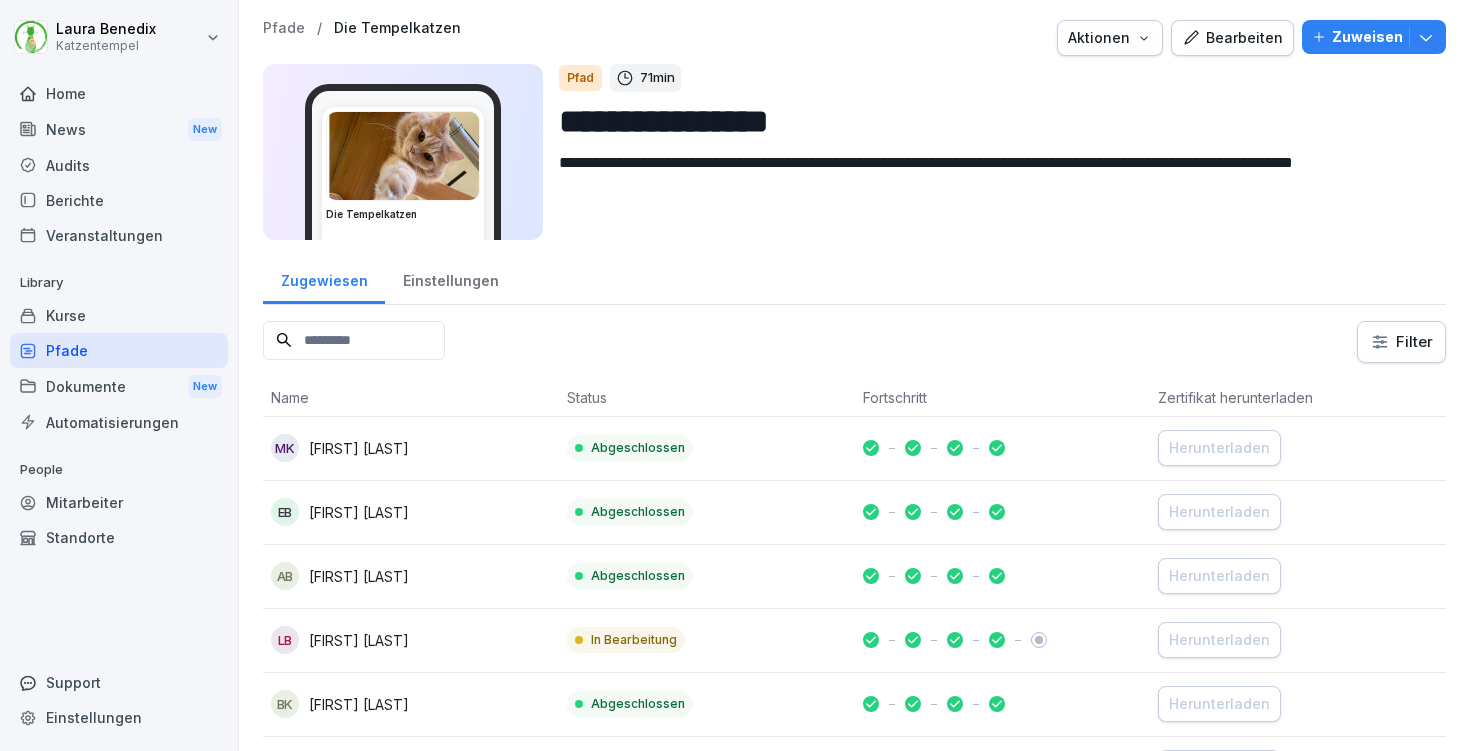 click on "**********" at bounding box center [735, 375] 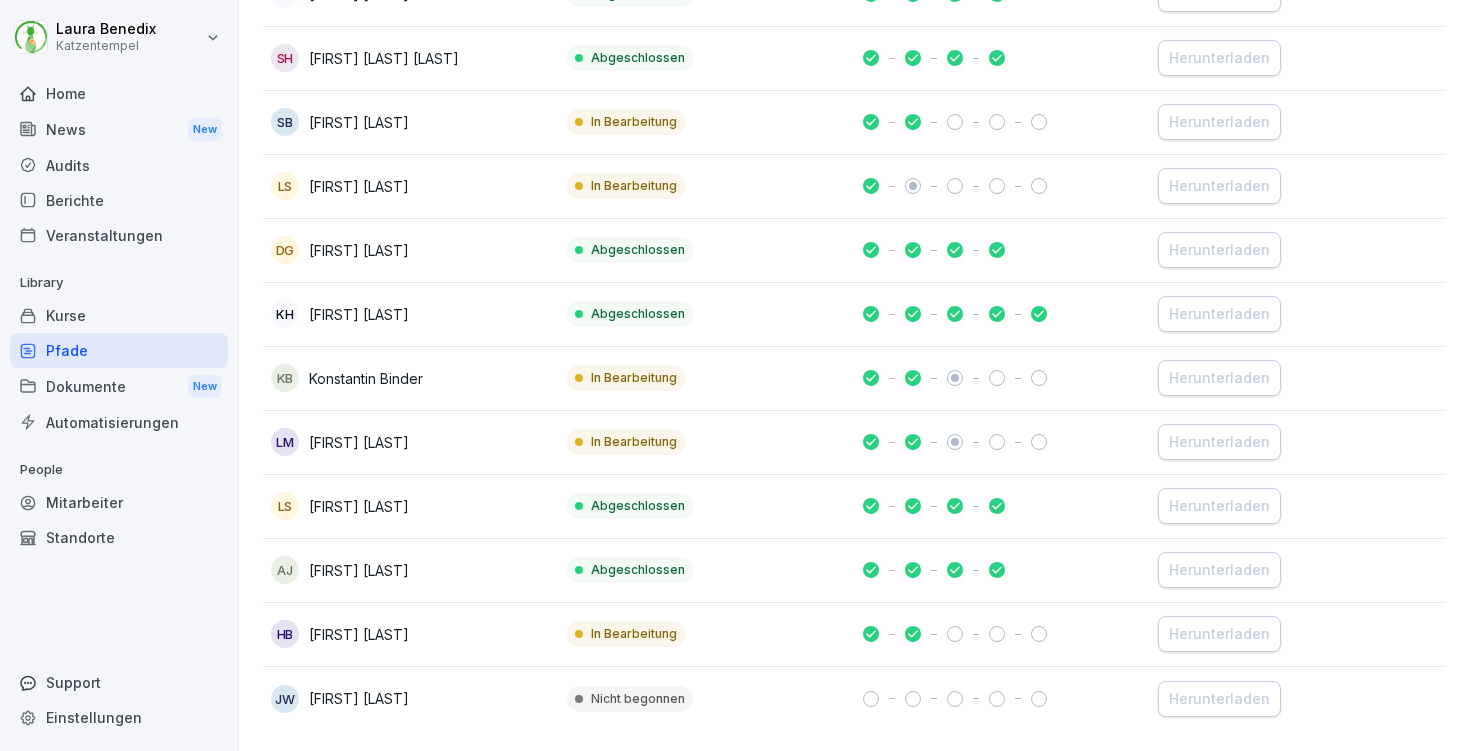 scroll, scrollTop: 709, scrollLeft: 0, axis: vertical 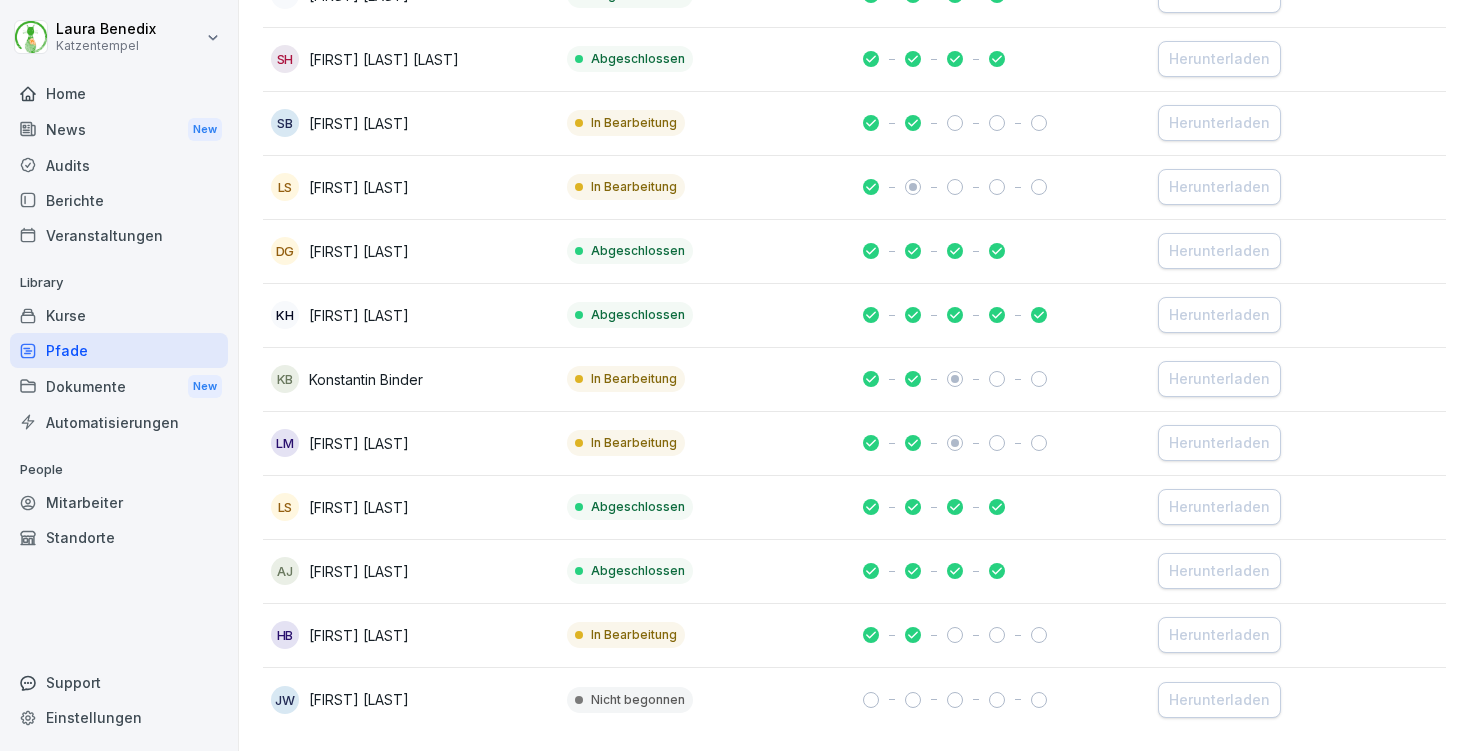 click on "Home" at bounding box center (119, 93) 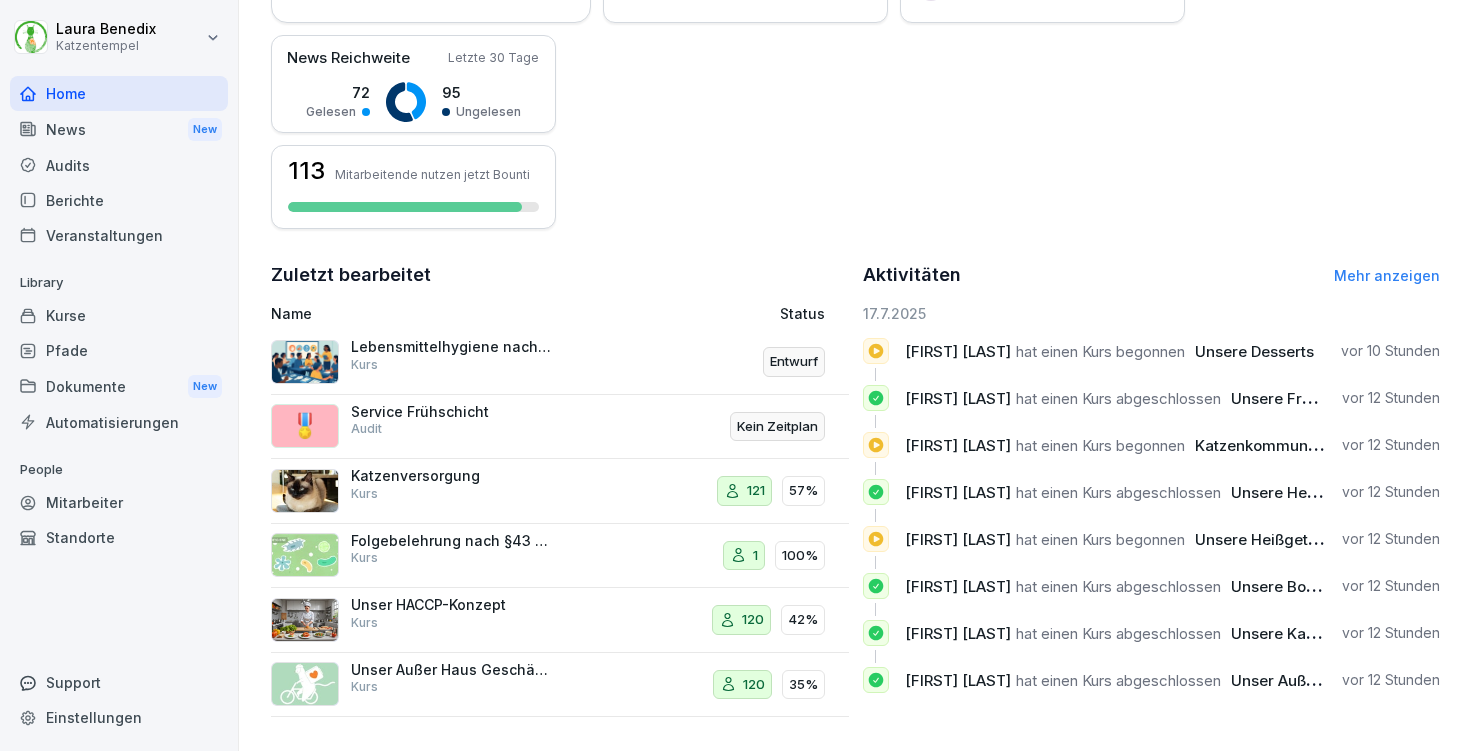 scroll, scrollTop: 467, scrollLeft: 0, axis: vertical 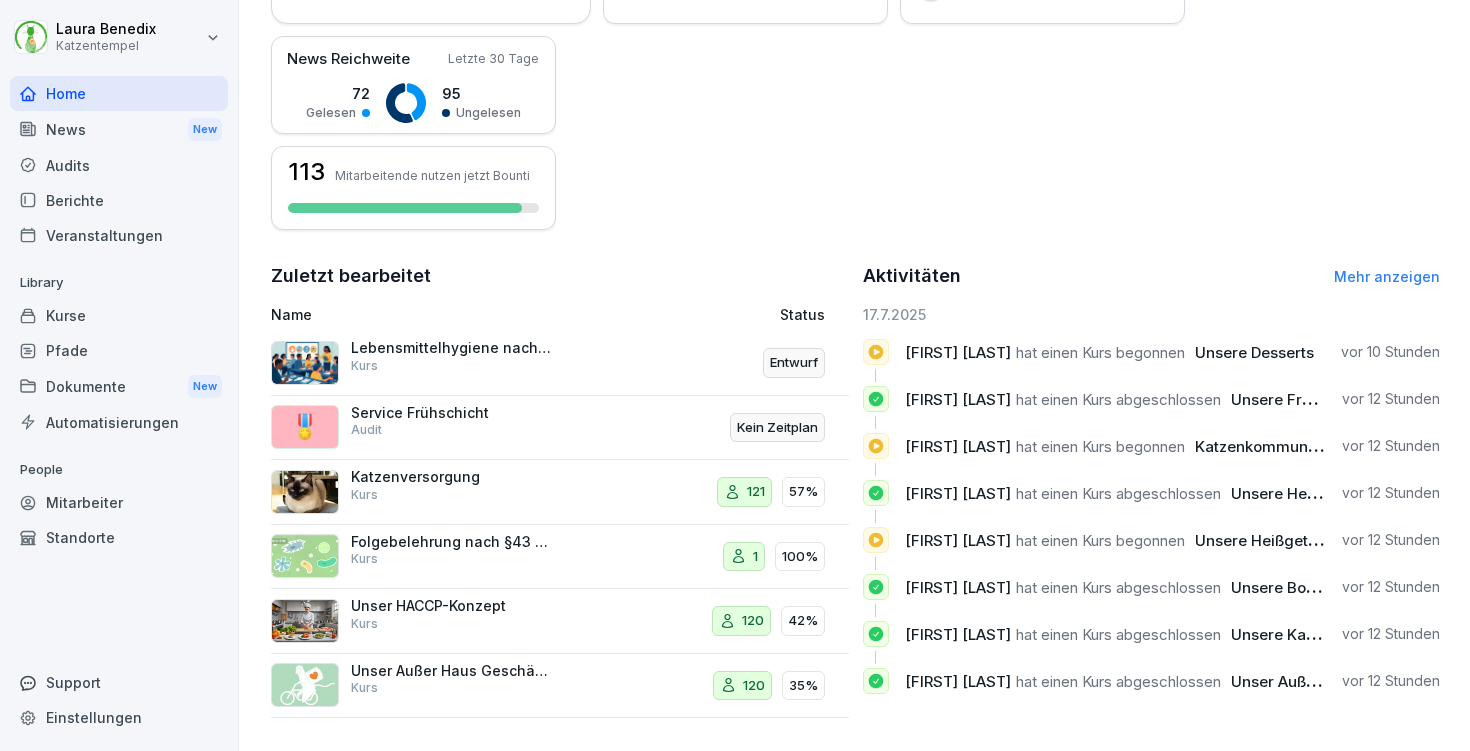 click on "Mehr anzeigen" at bounding box center (1387, 276) 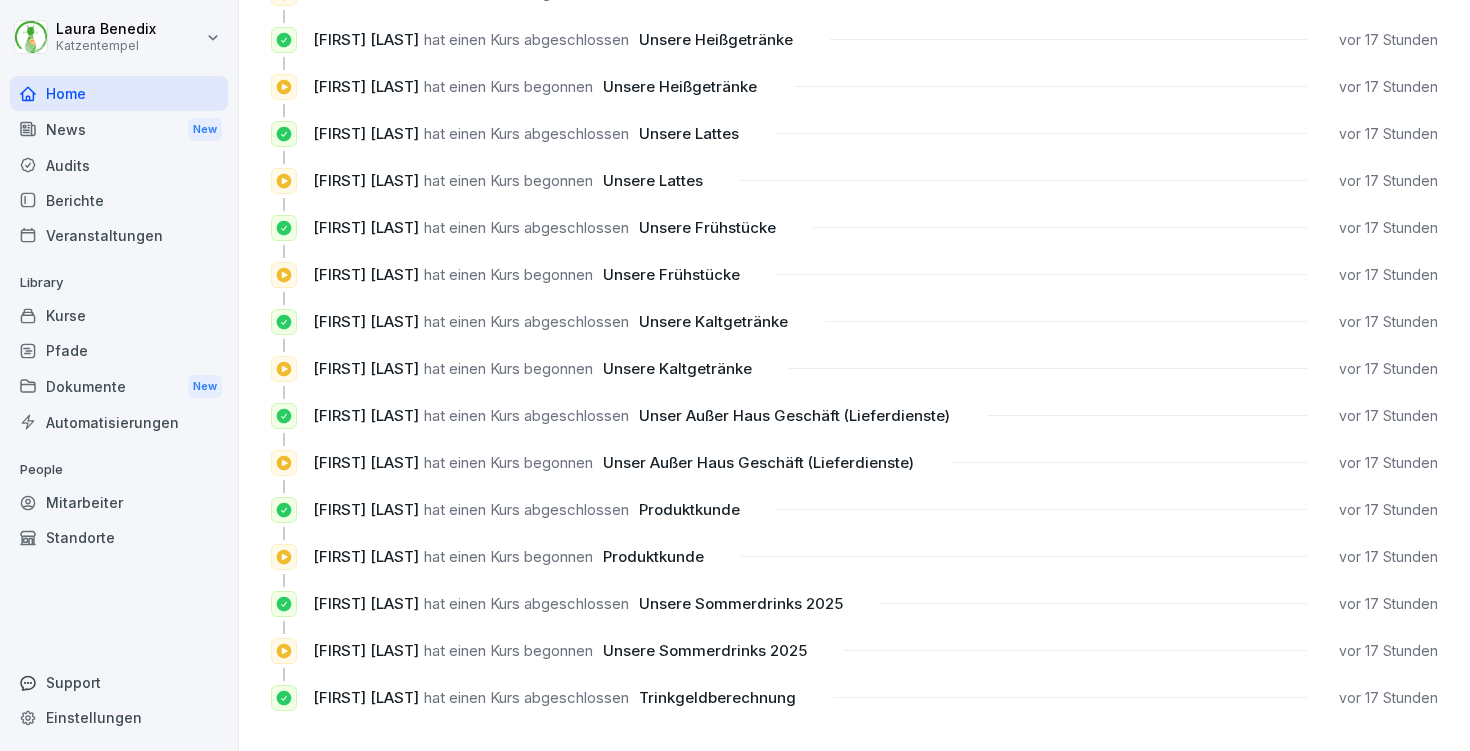 scroll, scrollTop: 1774, scrollLeft: 0, axis: vertical 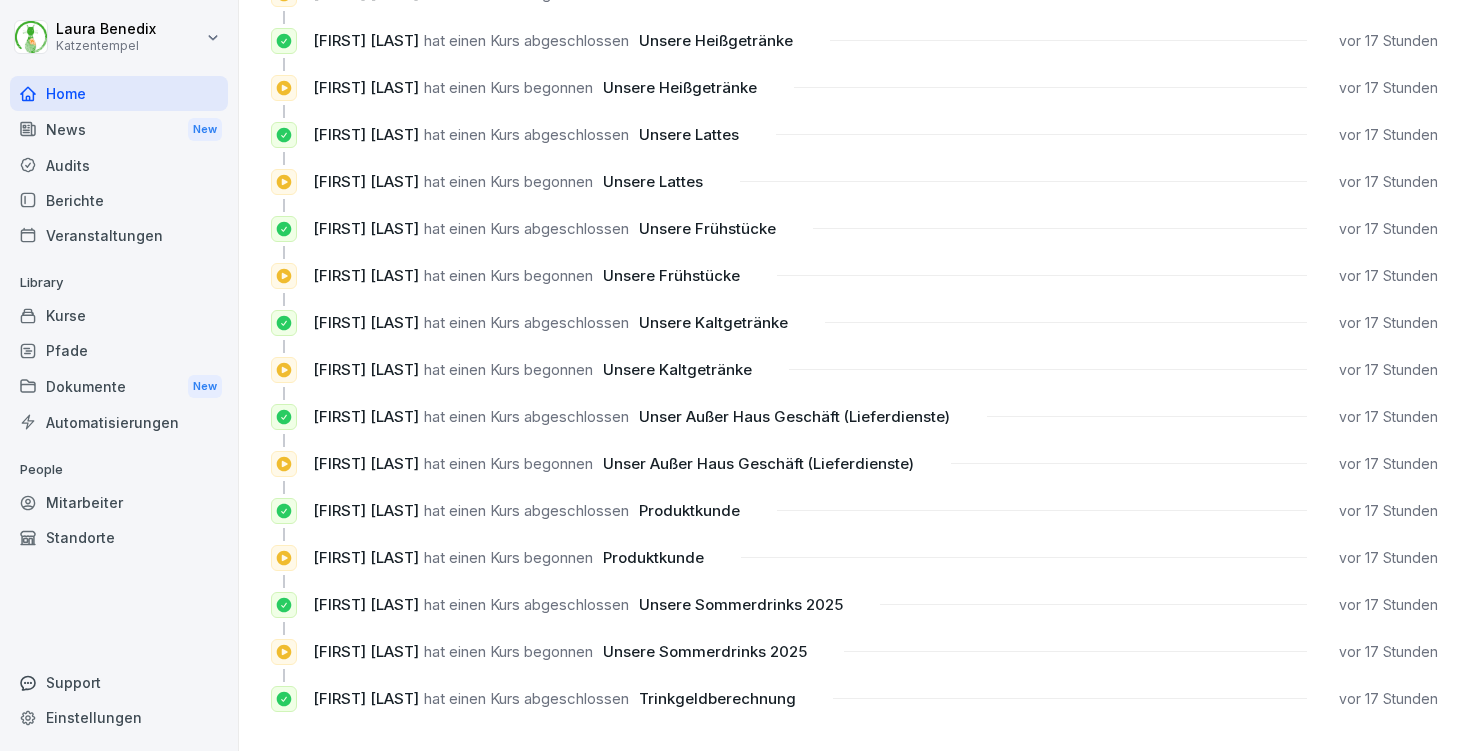 click on "Kurse" at bounding box center (119, 315) 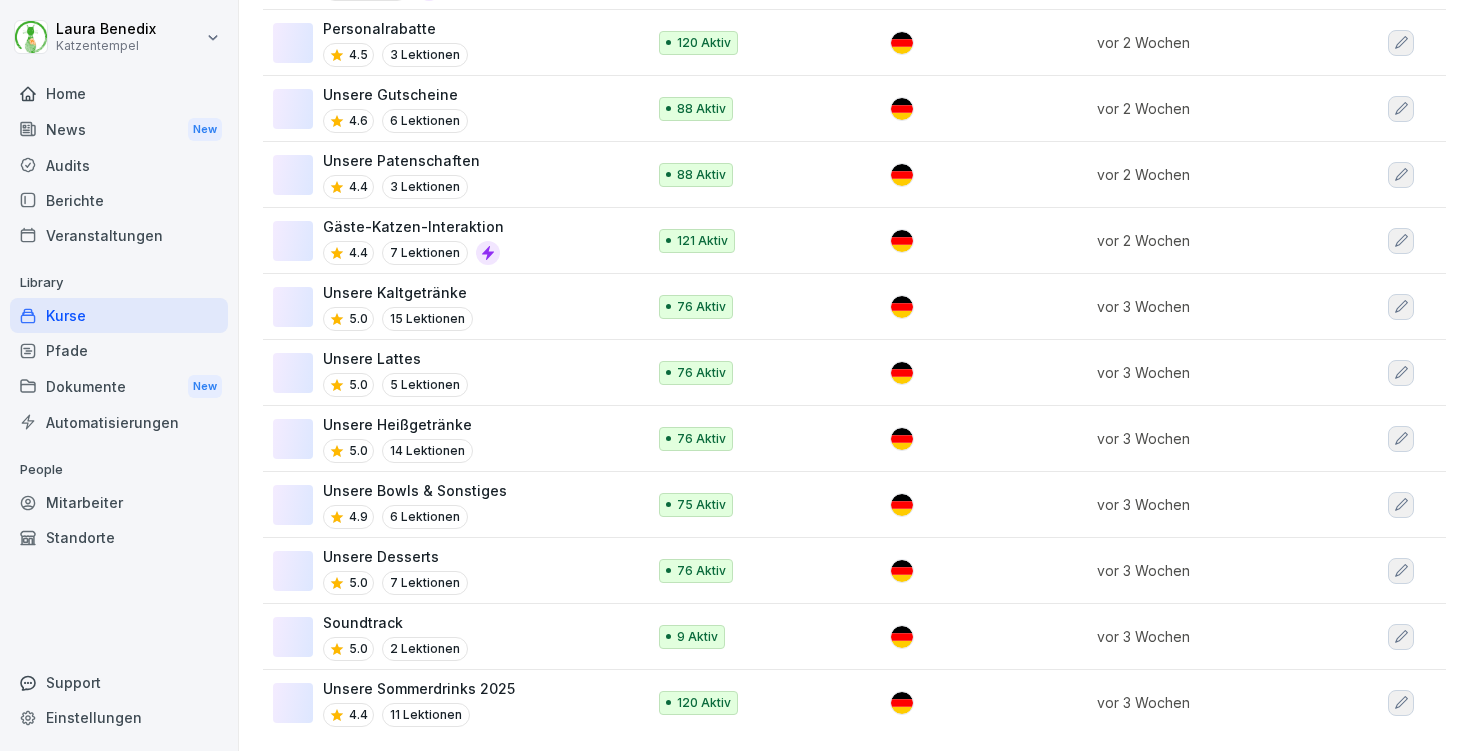 scroll, scrollTop: 0, scrollLeft: 0, axis: both 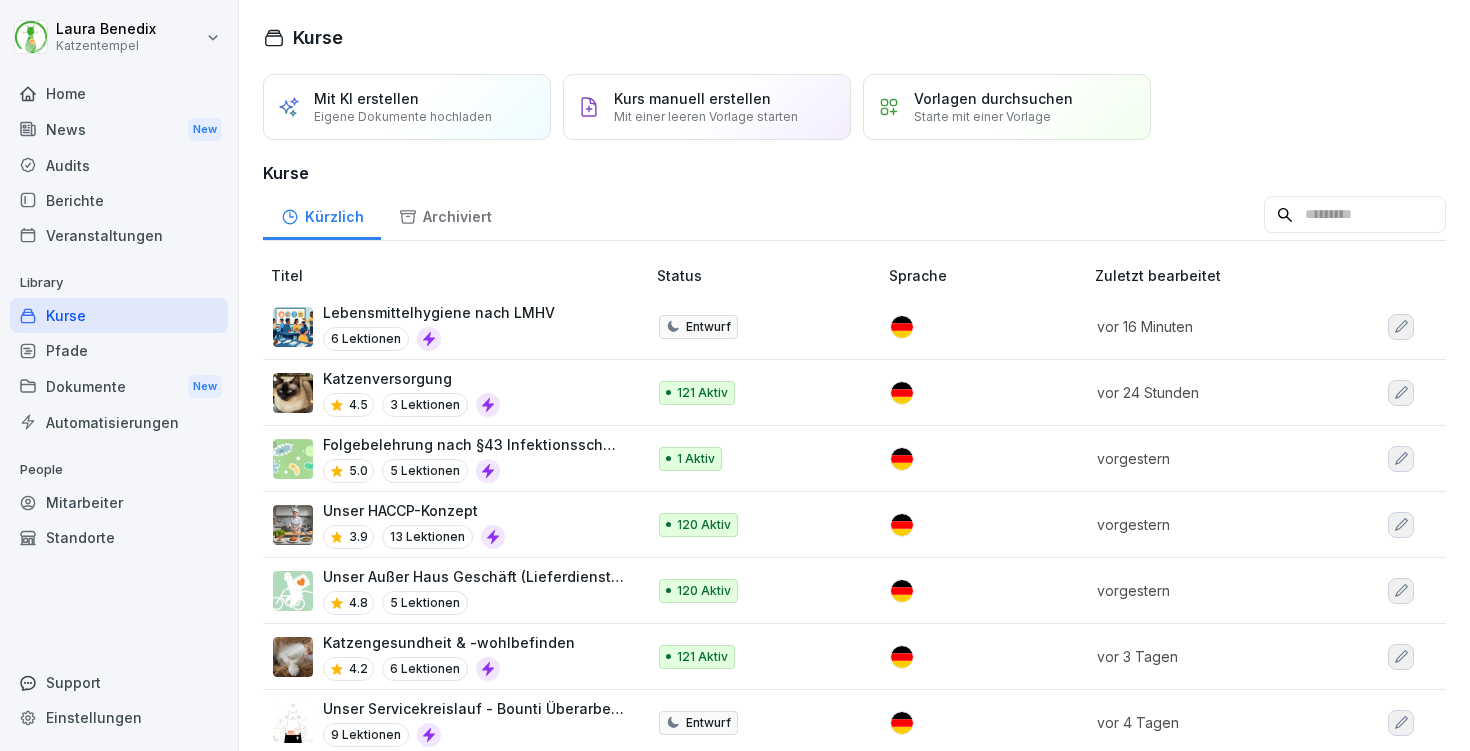 click on "Unser Außer Haus Geschäft (Lieferdienste)" at bounding box center (474, 576) 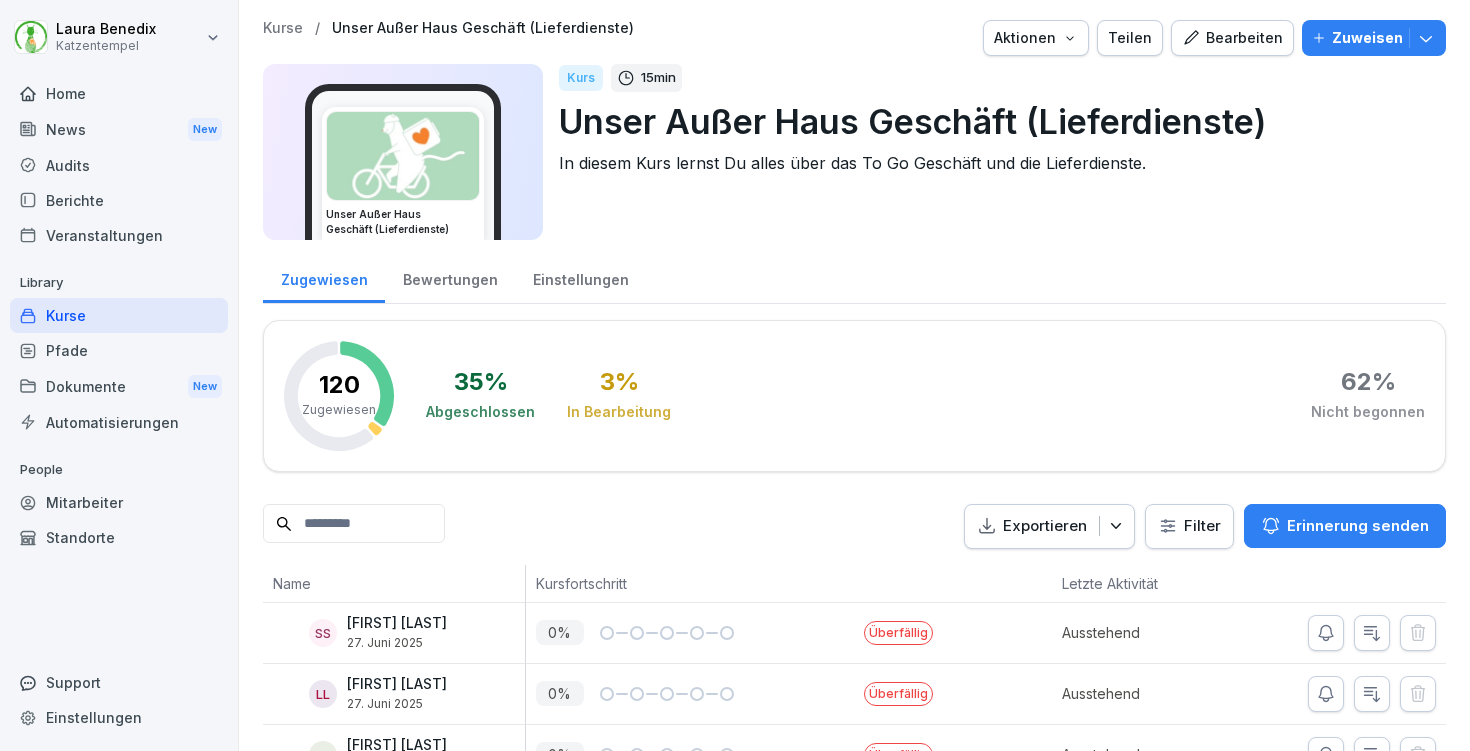 scroll, scrollTop: 0, scrollLeft: 0, axis: both 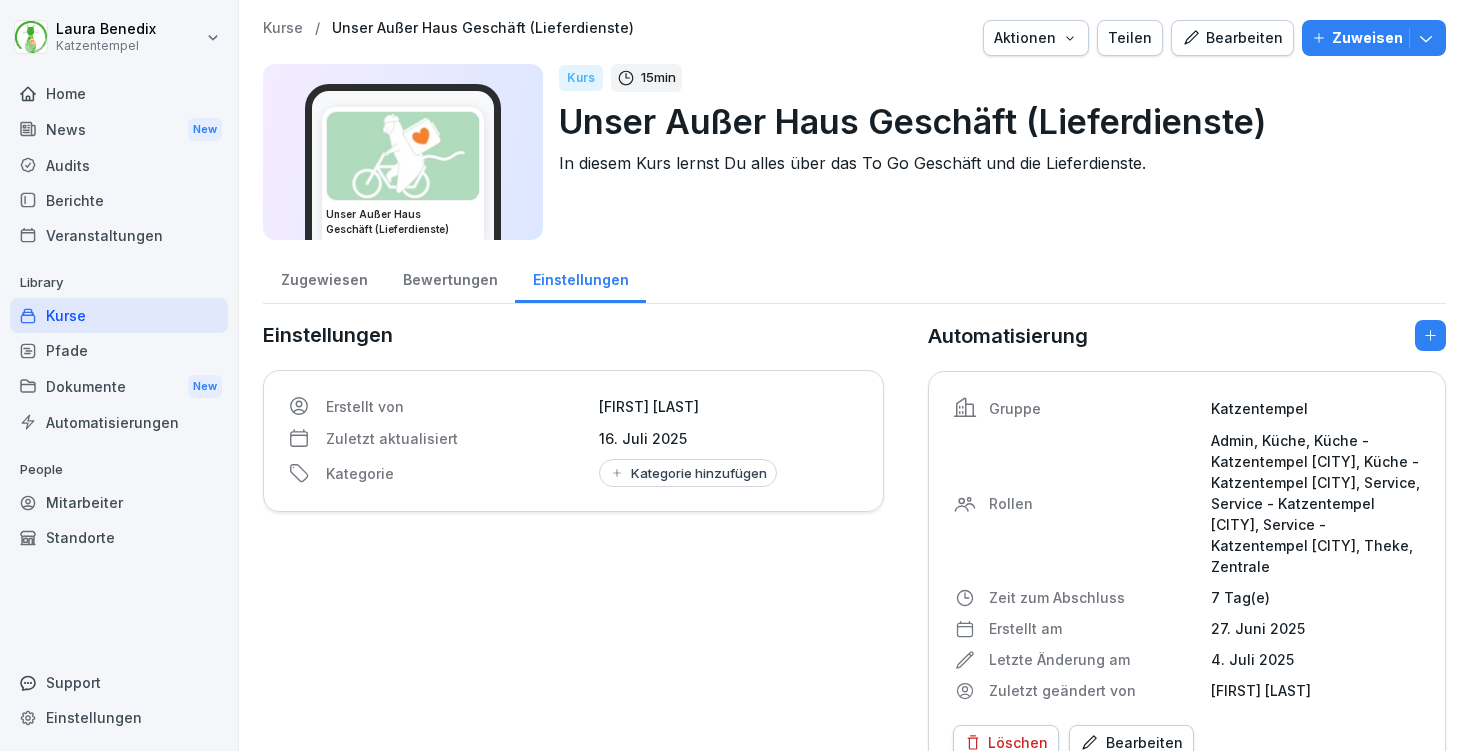 click on "Bewertungen" at bounding box center (450, 277) 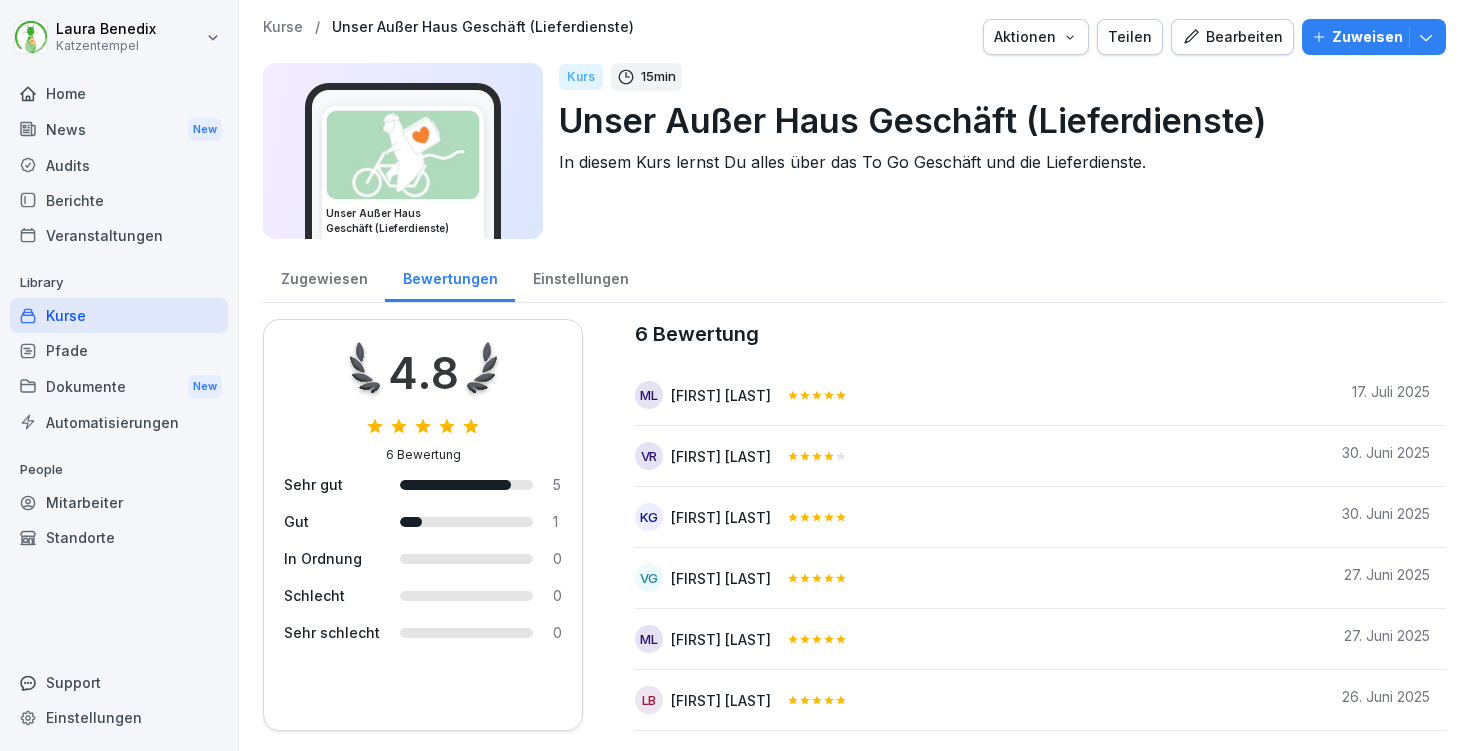 scroll, scrollTop: 1, scrollLeft: 0, axis: vertical 